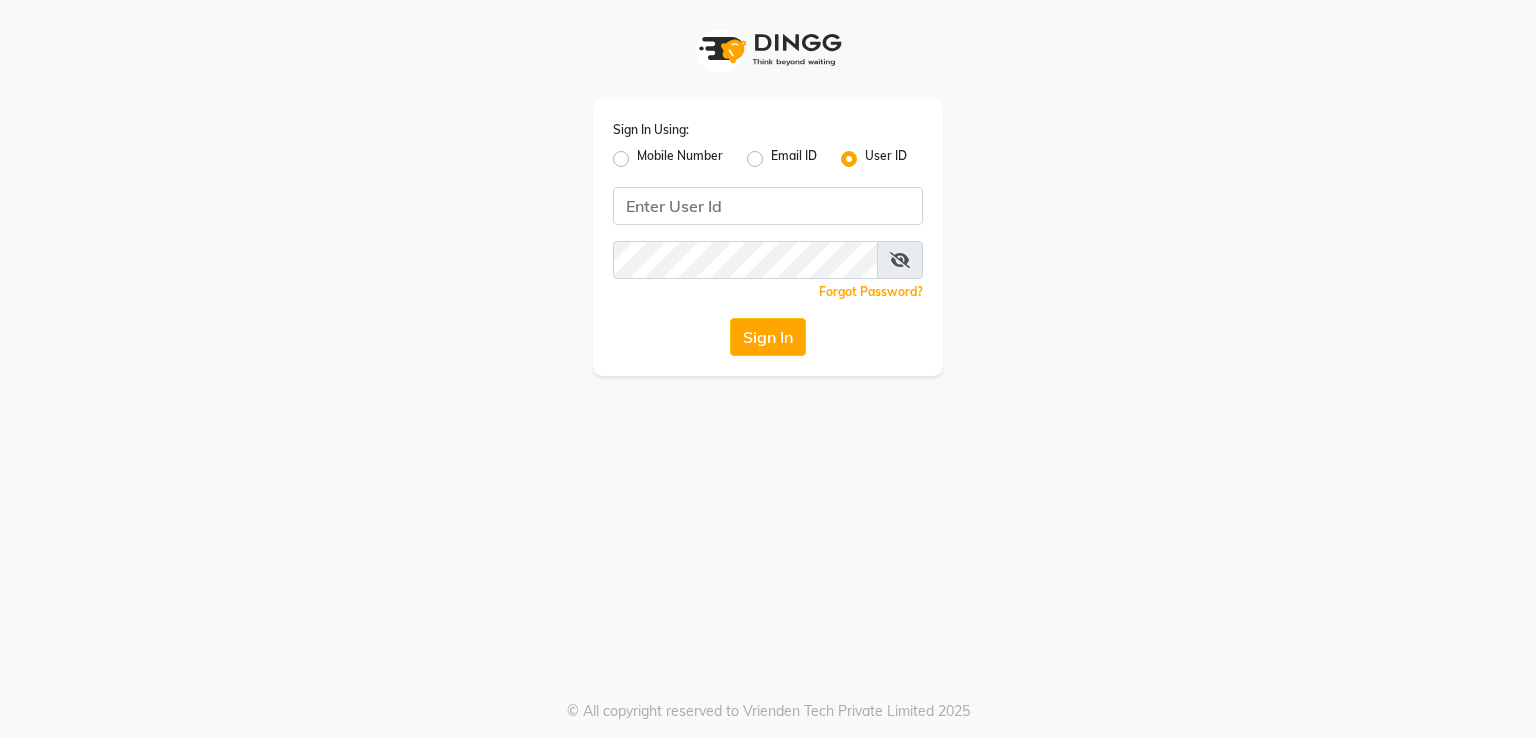 scroll, scrollTop: 0, scrollLeft: 0, axis: both 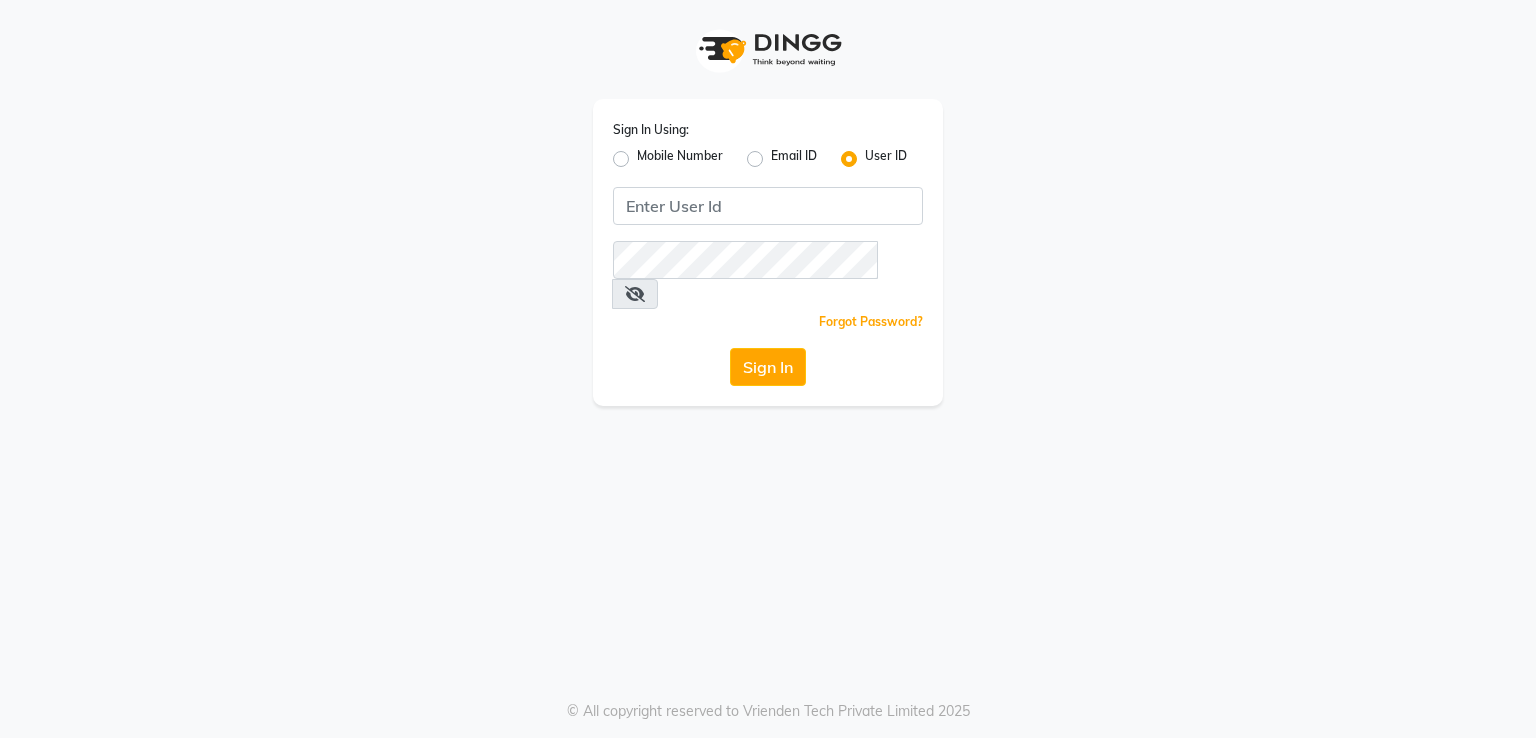 click on "Mobile Number" 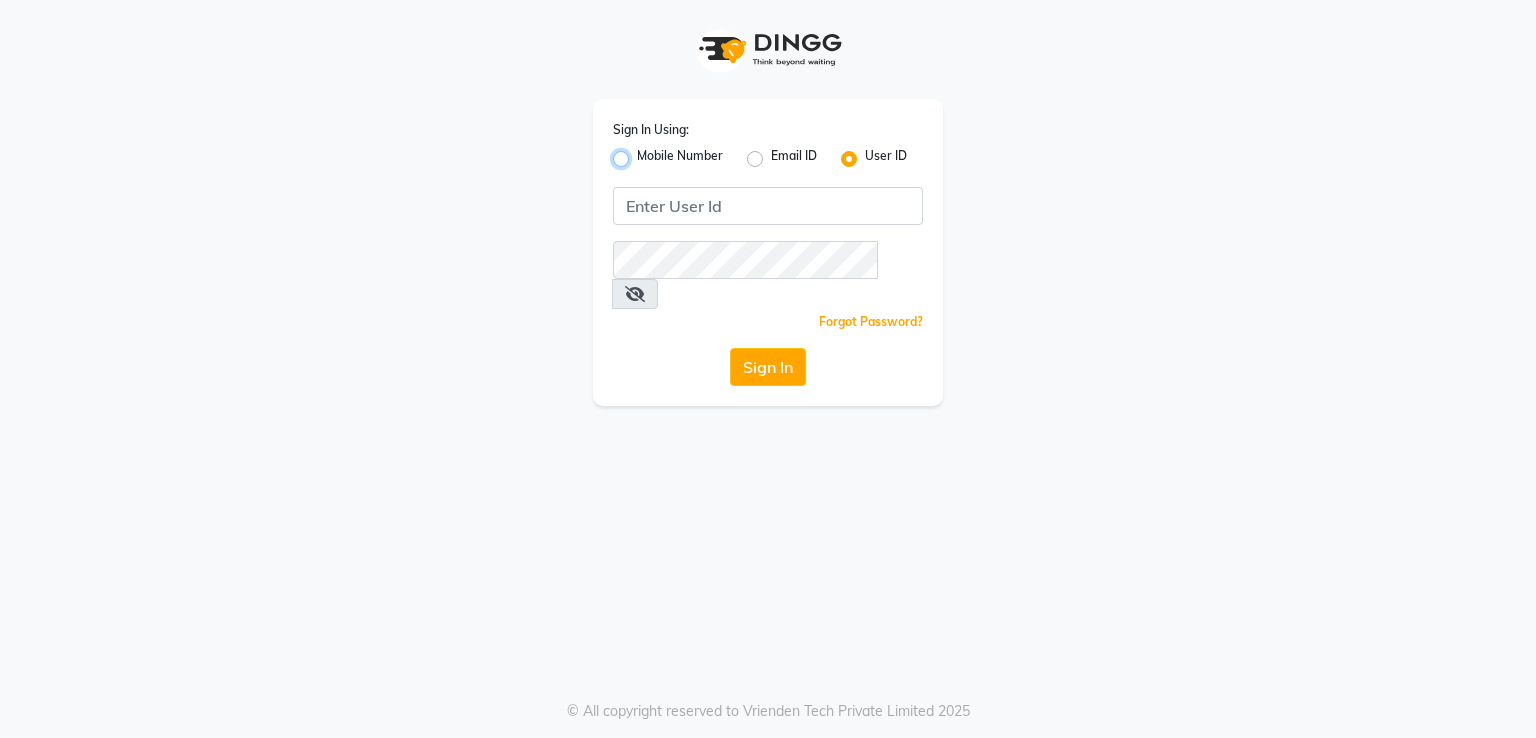 click on "Mobile Number" at bounding box center (643, 153) 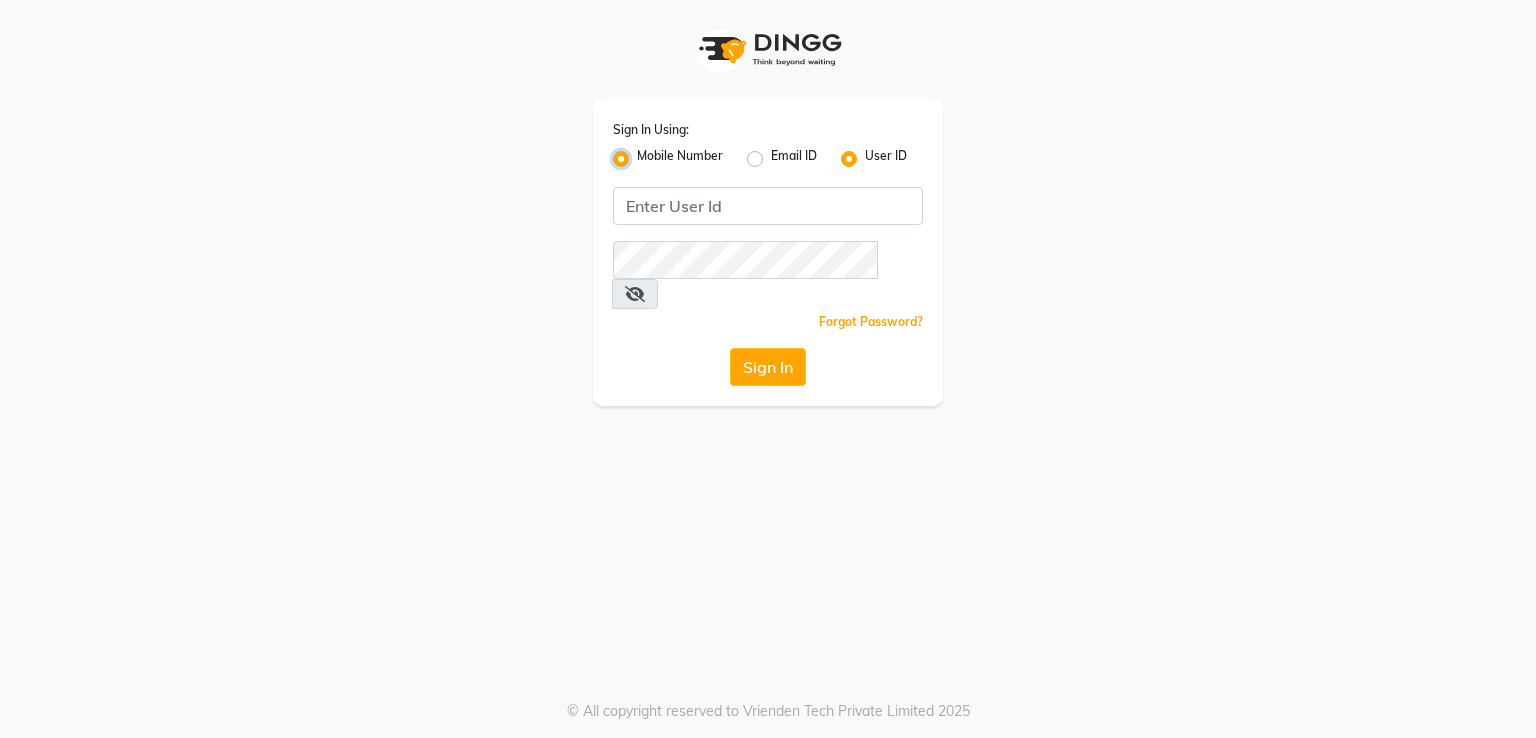radio on "false" 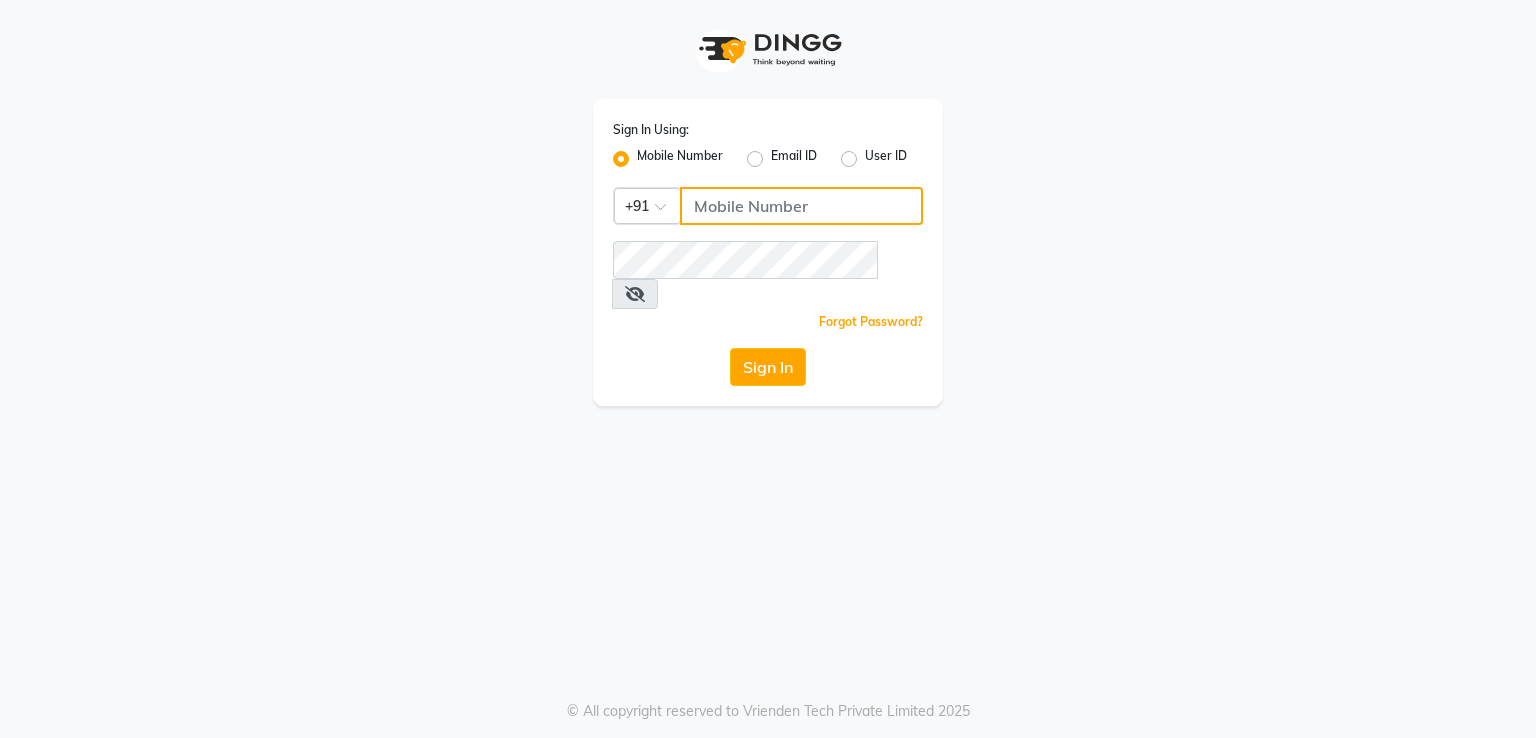 click 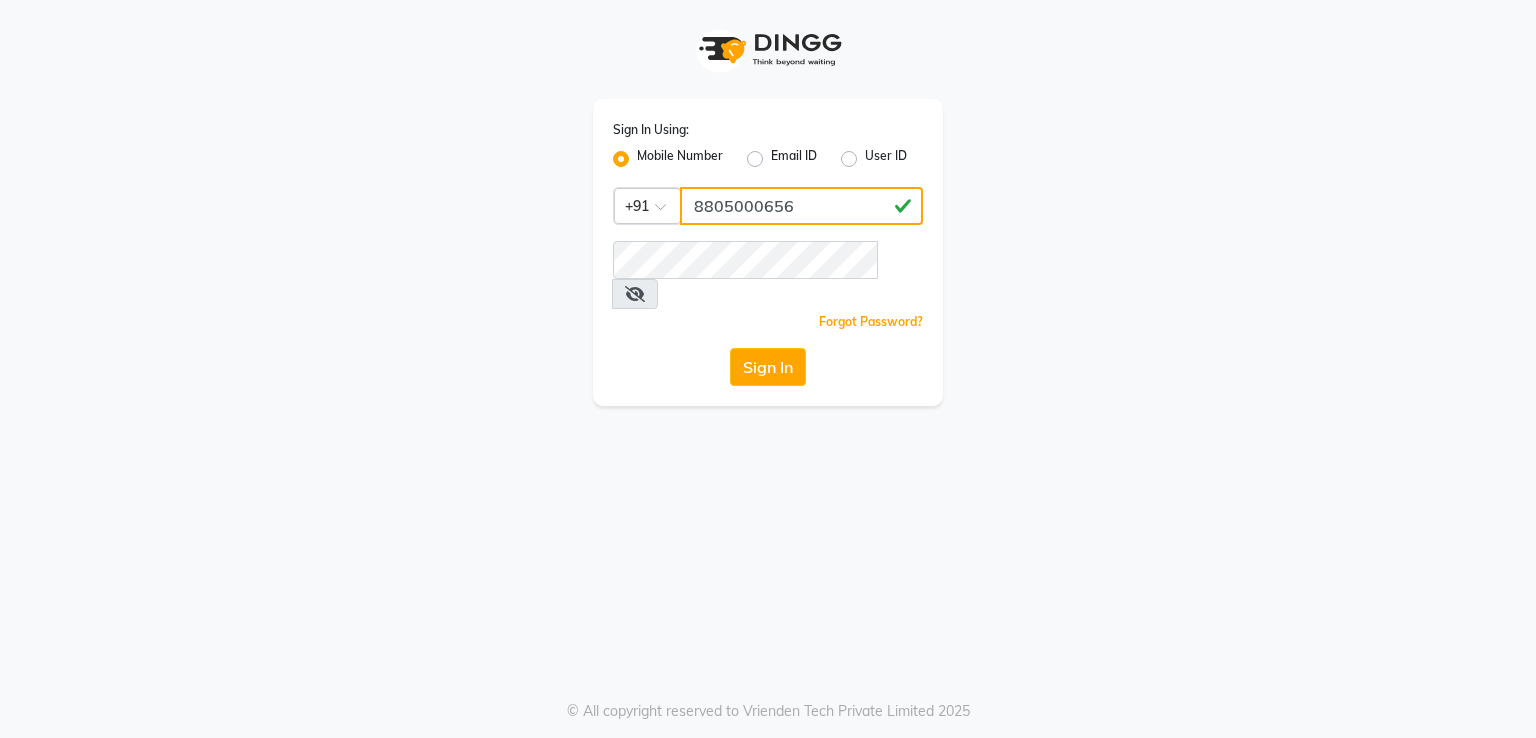 type on "8805000656" 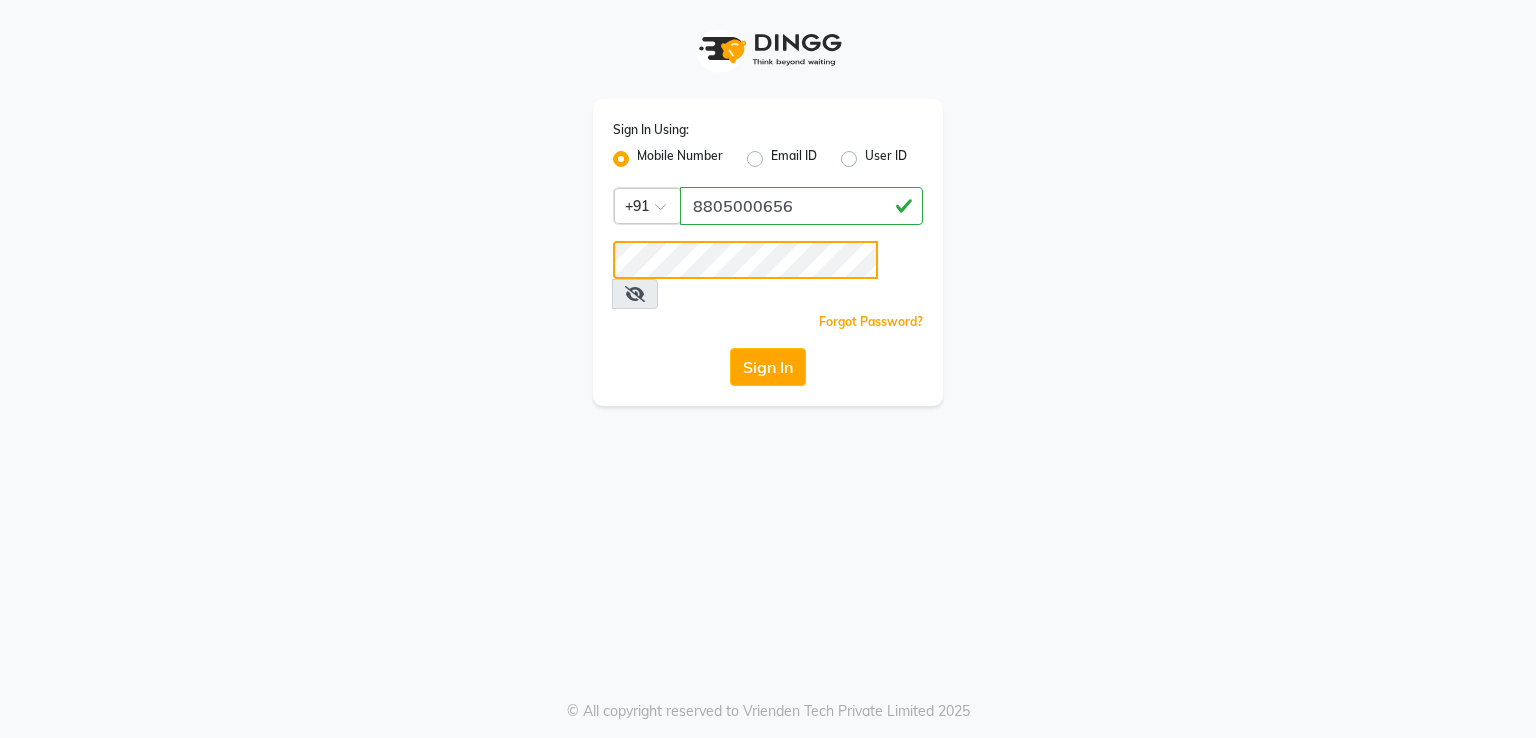 click on "Sign In" 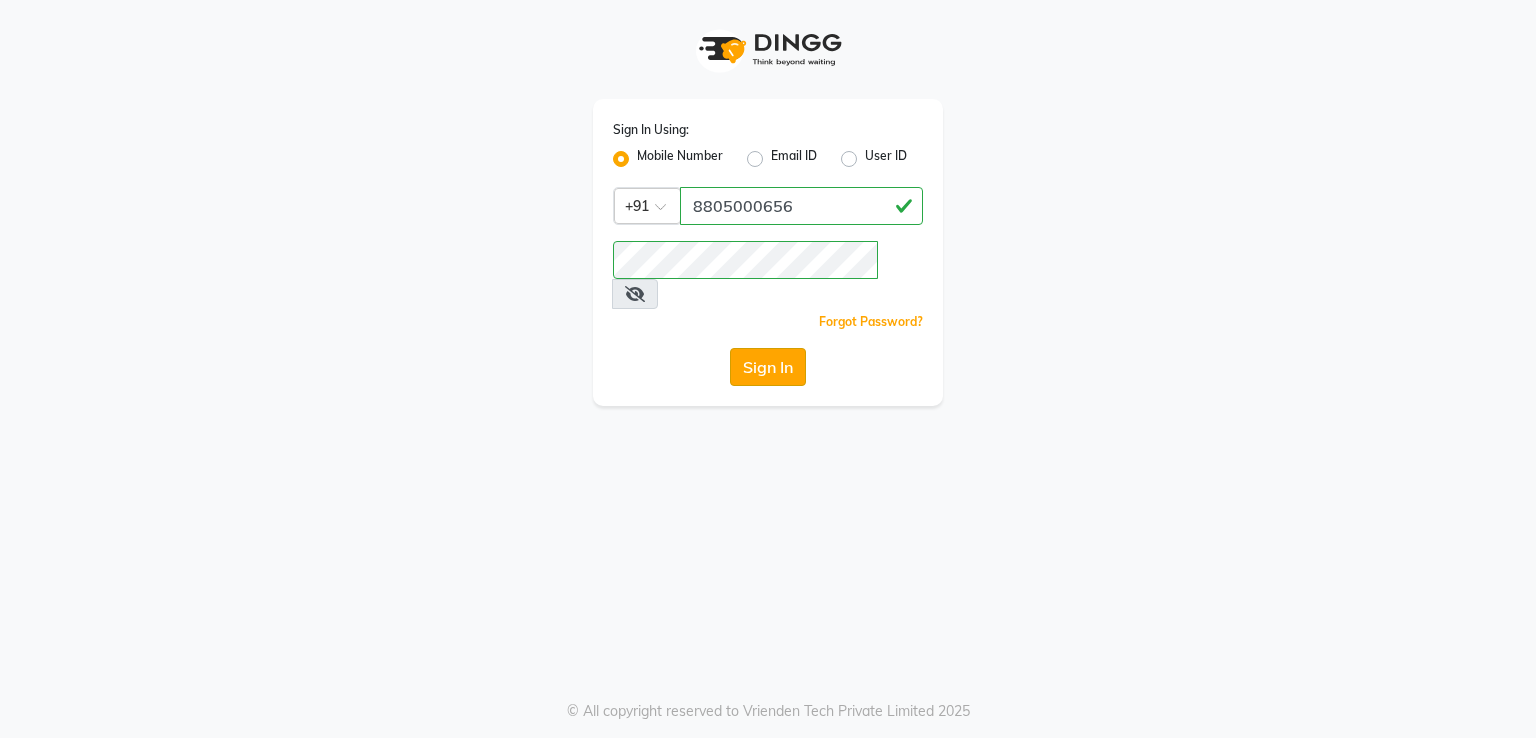 click on "Sign In" 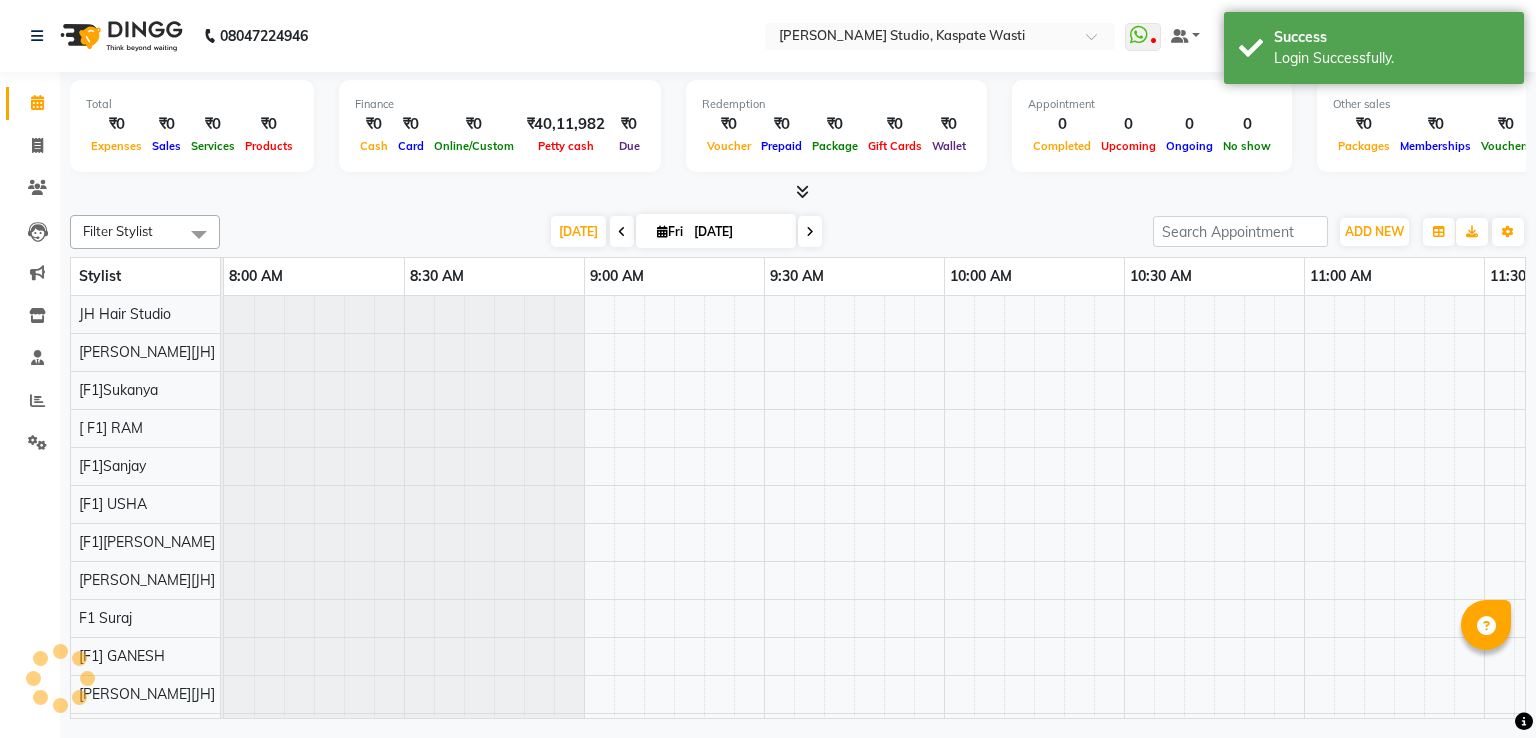 scroll, scrollTop: 0, scrollLeft: 0, axis: both 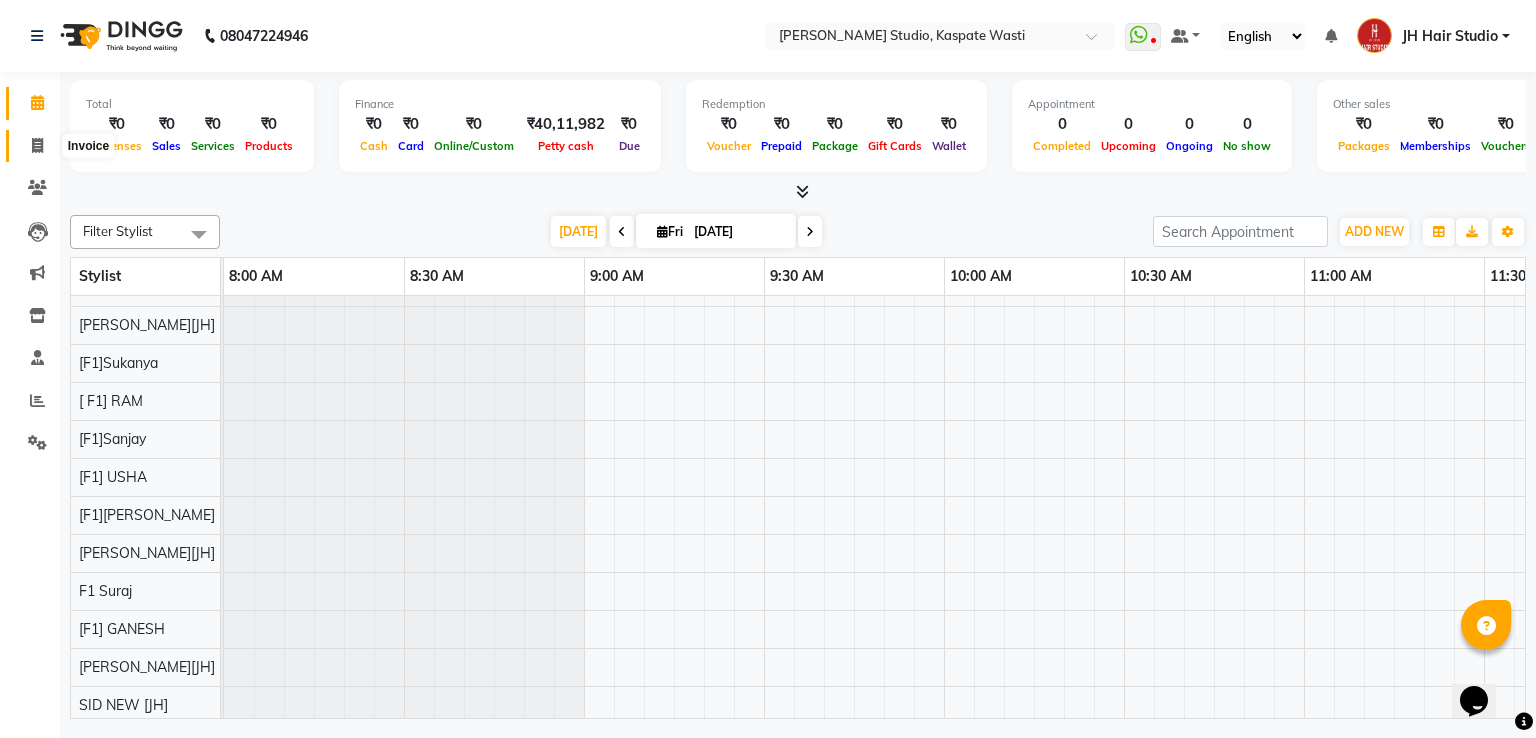click 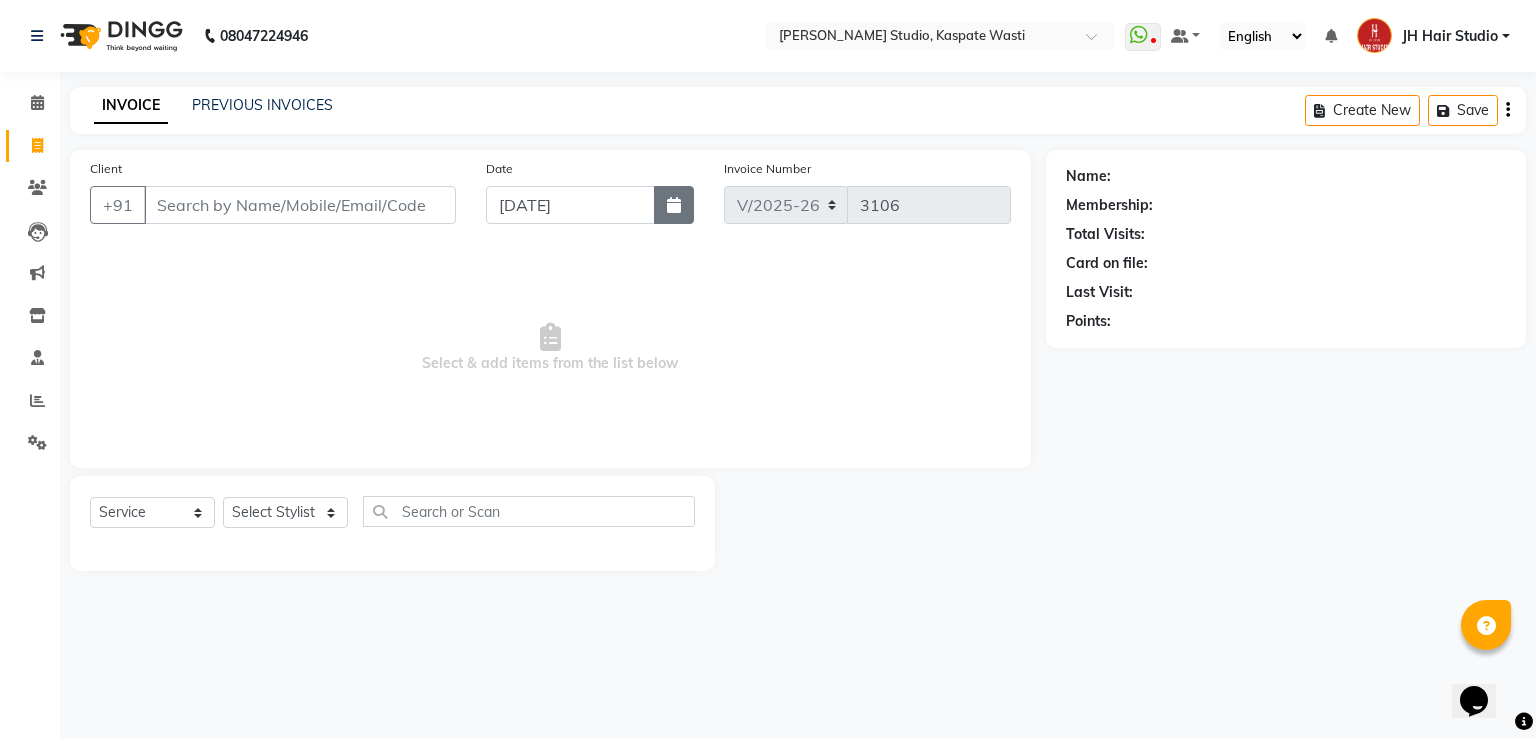 click 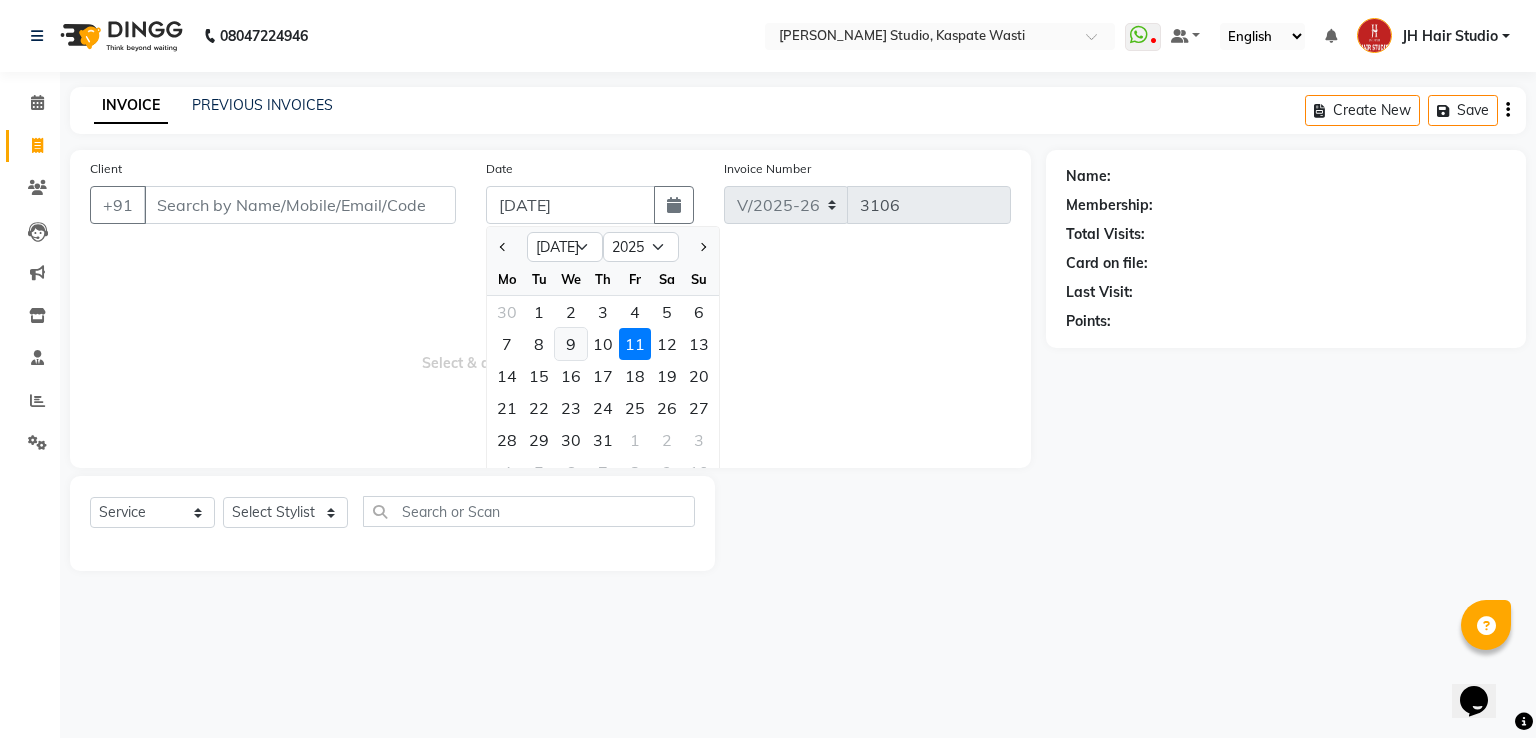 click on "9" 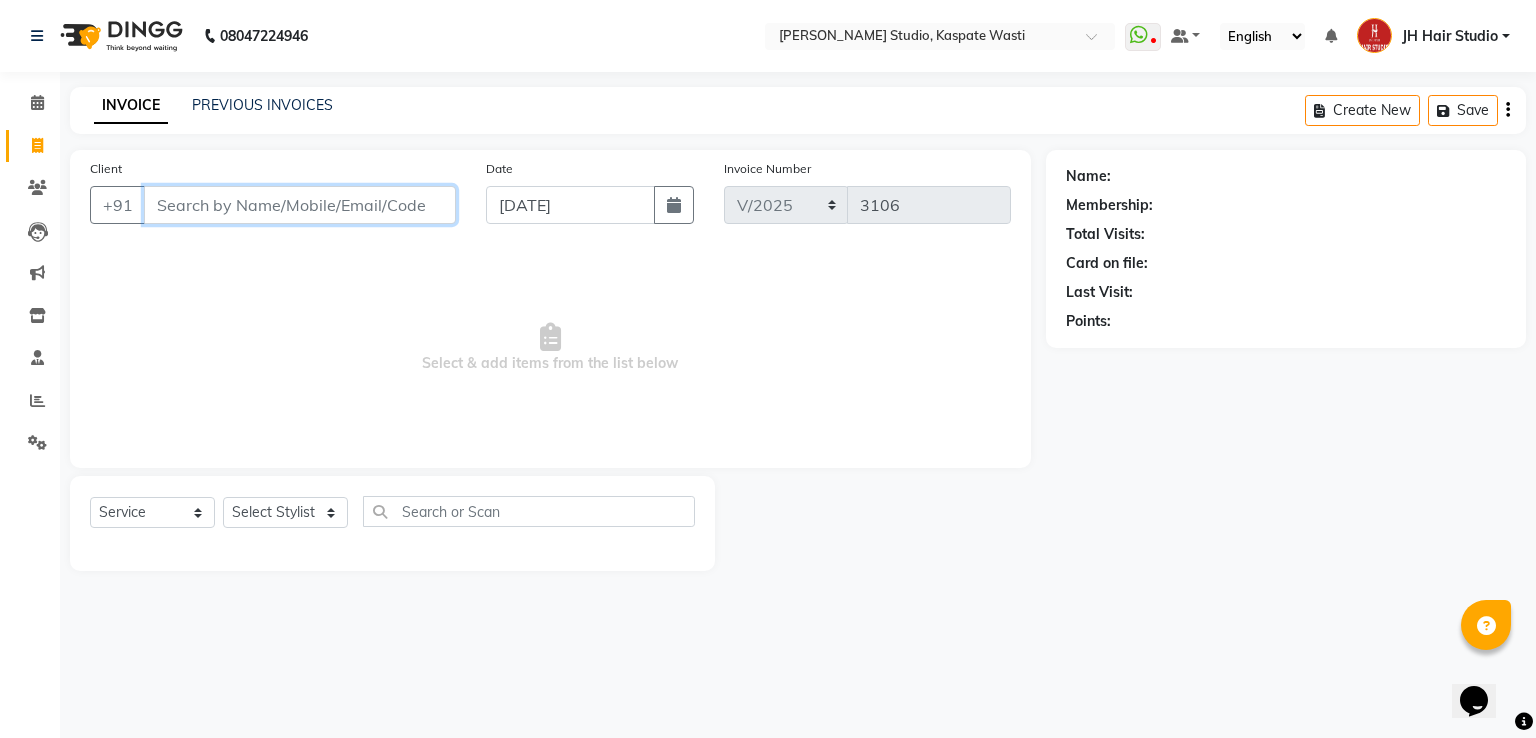 click on "Client" at bounding box center [300, 205] 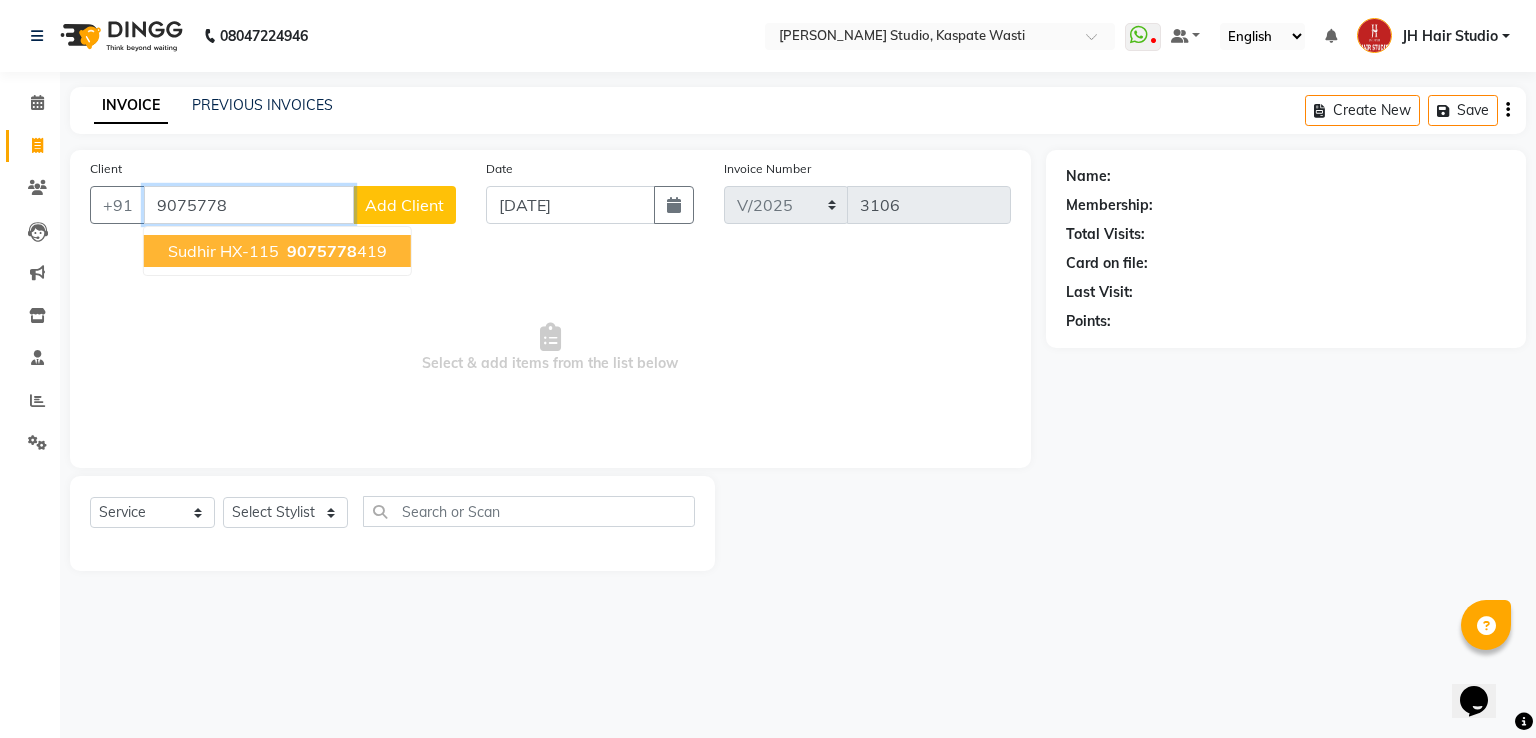 click on "9075778 419" at bounding box center (335, 251) 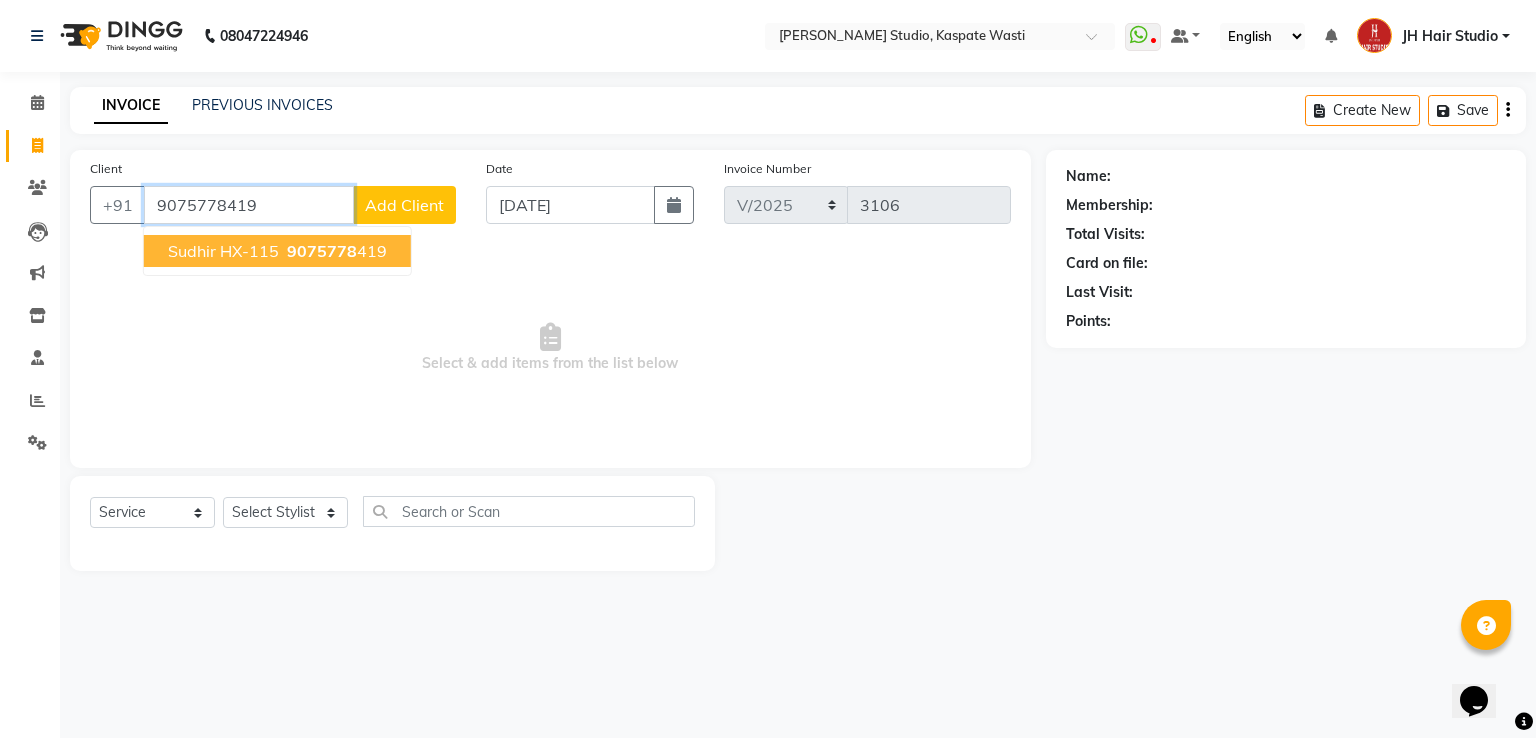 type on "9075778419" 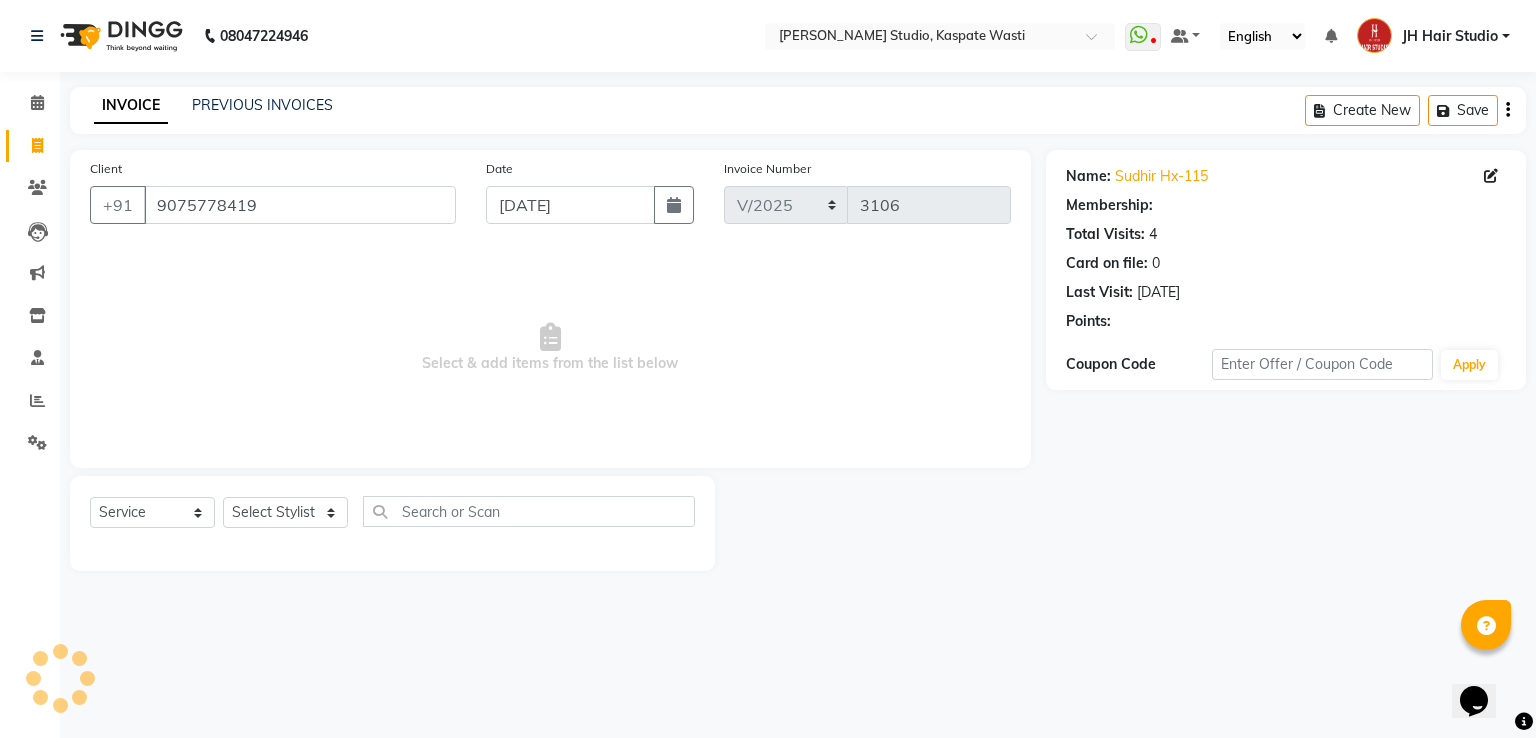 select on "1: Object" 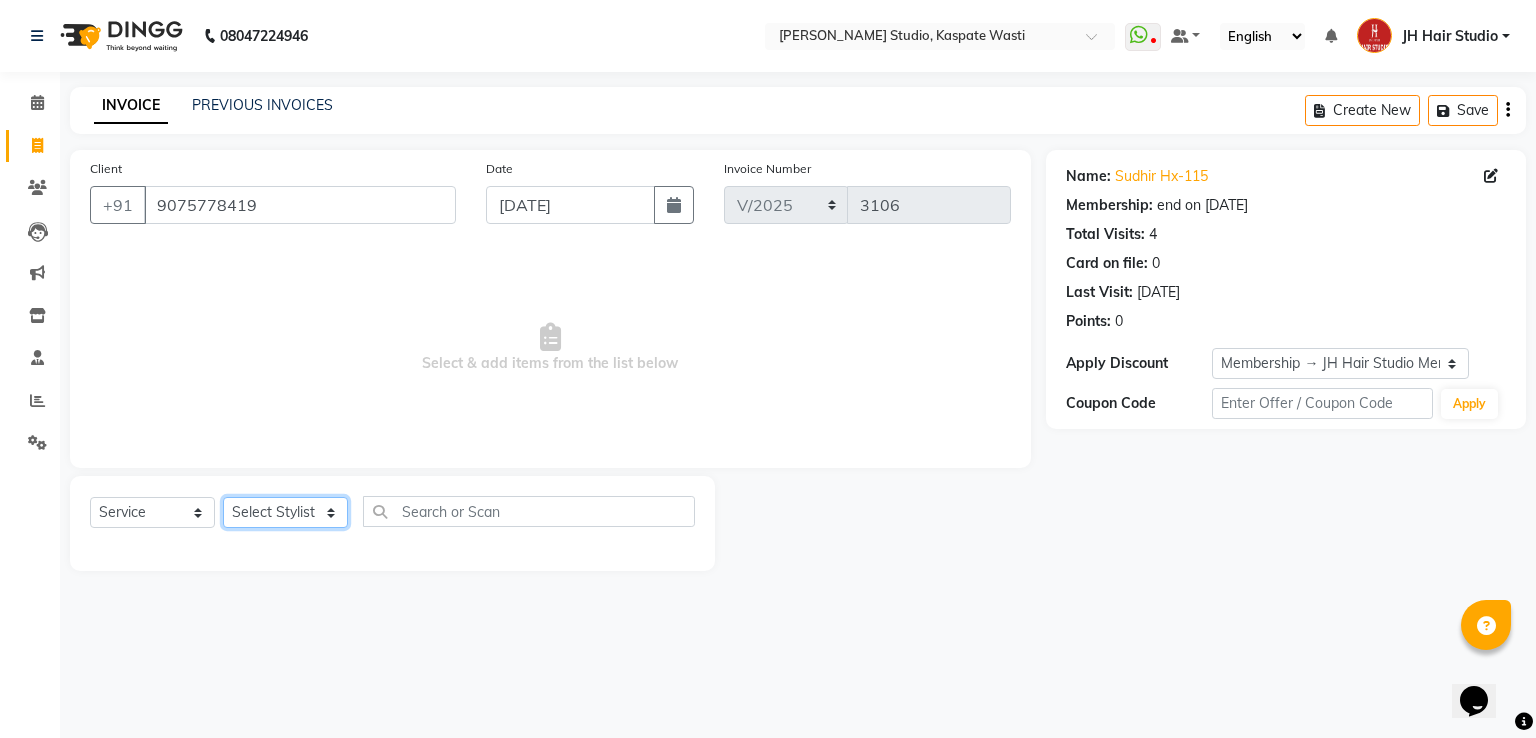 click on "Select Stylist AYAN [JH]  DUBALE  GANESH[JH] [F1] GANESH [ F1] RAM [F1]Sanjay [F1]Siddhu  [F1]Sukanya  F1 Suraj  [F1] USHA Gopal Wagh[JH] Harish[JH] JH Hair Studio Omkar[JH] Shahwaz Shaikh[JH] SID NEW [JH] SWAPNIL [F3] Tushaar [JH]" 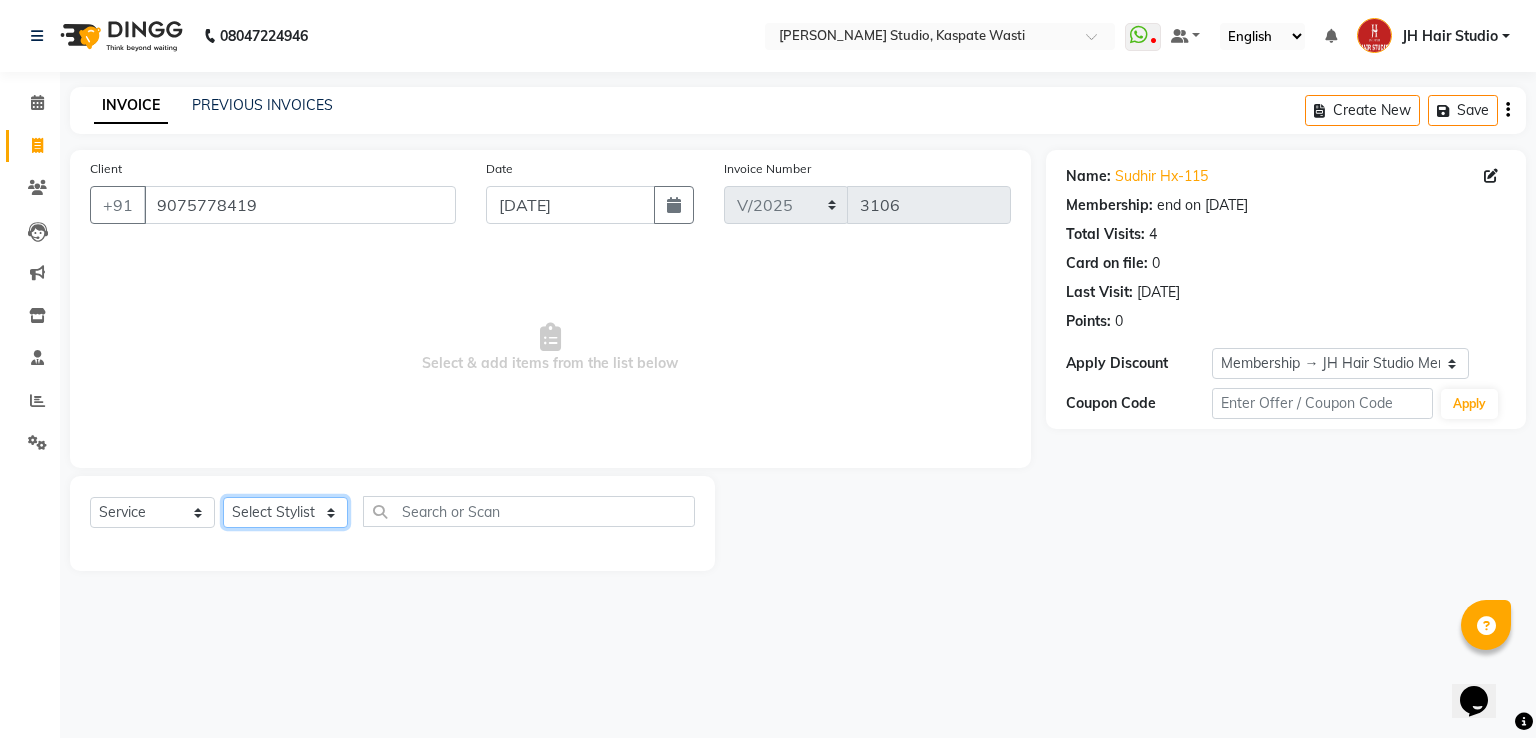 select on "70614" 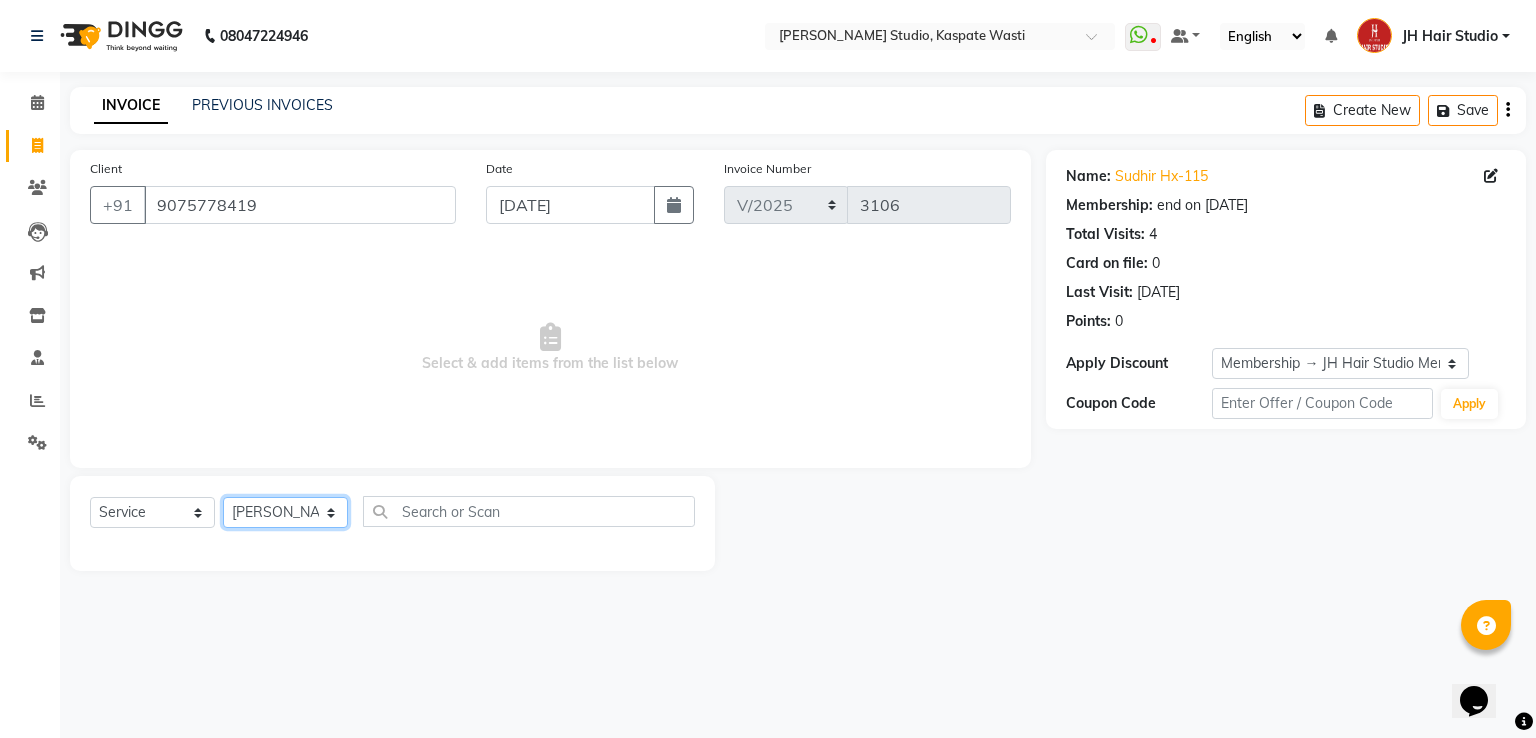 click on "Select Stylist AYAN [JH]  DUBALE  GANESH[JH] [F1] GANESH [ F1] RAM [F1]Sanjay [F1]Siddhu  [F1]Sukanya  F1 Suraj  [F1] USHA Gopal Wagh[JH] Harish[JH] JH Hair Studio Omkar[JH] Shahwaz Shaikh[JH] SID NEW [JH] SWAPNIL [F3] Tushaar [JH]" 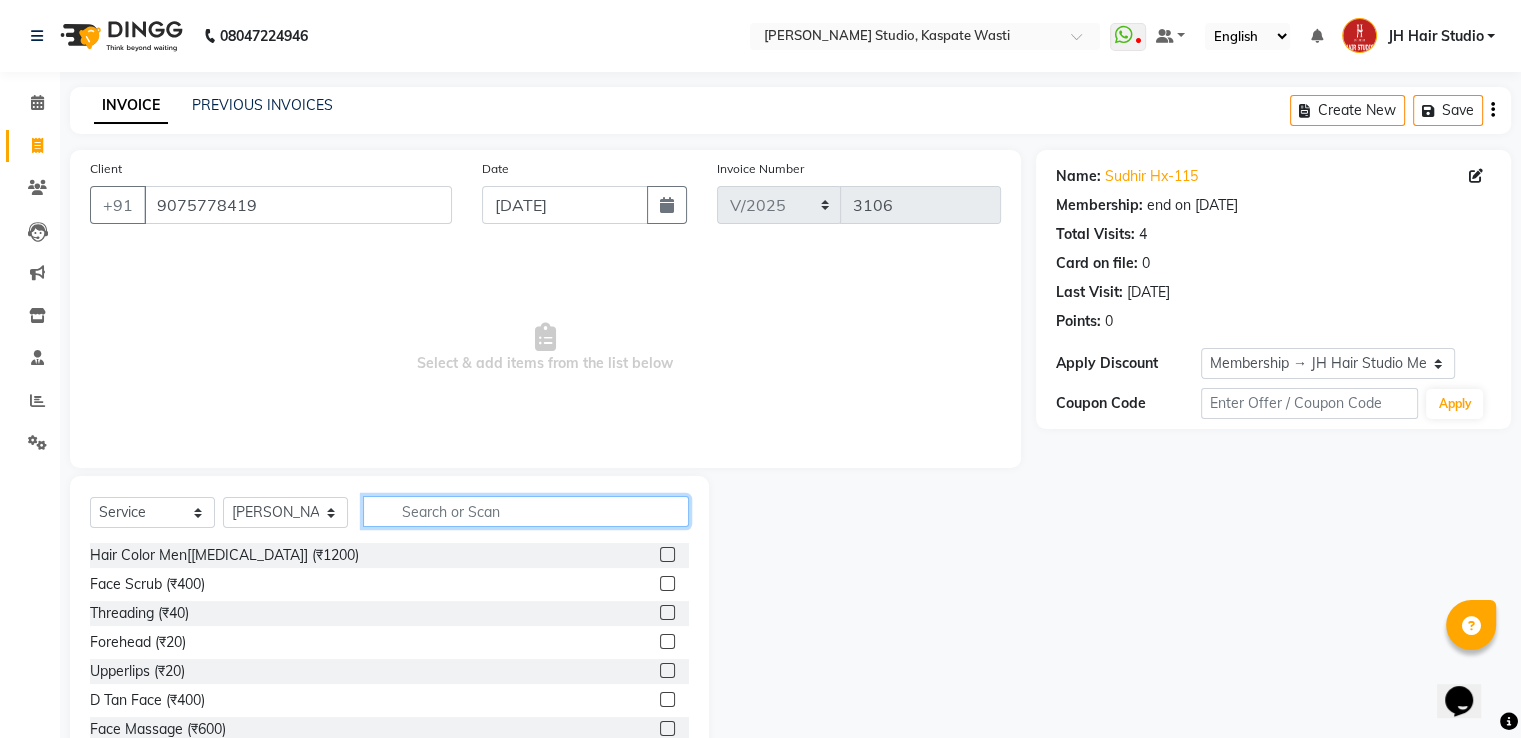 click 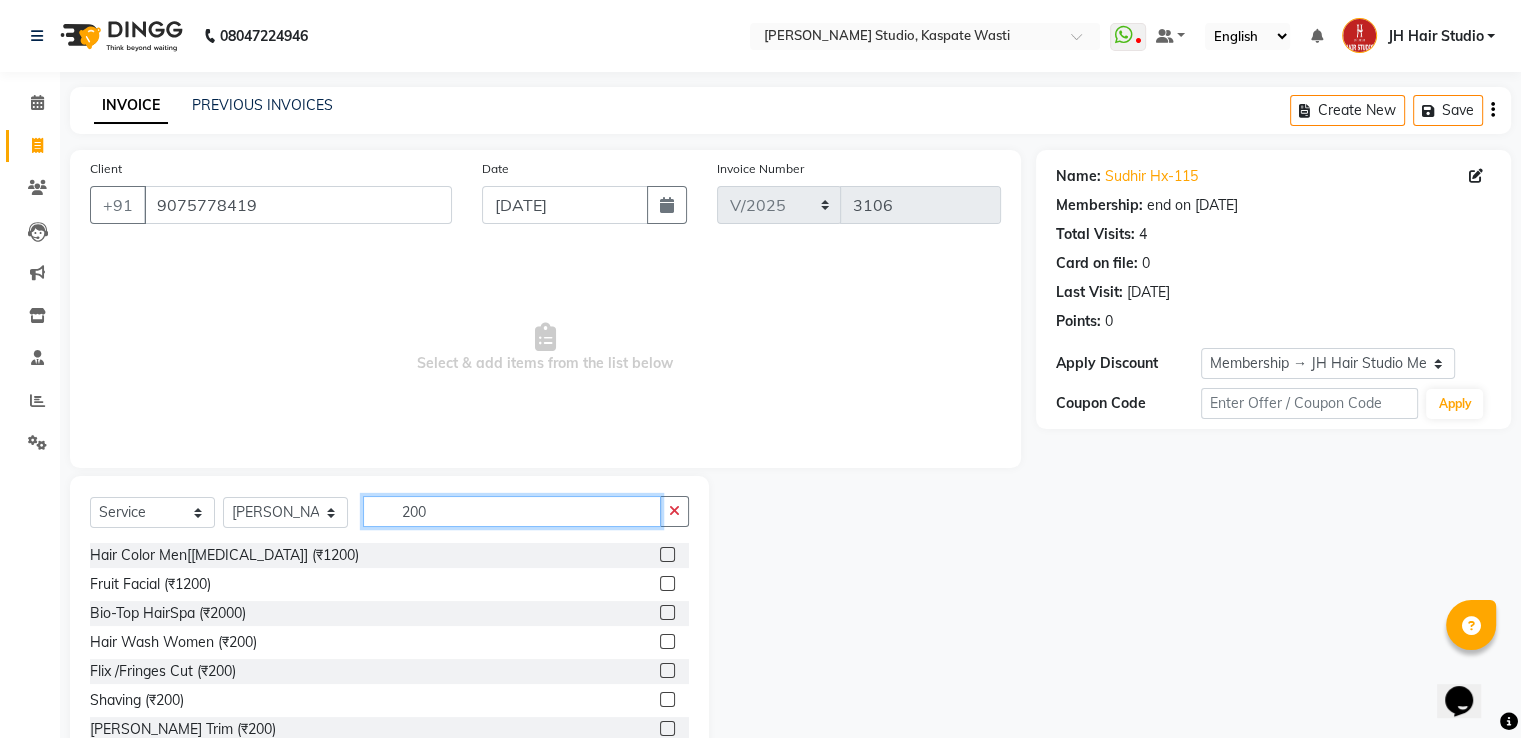 type on "200" 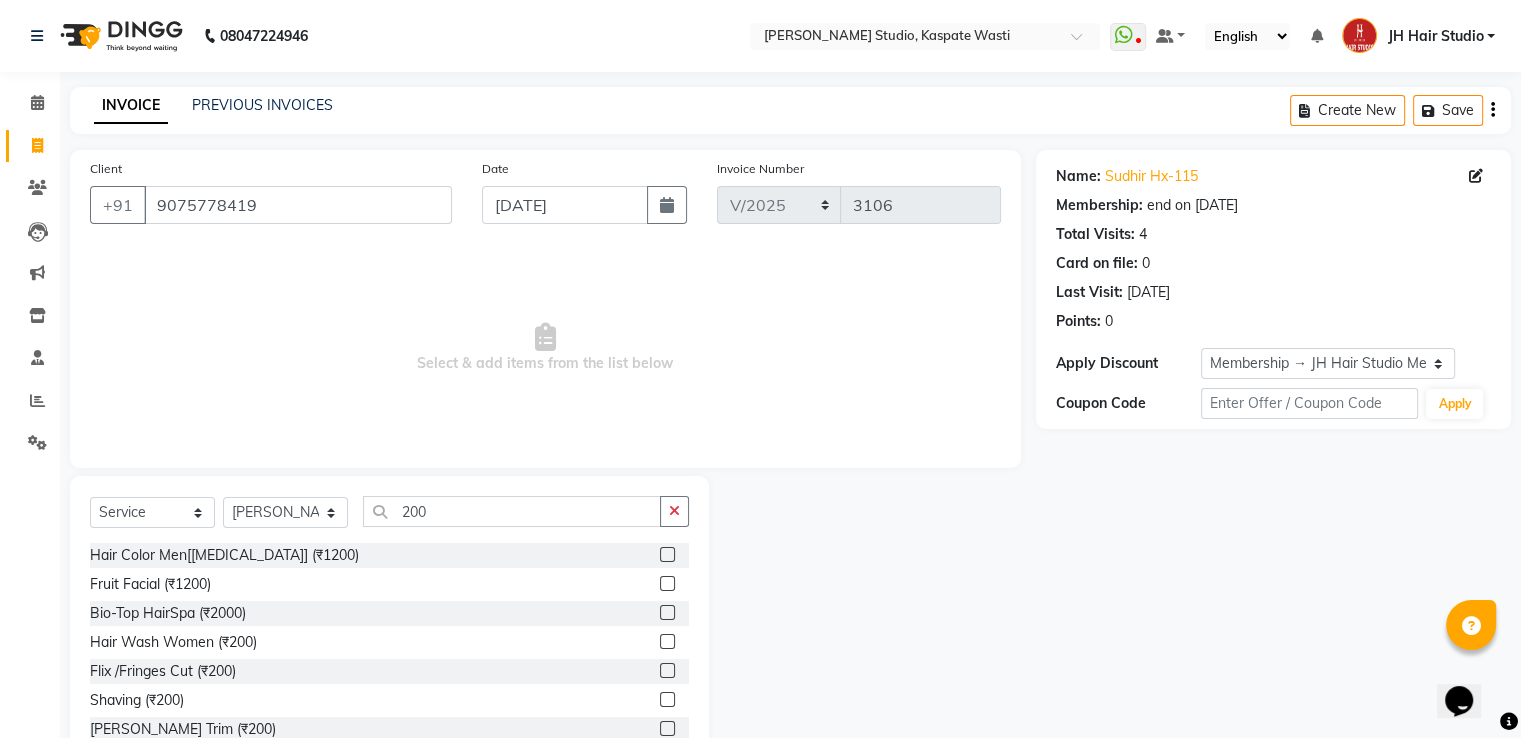 click 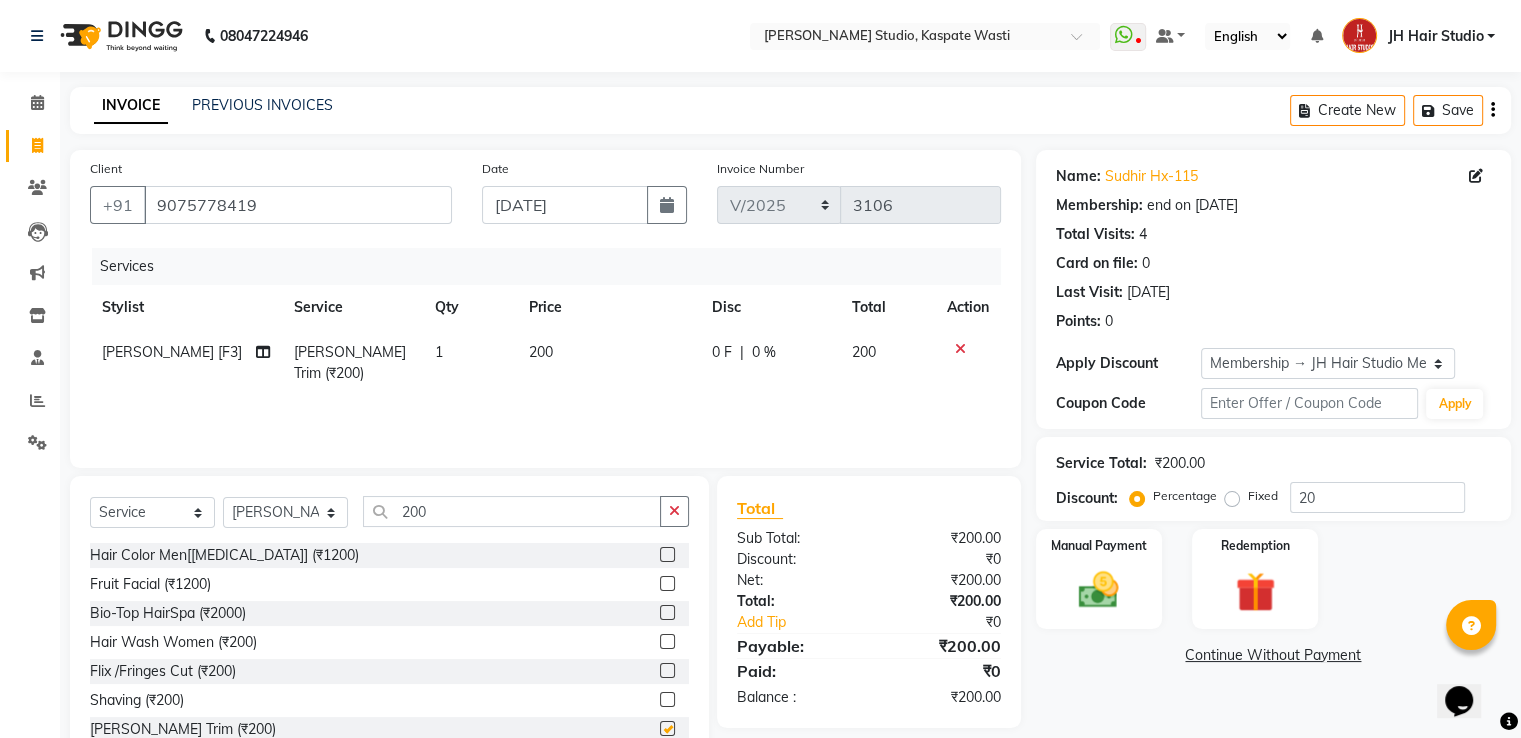 checkbox on "false" 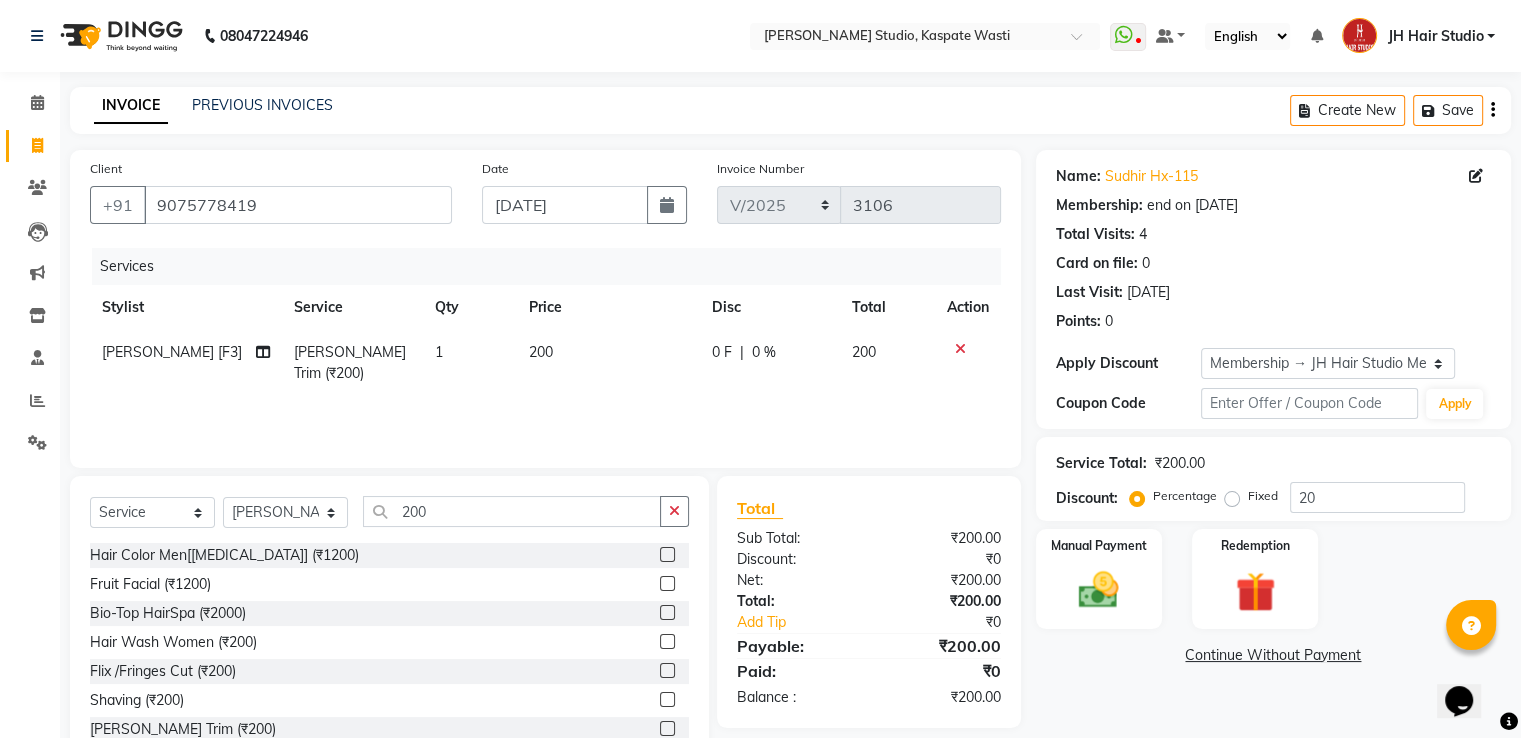 click on "200" 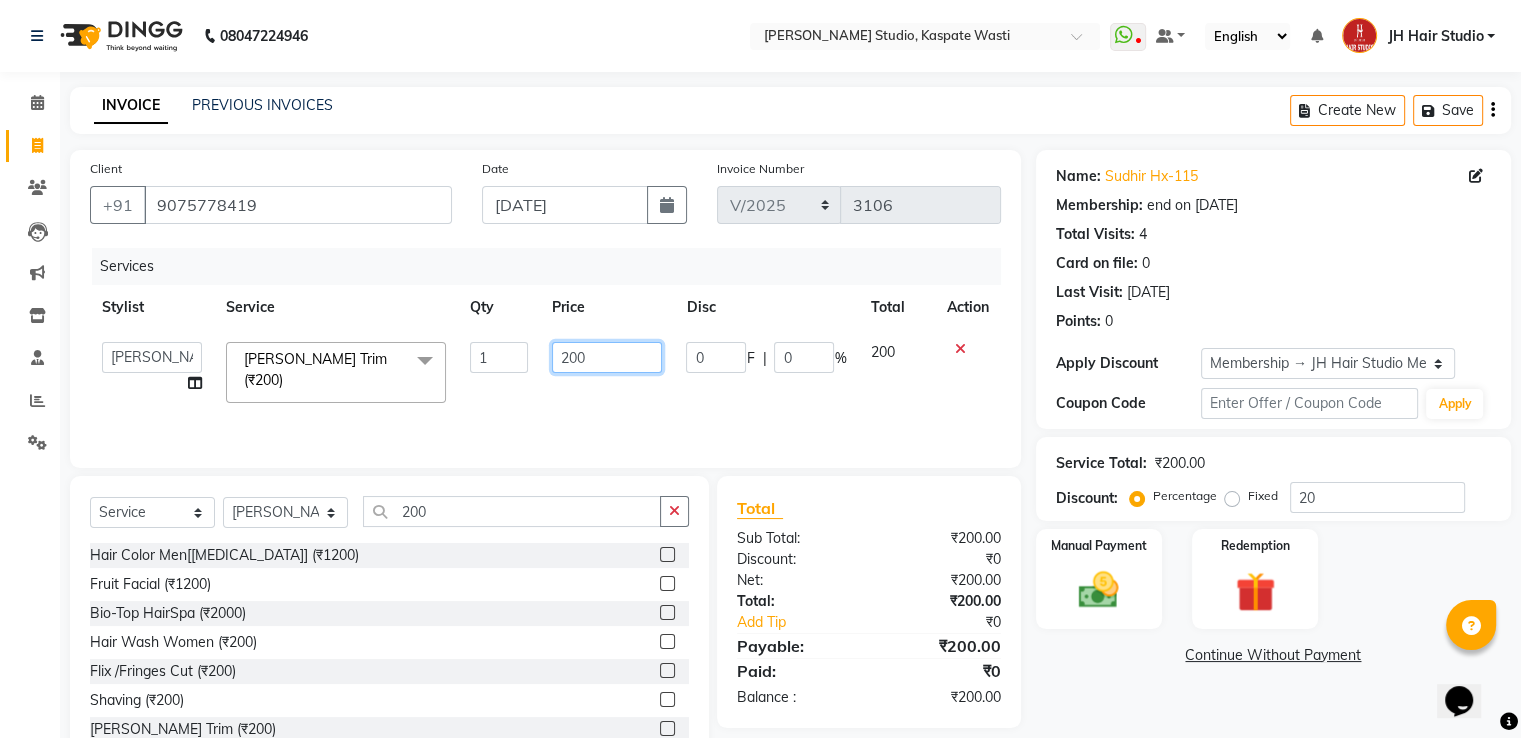 click on "200" 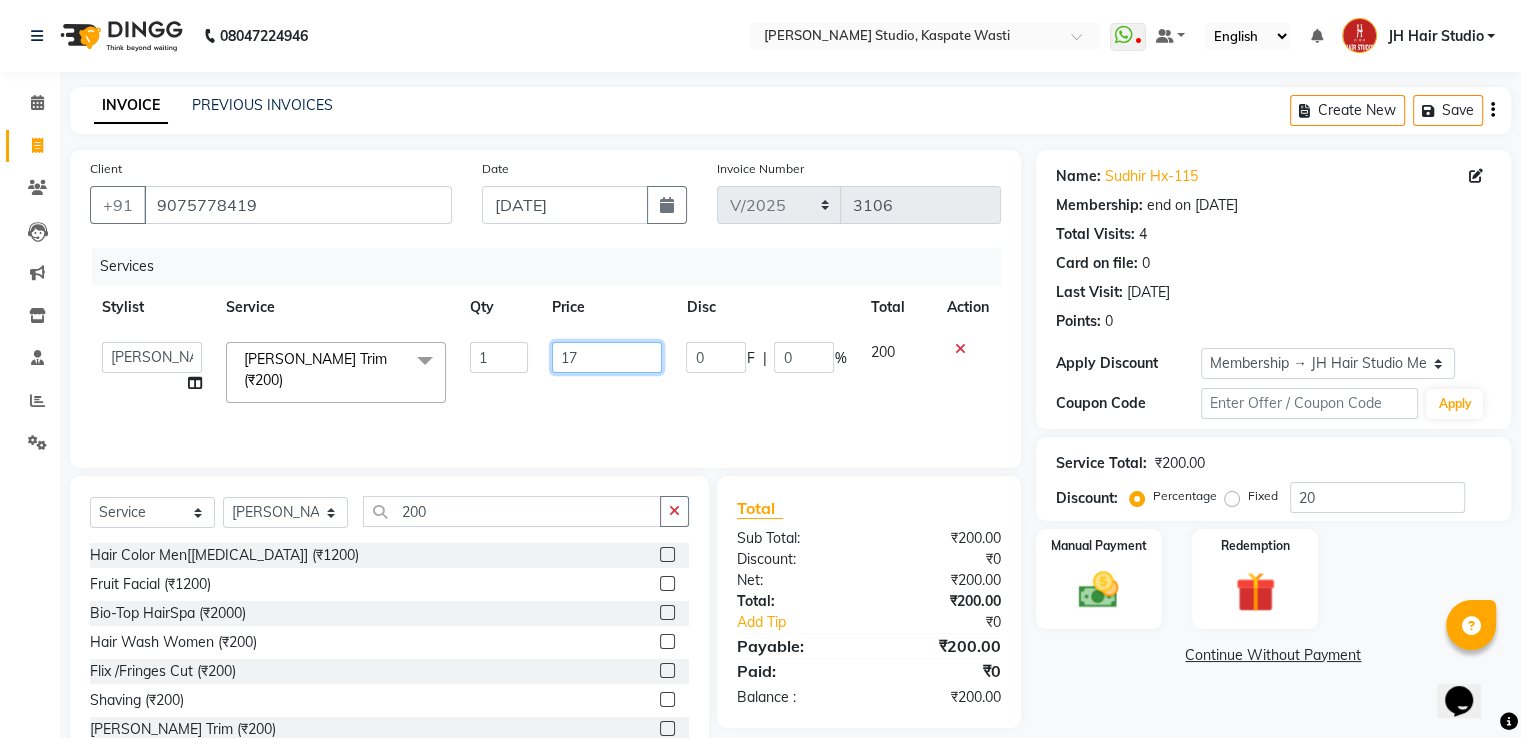 type on "170" 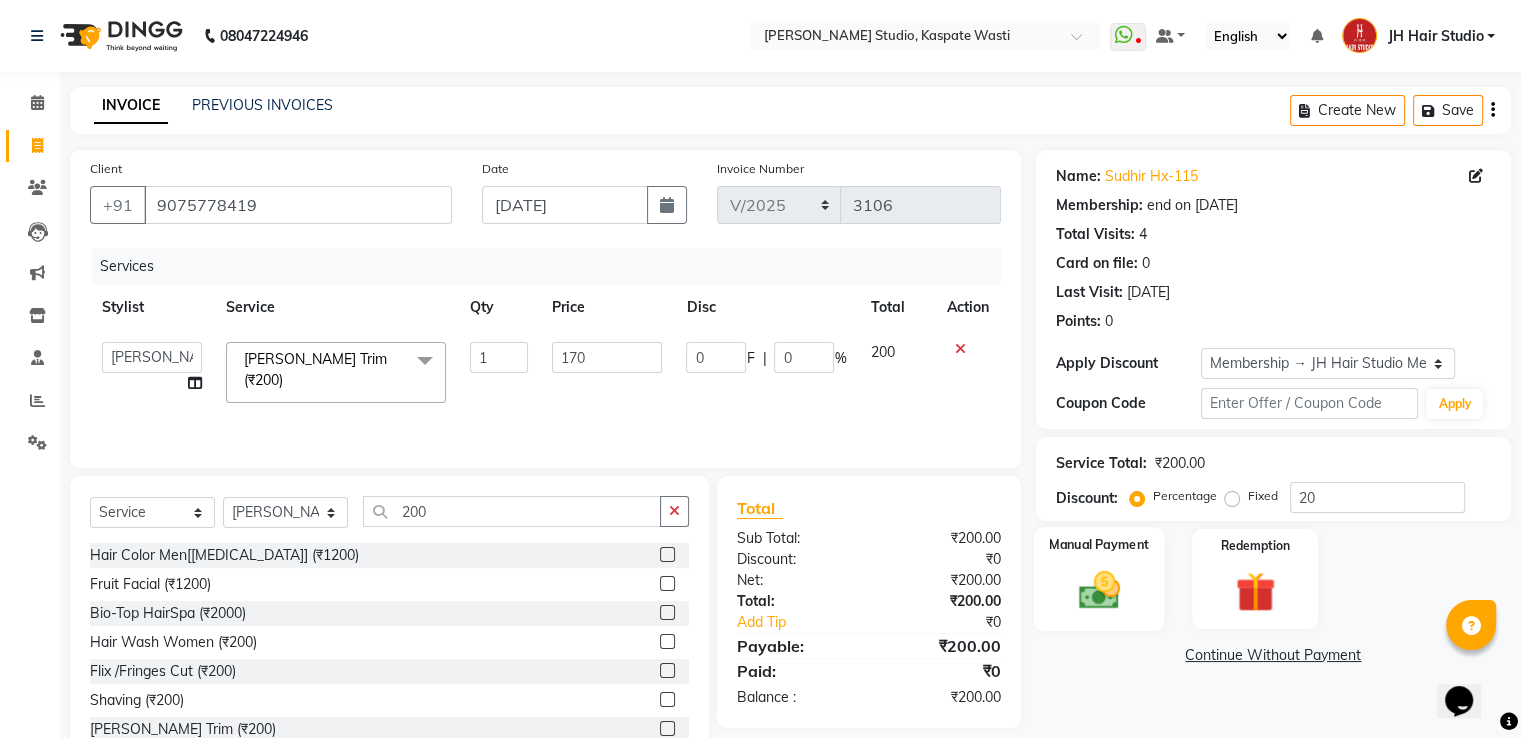 click 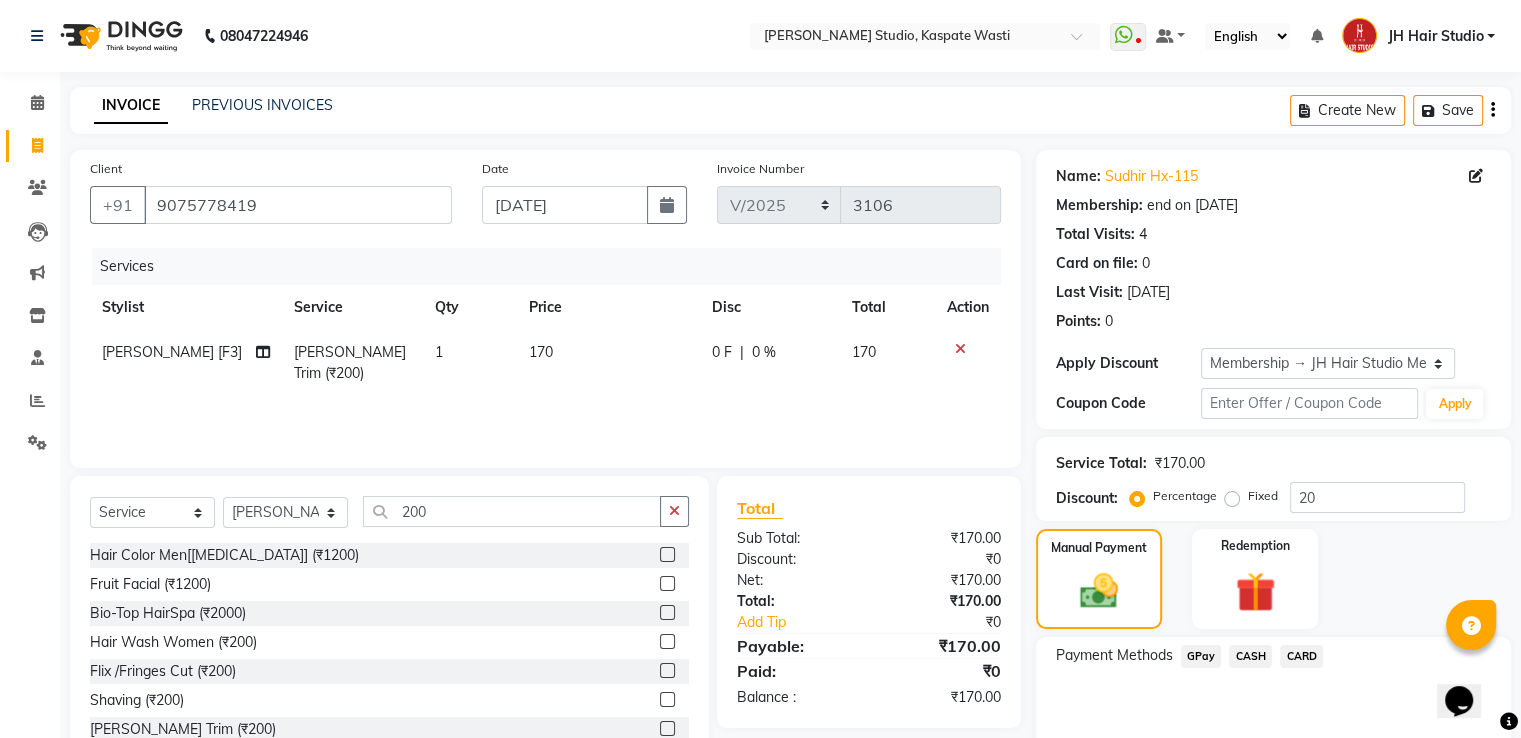 click on "GPay" 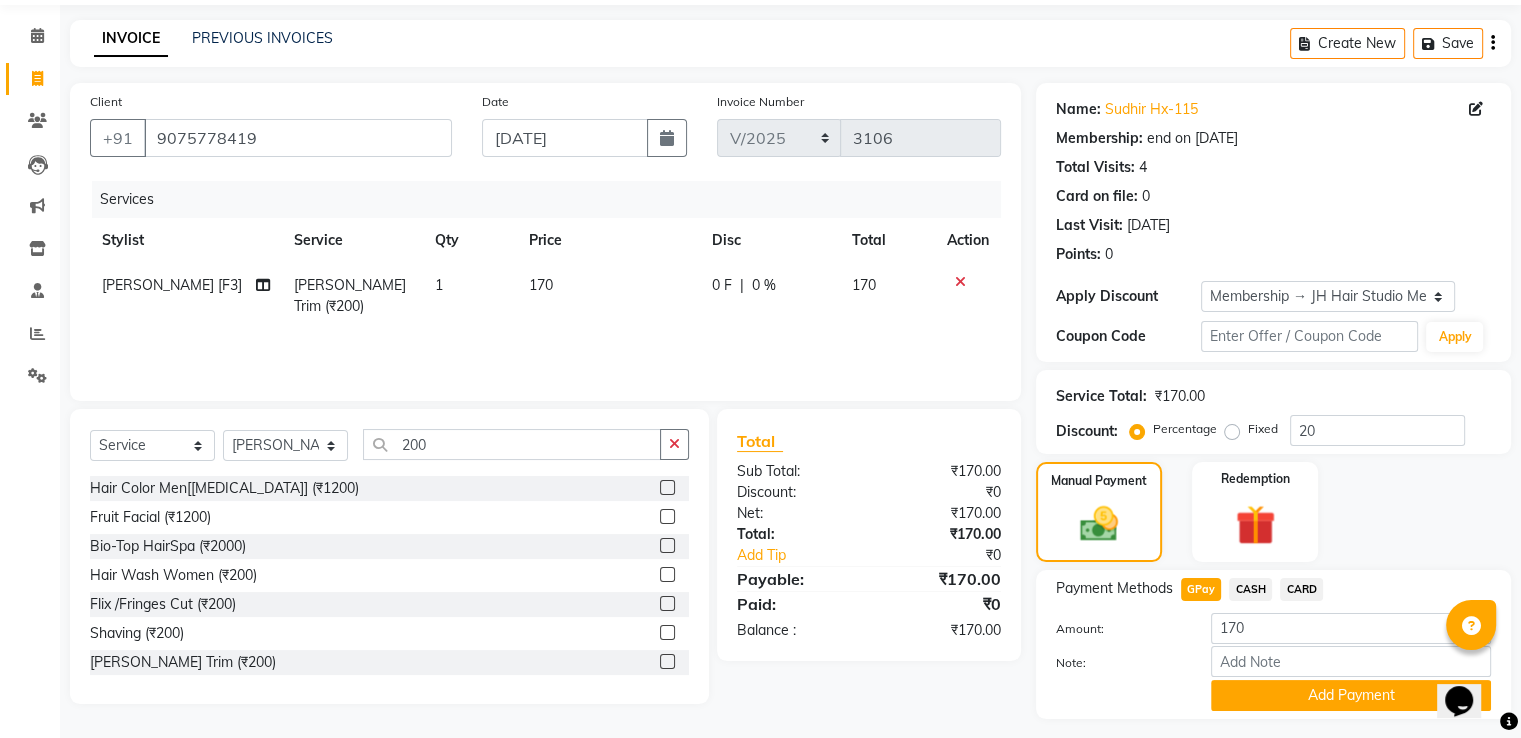 scroll, scrollTop: 120, scrollLeft: 0, axis: vertical 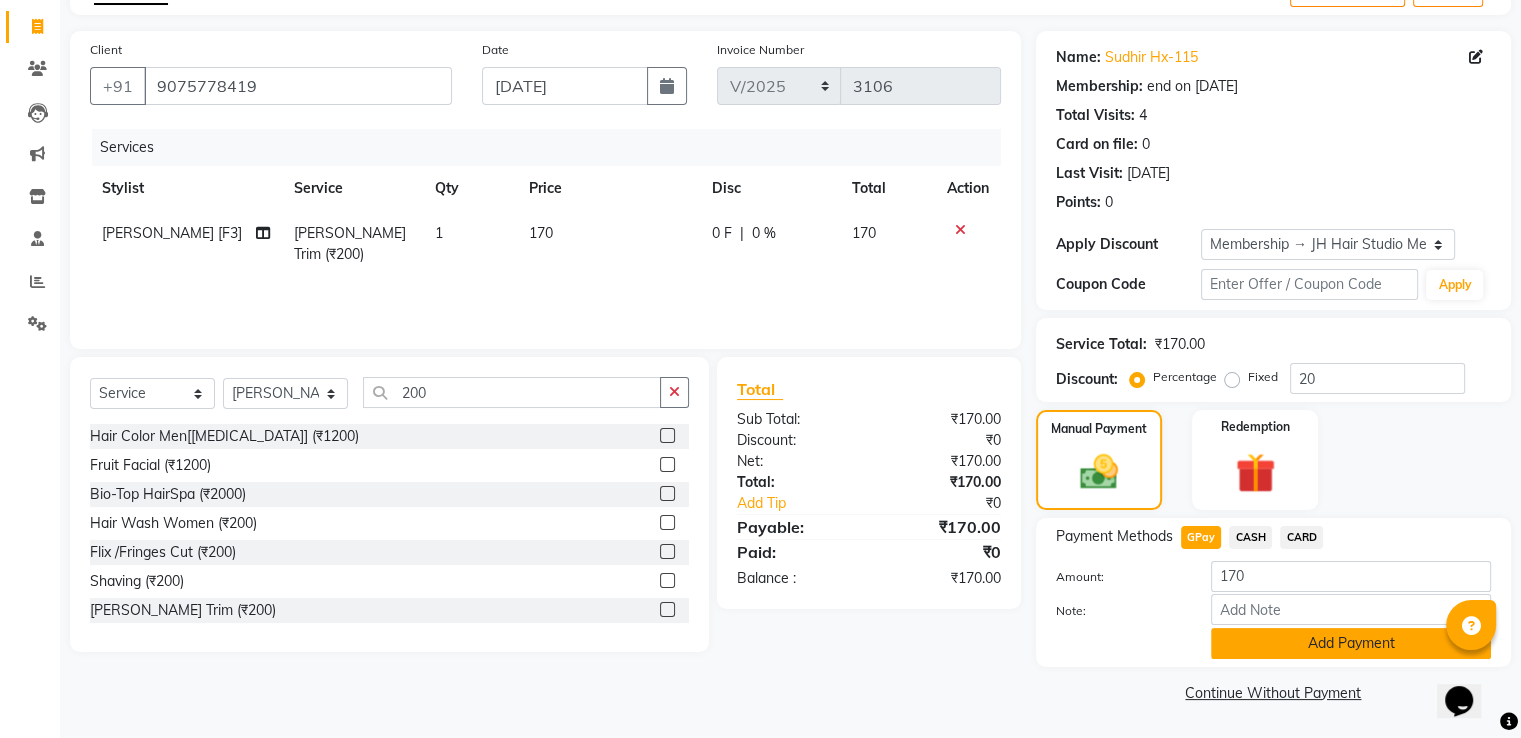 click on "Add Payment" 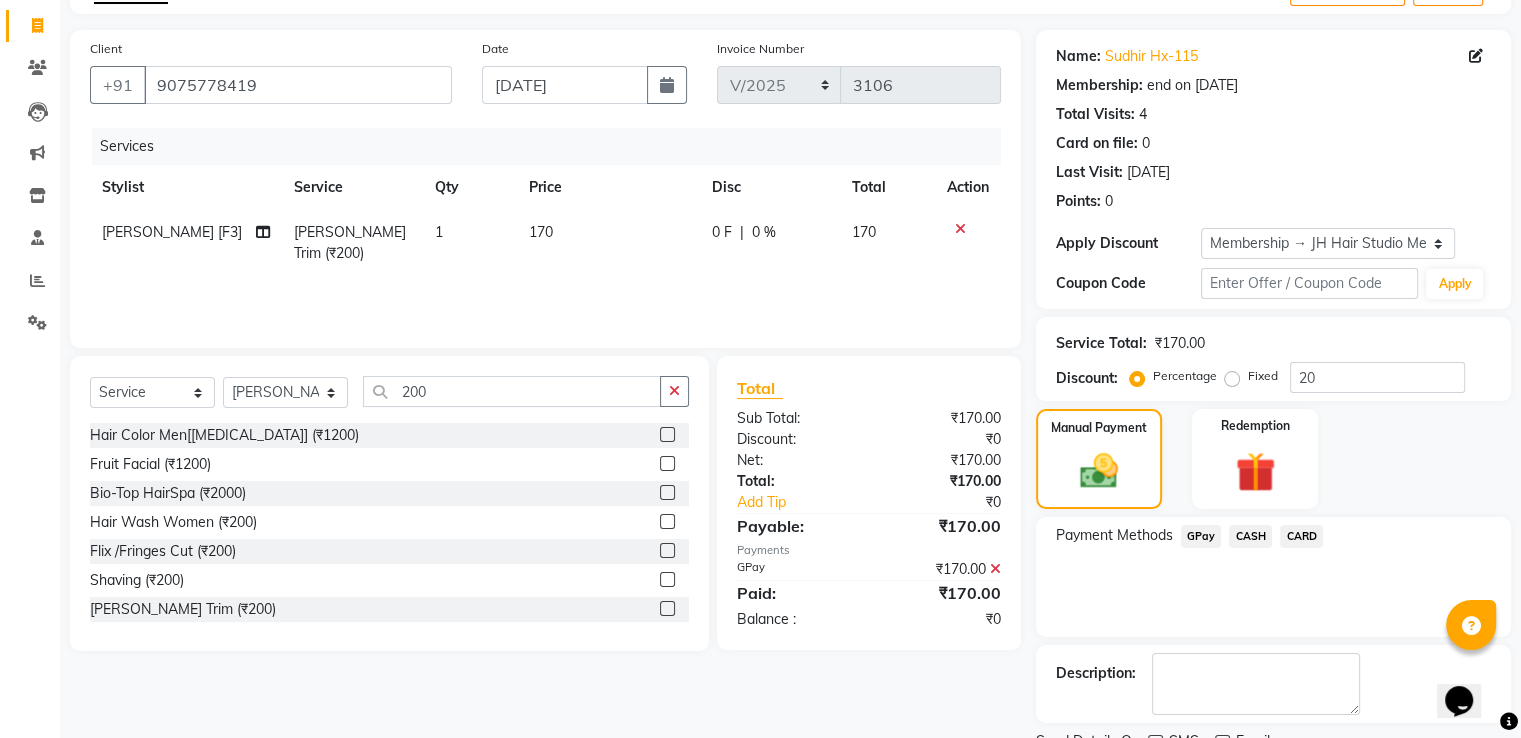 scroll, scrollTop: 201, scrollLeft: 0, axis: vertical 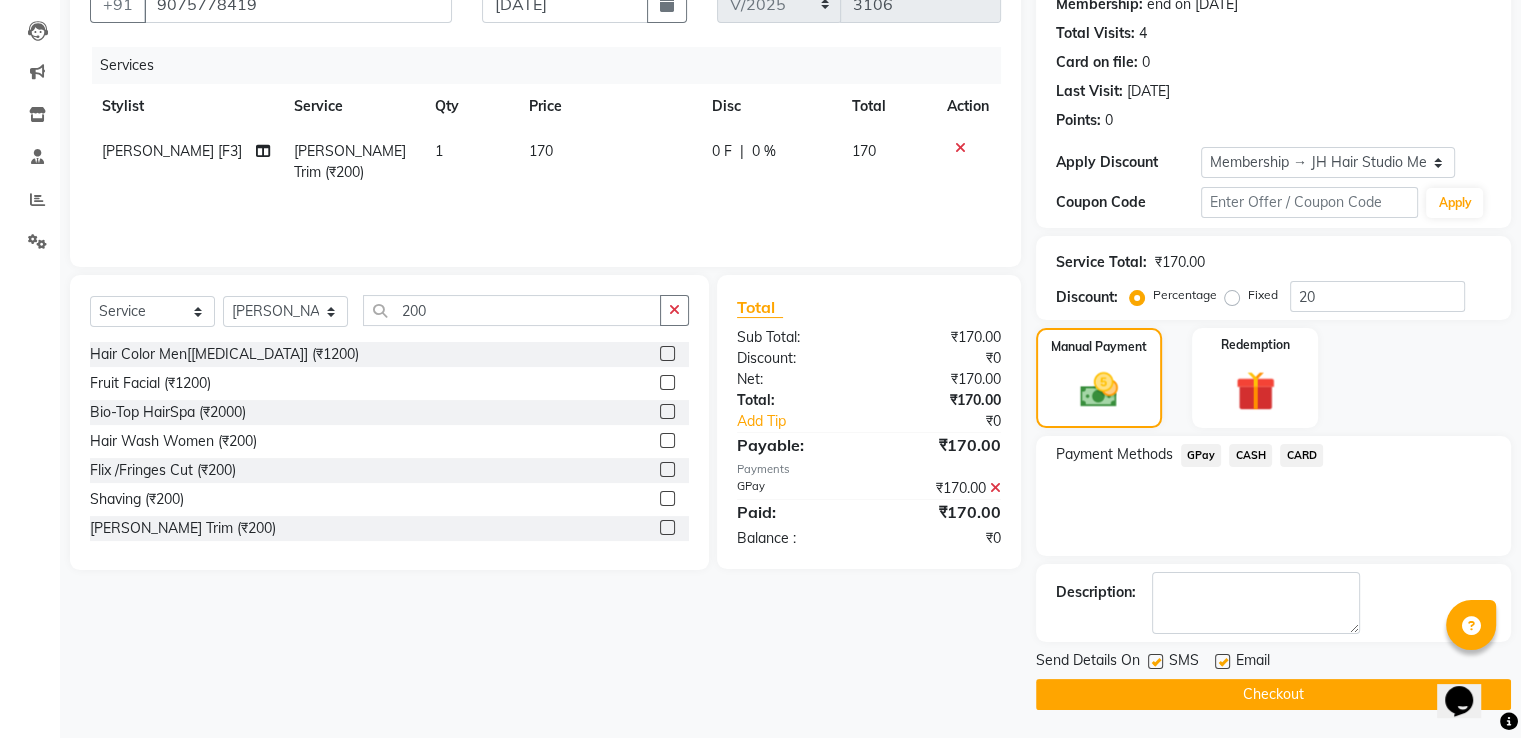 click on "Checkout" 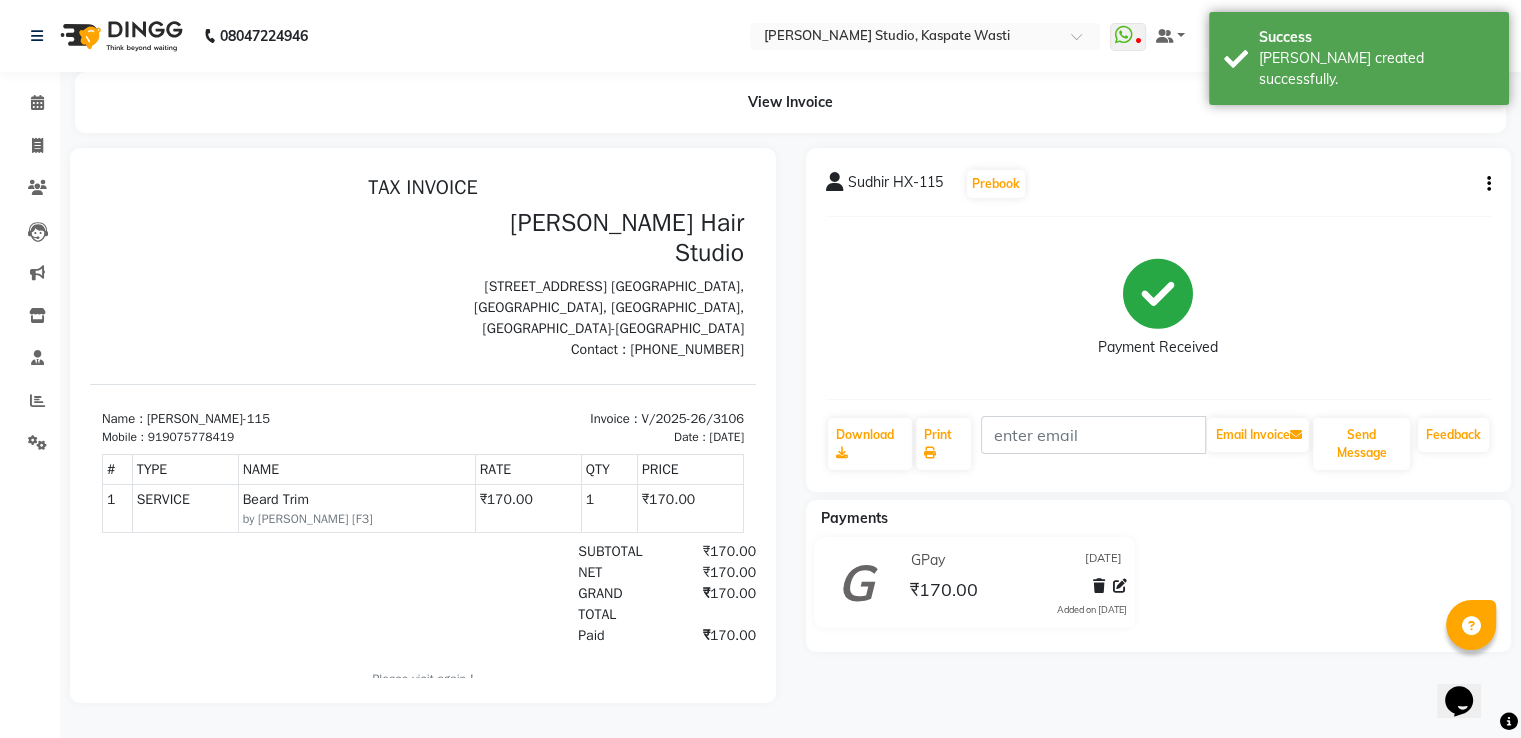scroll, scrollTop: 0, scrollLeft: 0, axis: both 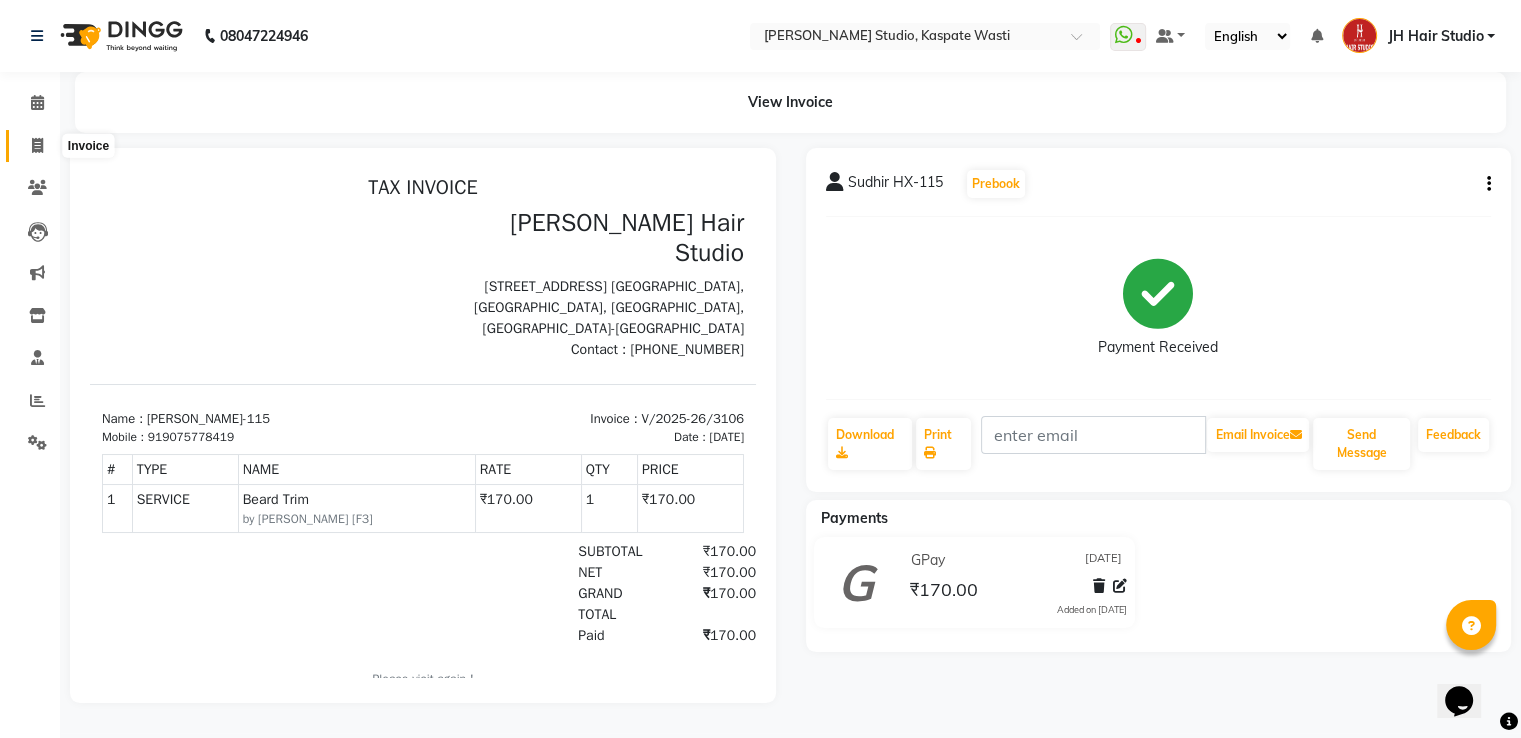 click 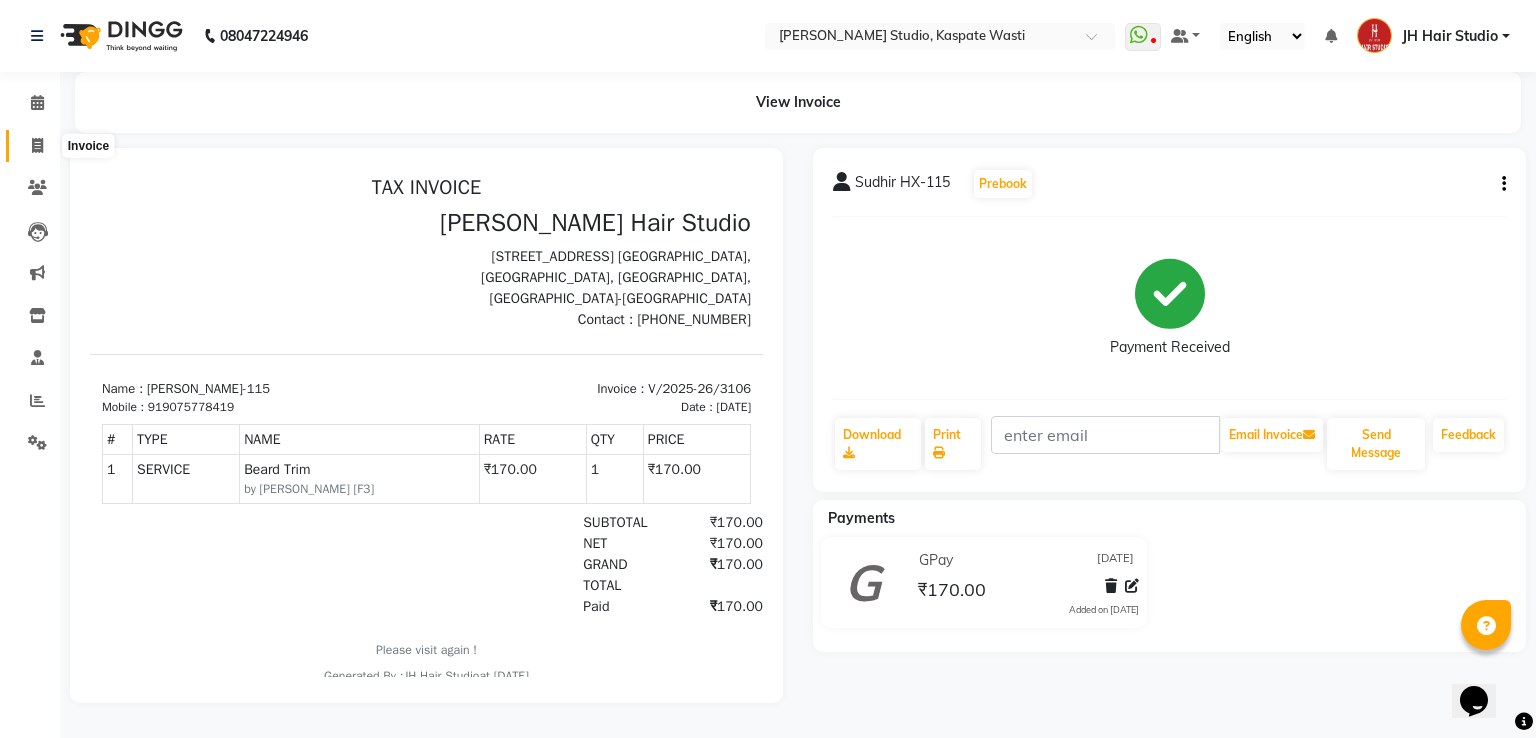 select on "130" 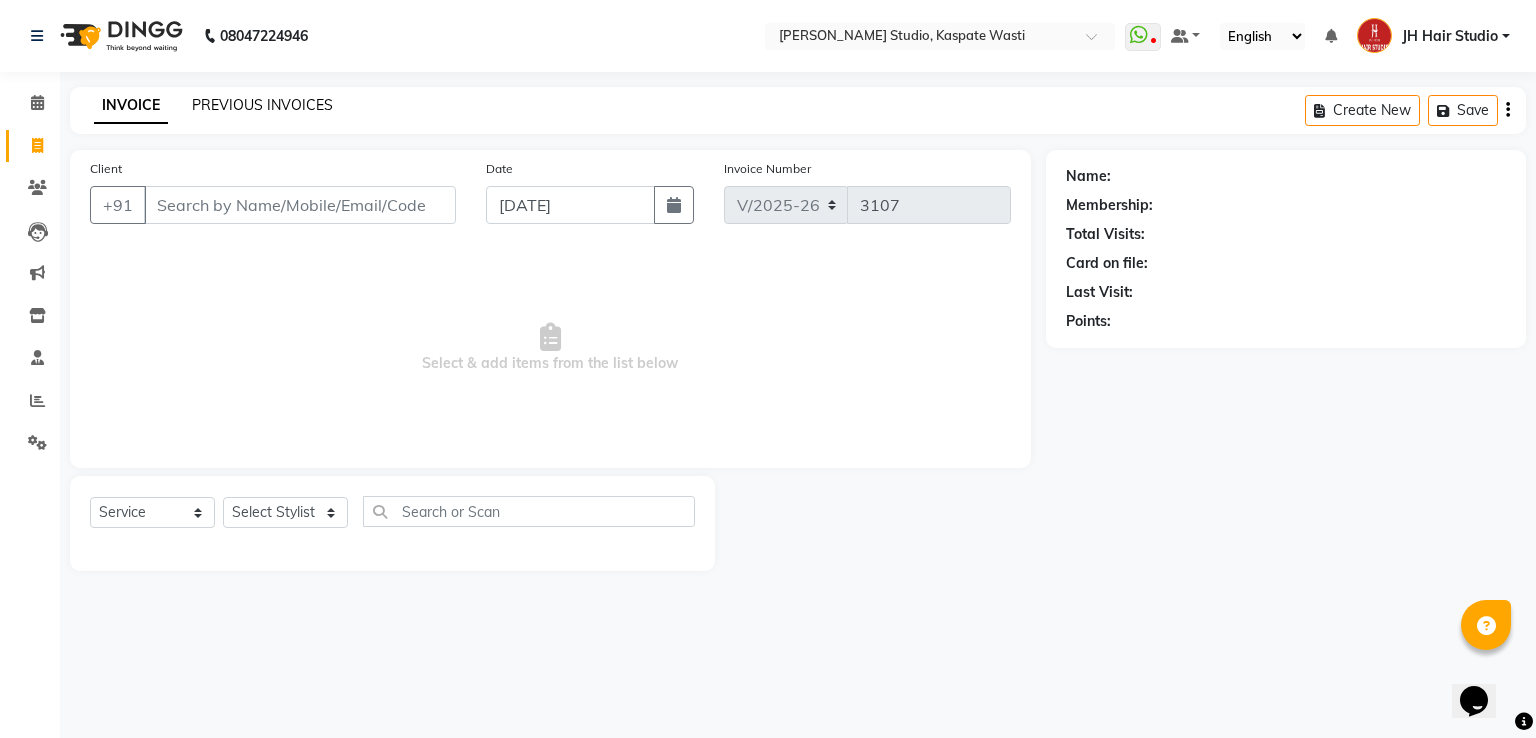click on "PREVIOUS INVOICES" 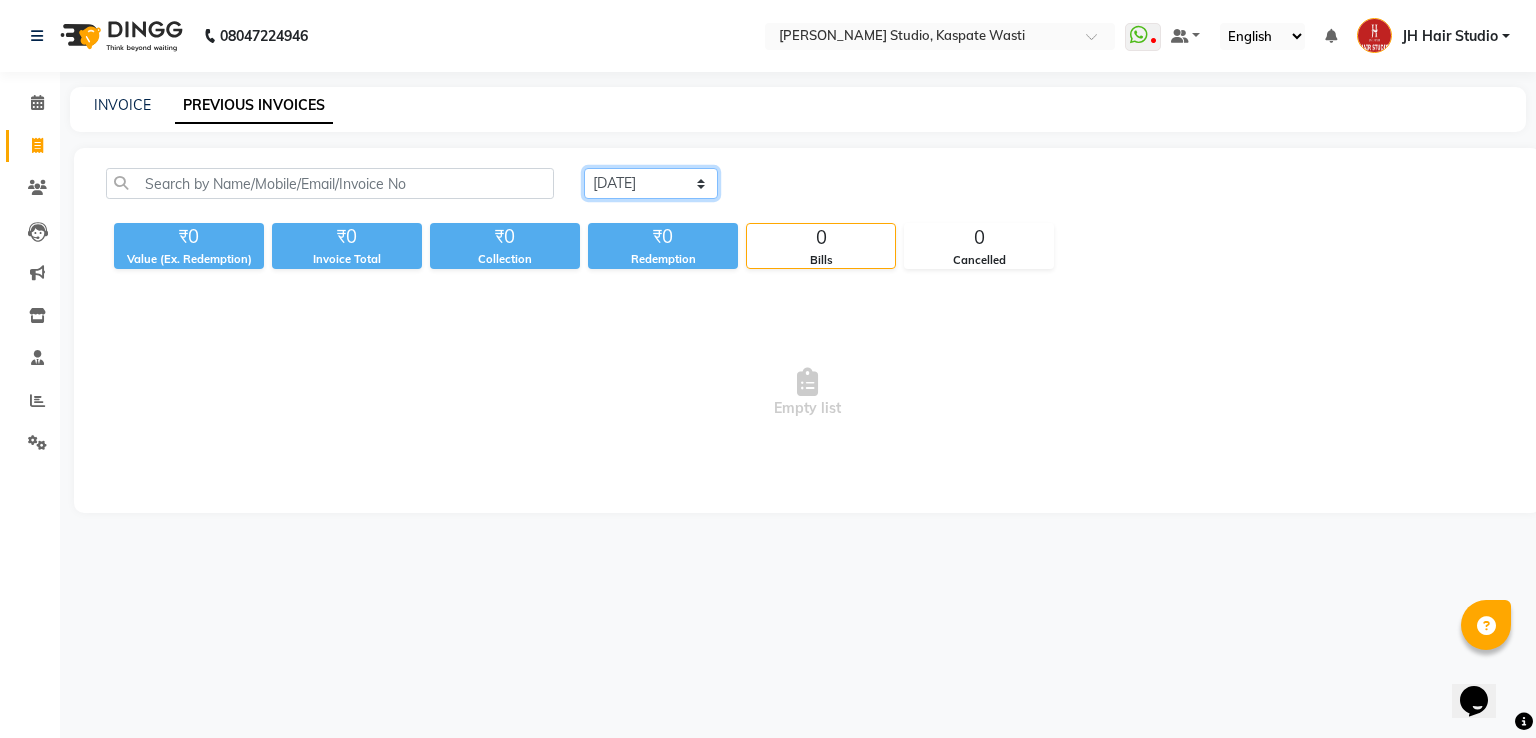click on "[DATE] [DATE] Custom Range" 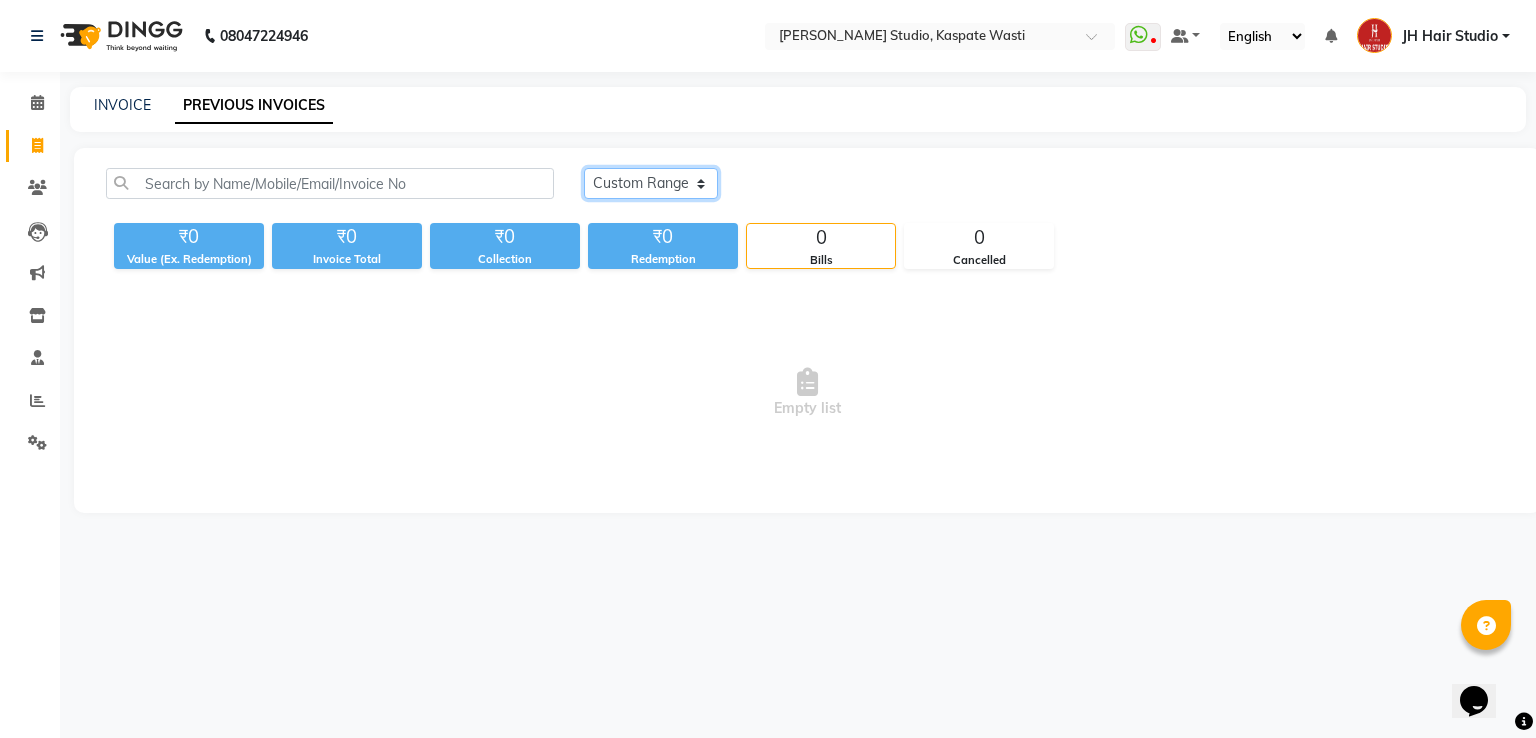 click on "[DATE] [DATE] Custom Range" 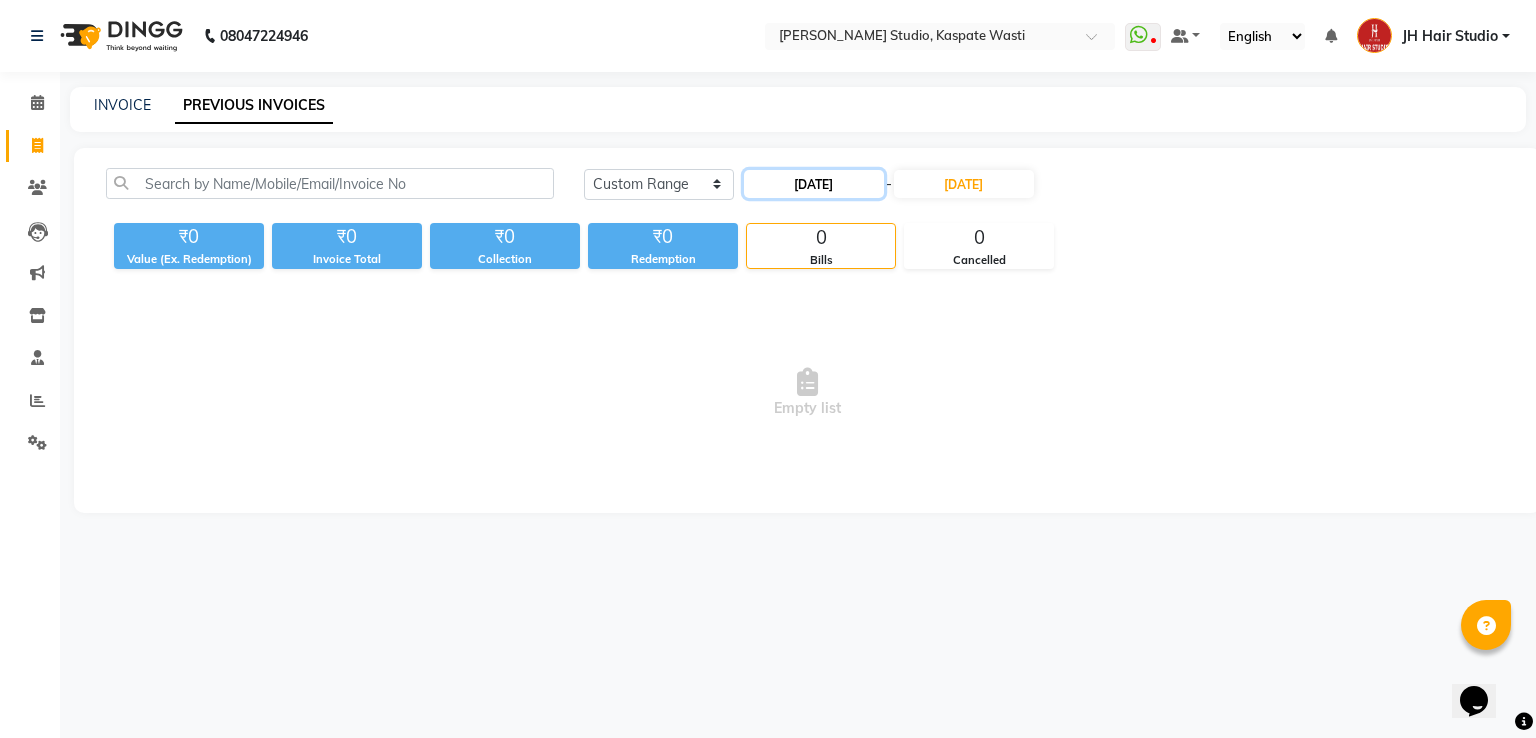 click on "[DATE]" 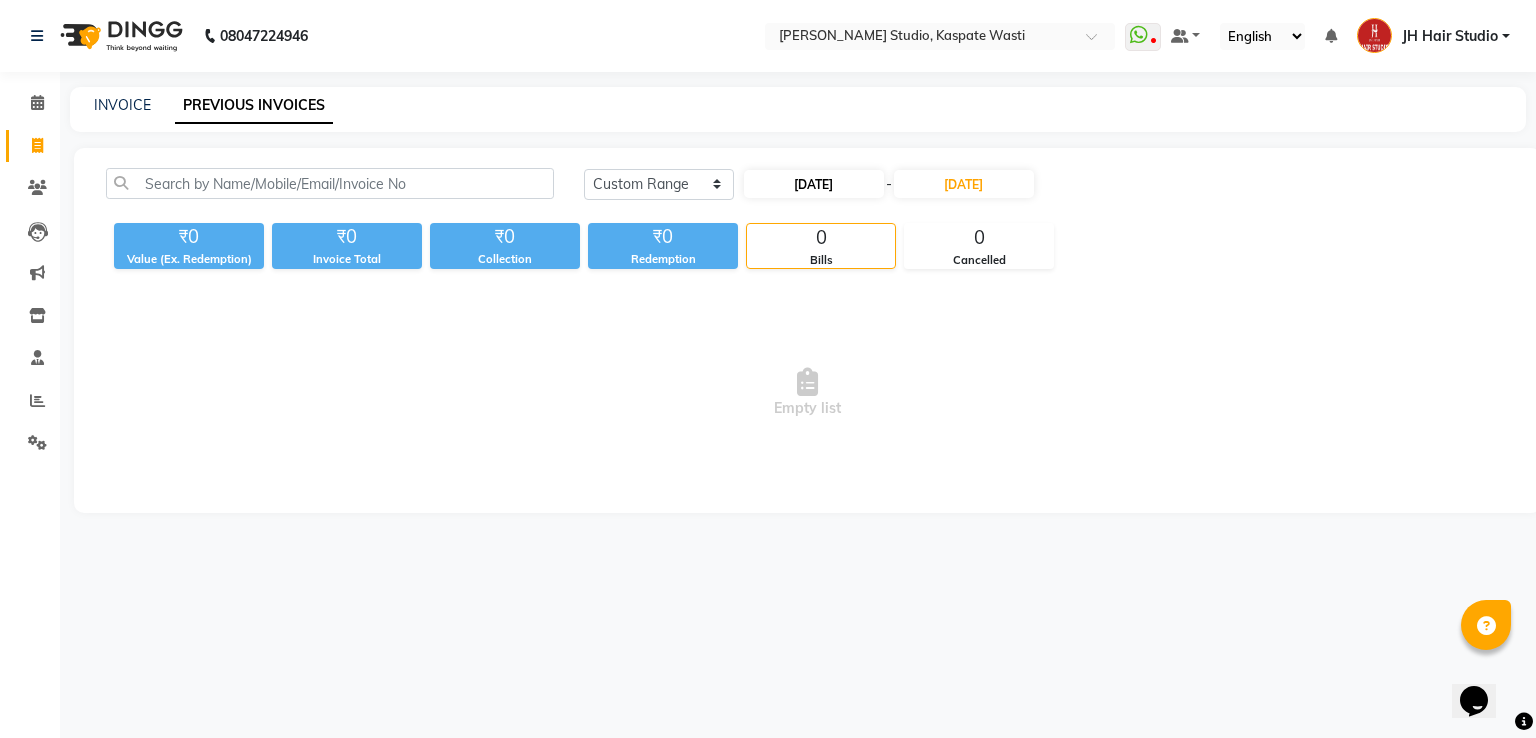 select on "7" 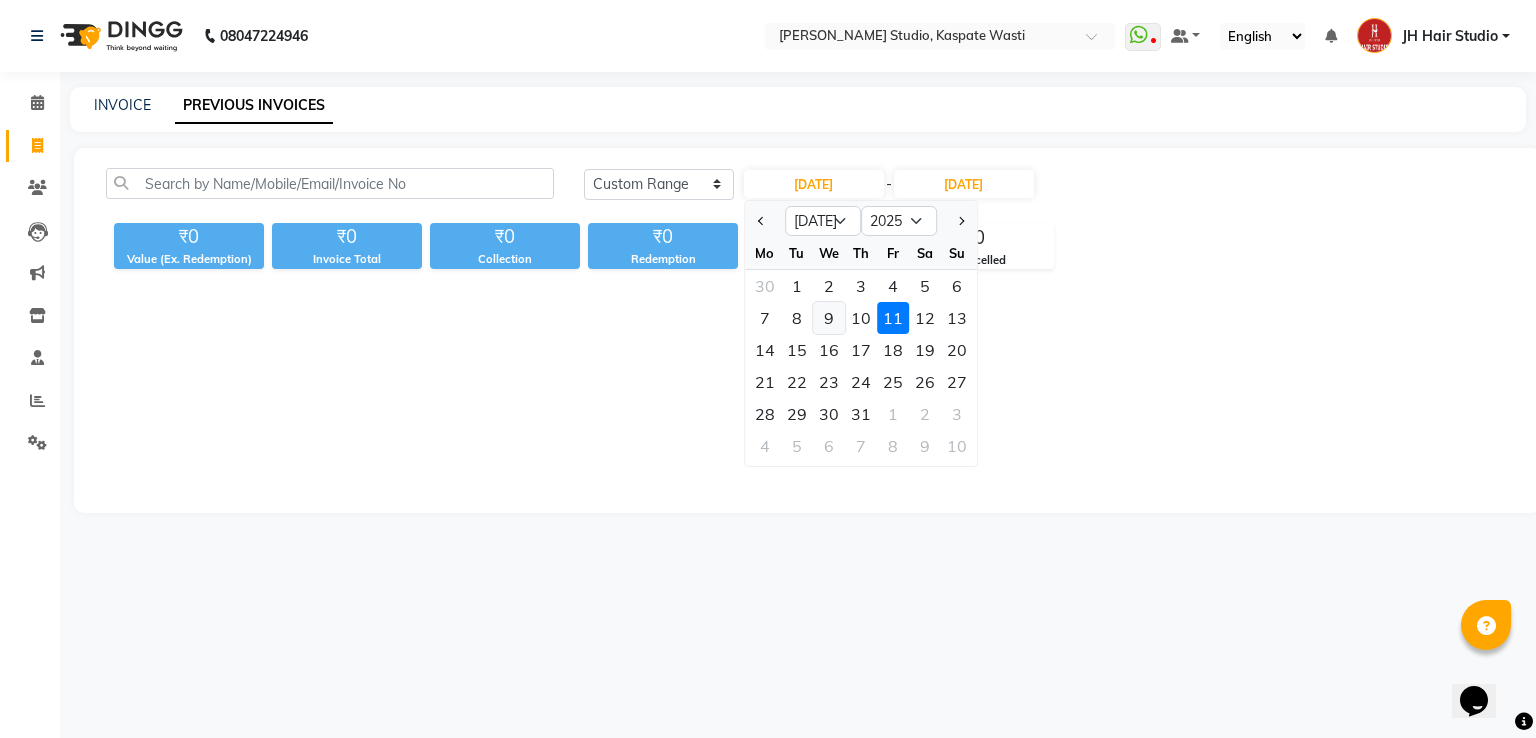 click on "9" 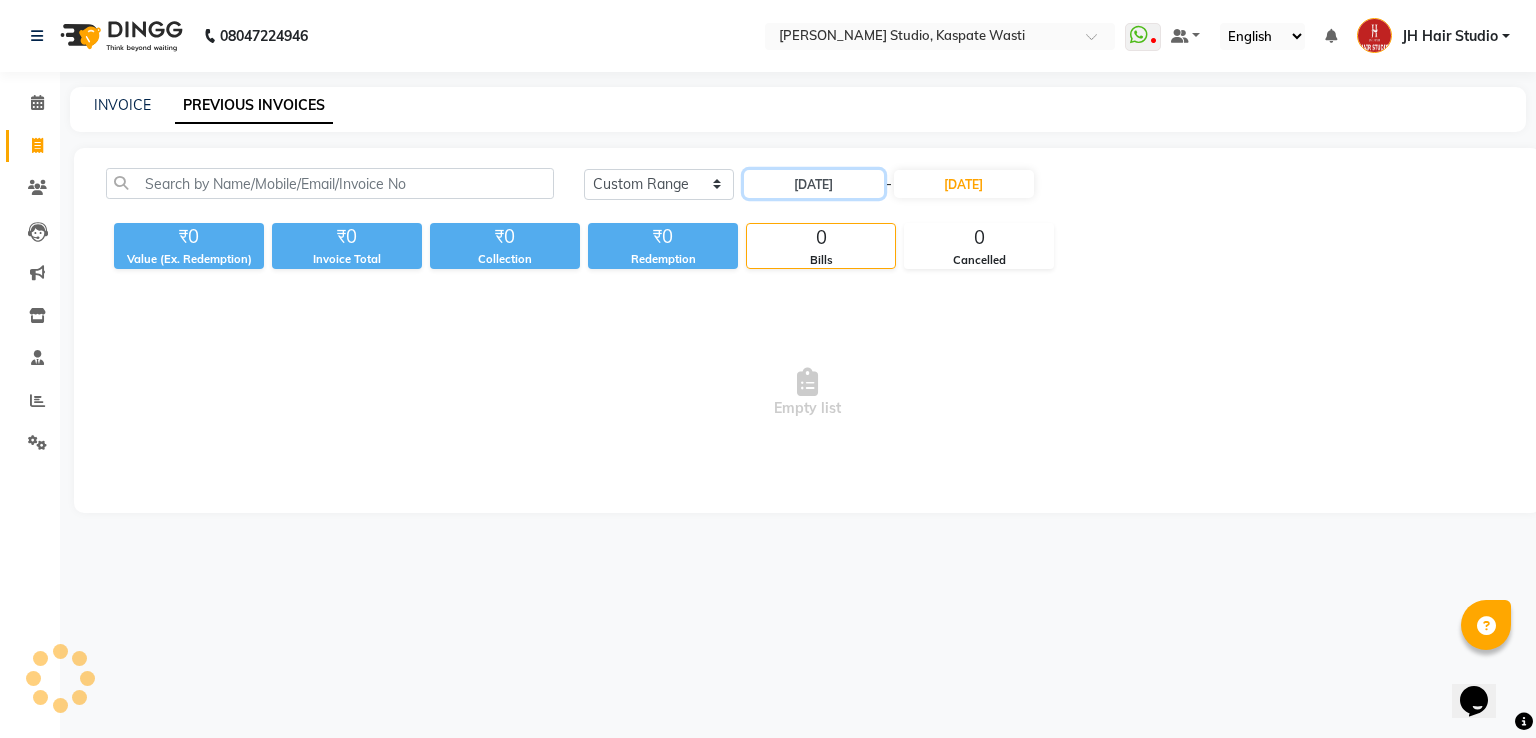 type on "09-07-2025" 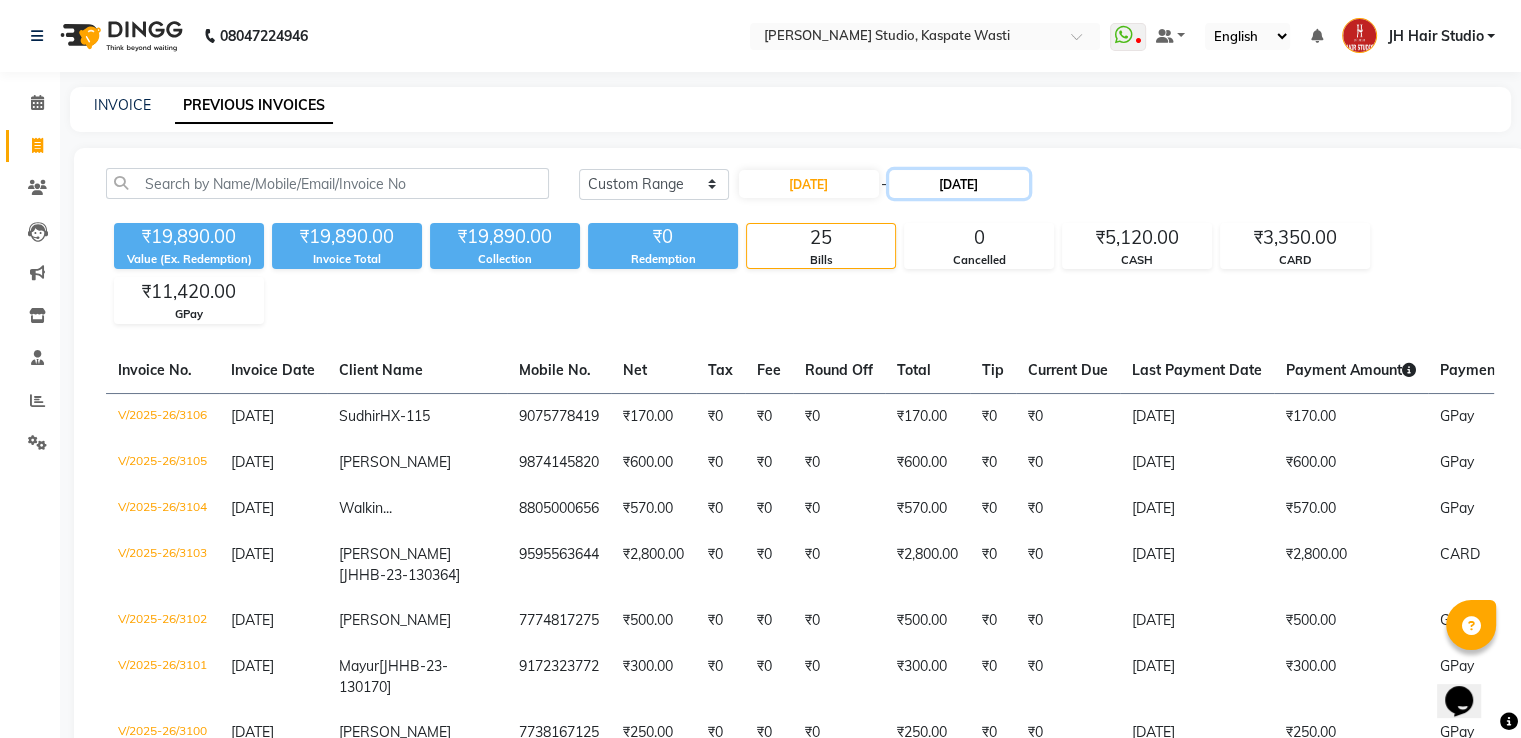 click on "[DATE]" 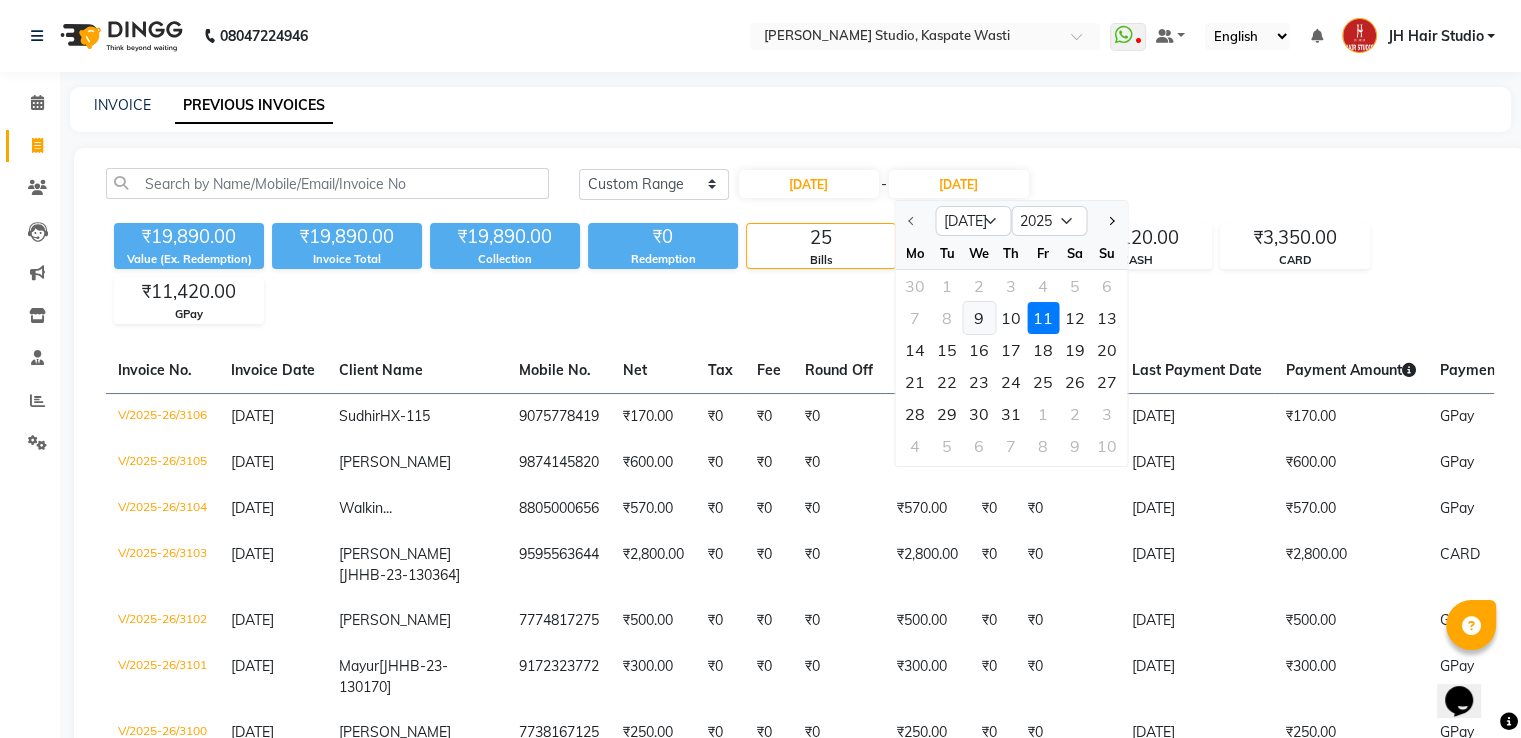 click on "9" 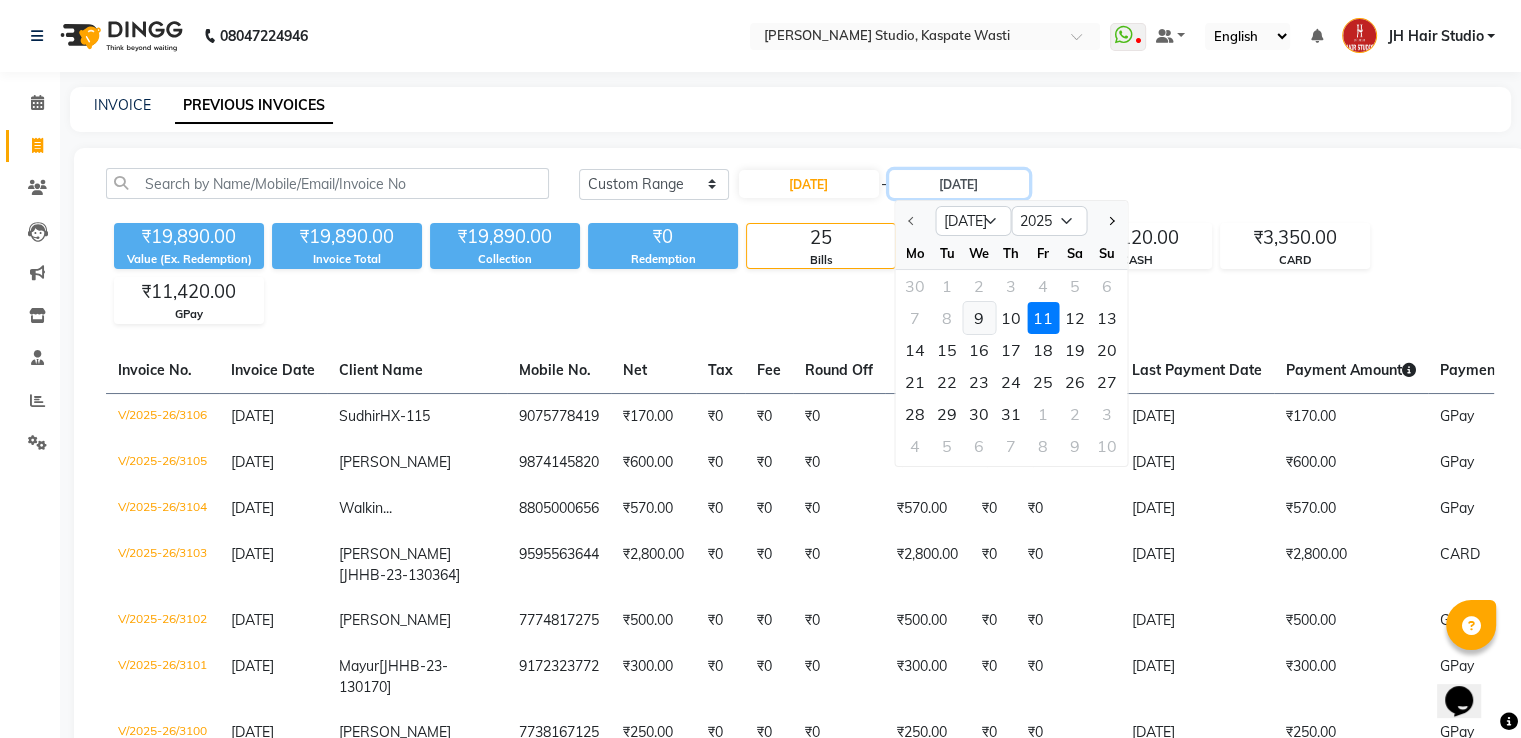 type on "09-07-2025" 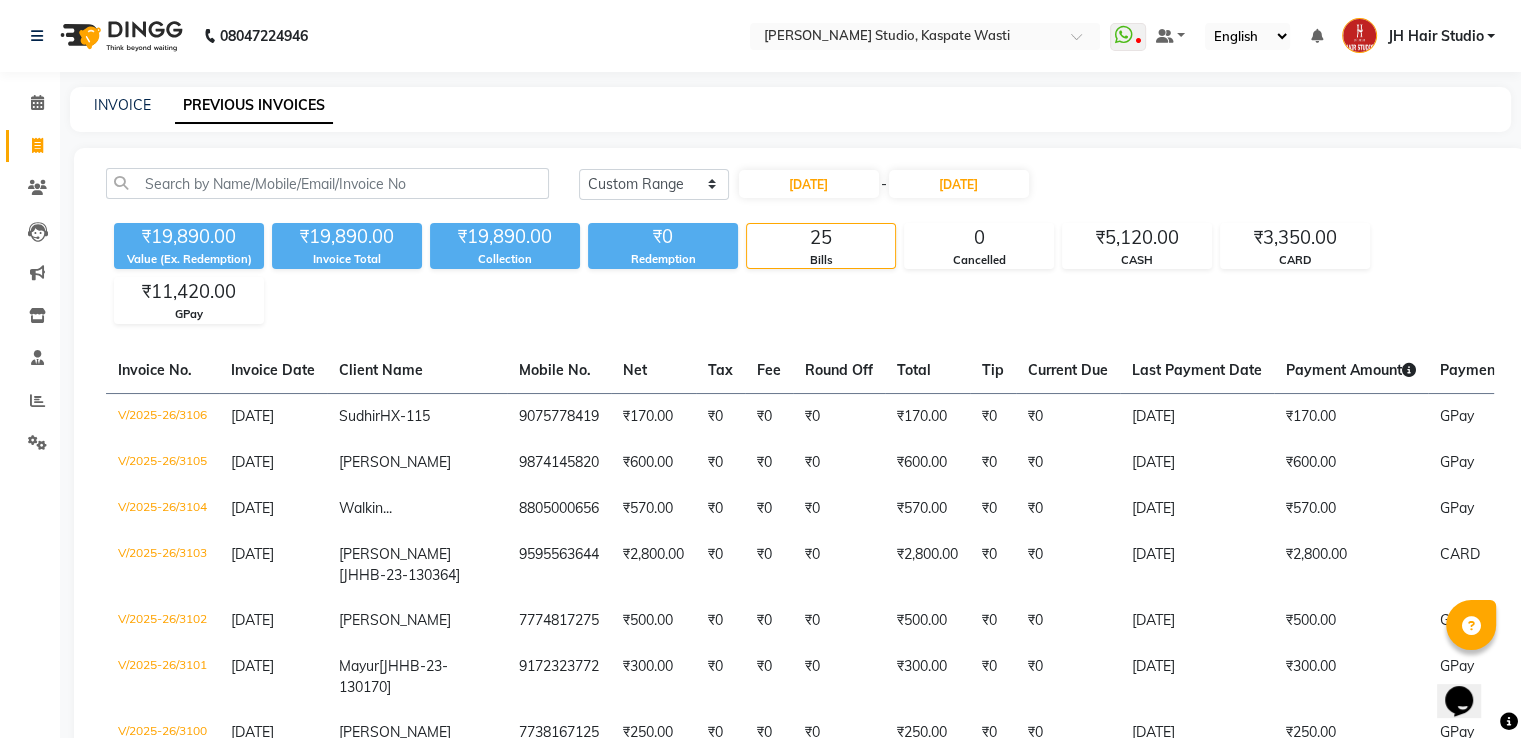click on "INVOICE" 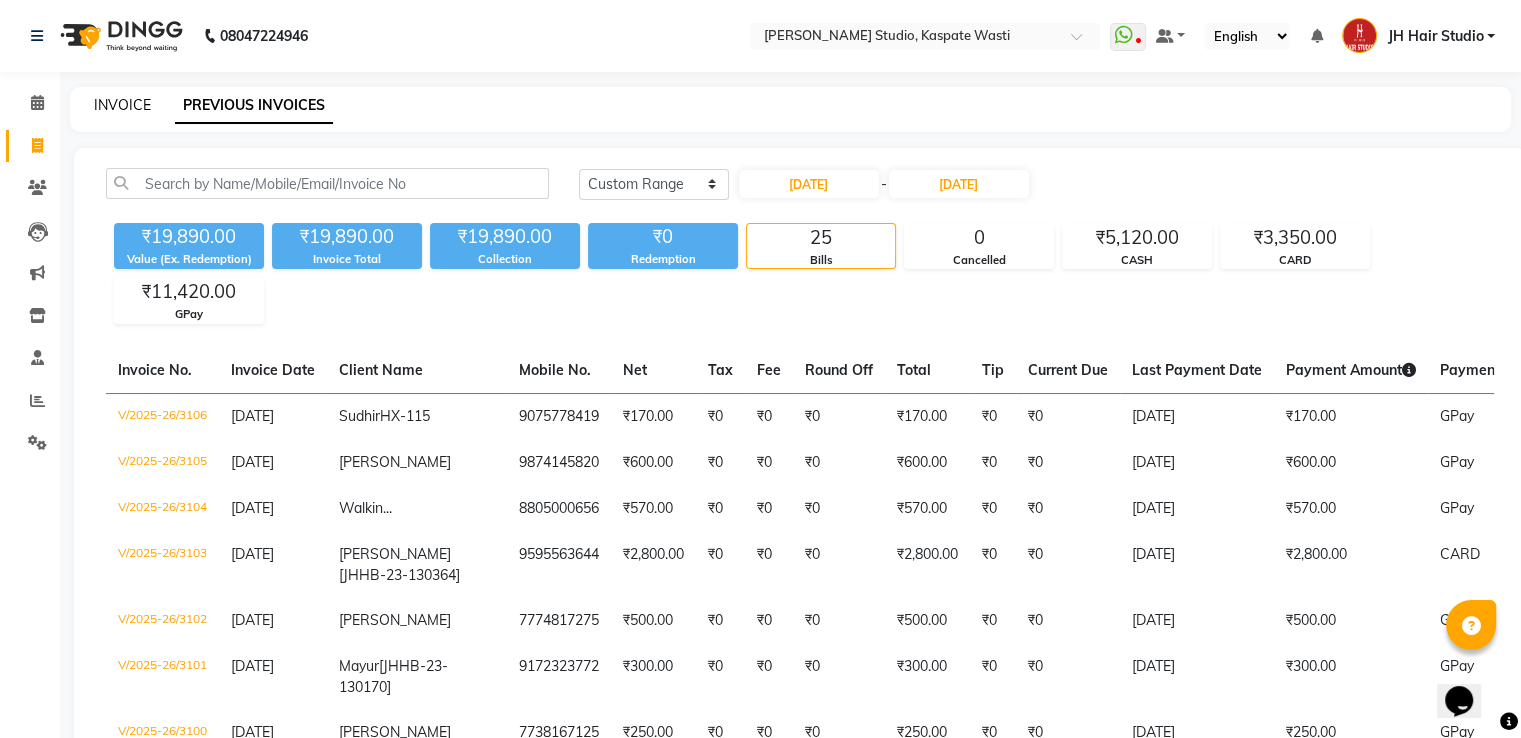 click on "INVOICE" 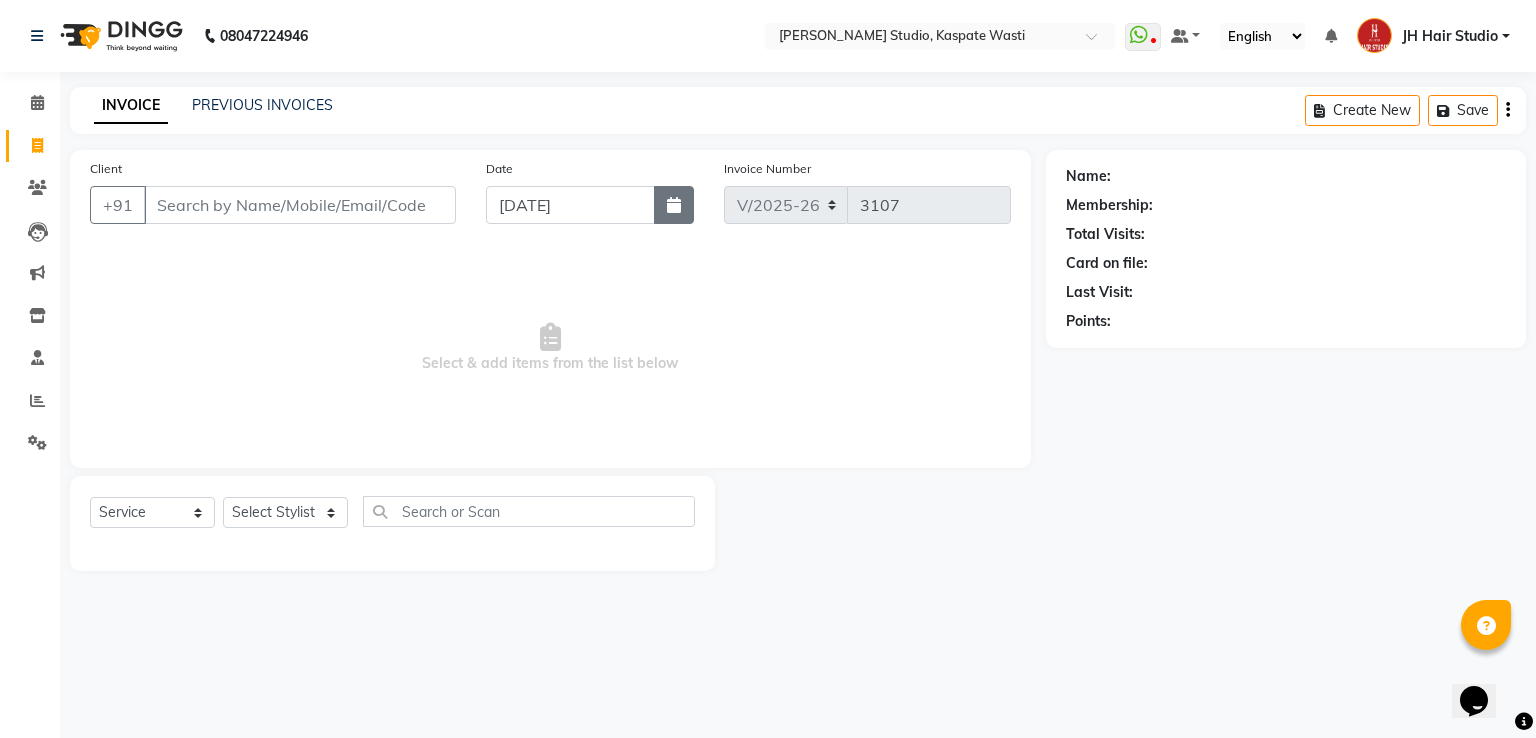 click 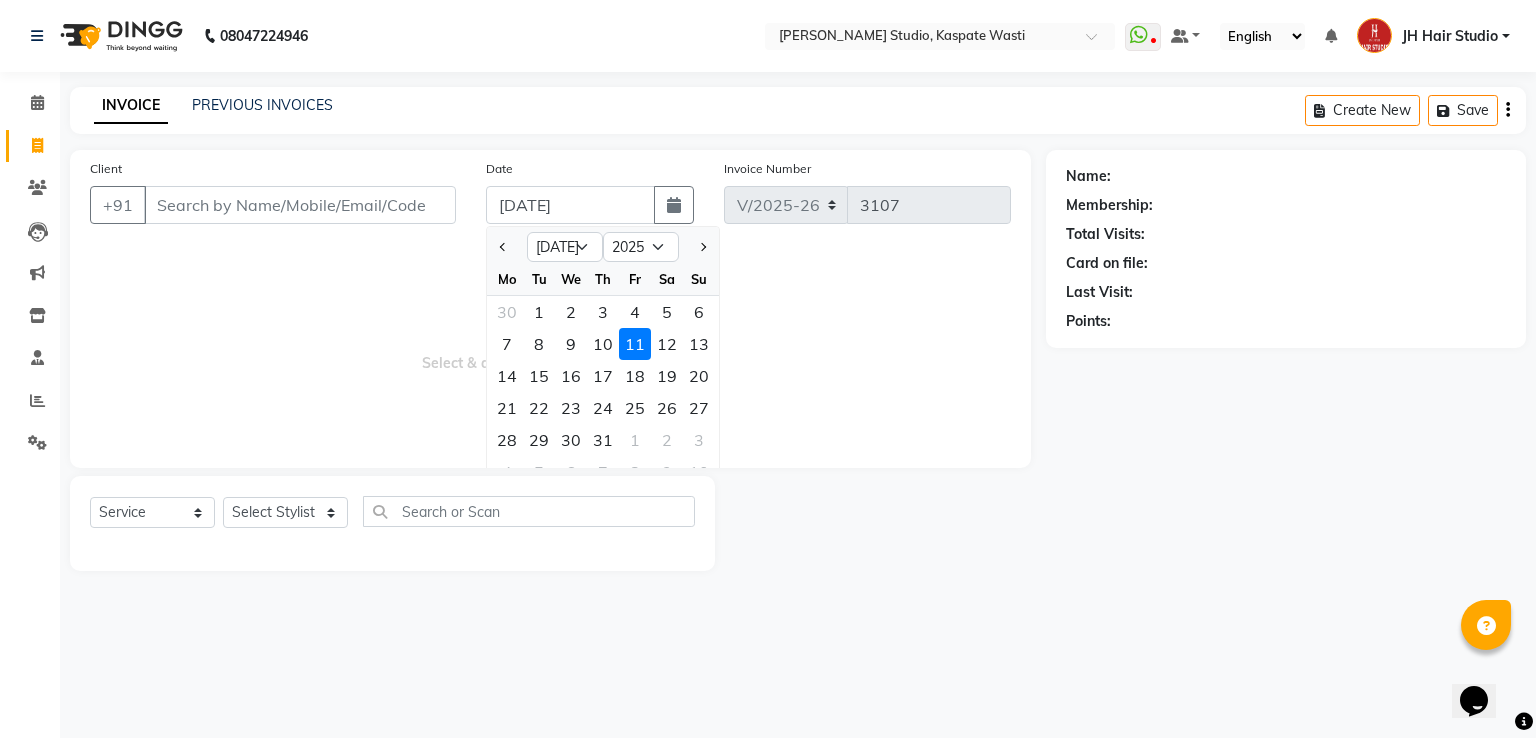 click on "10" 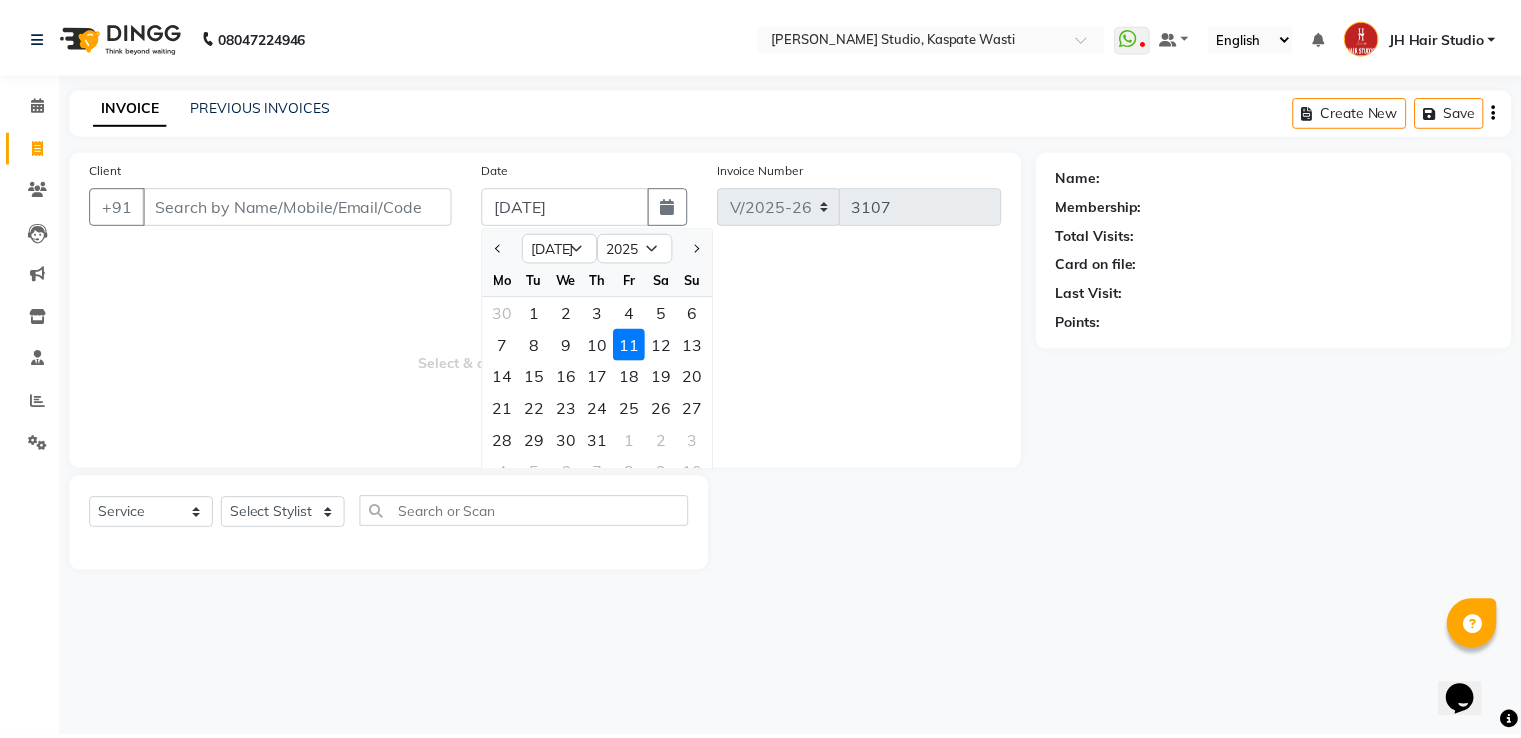 click 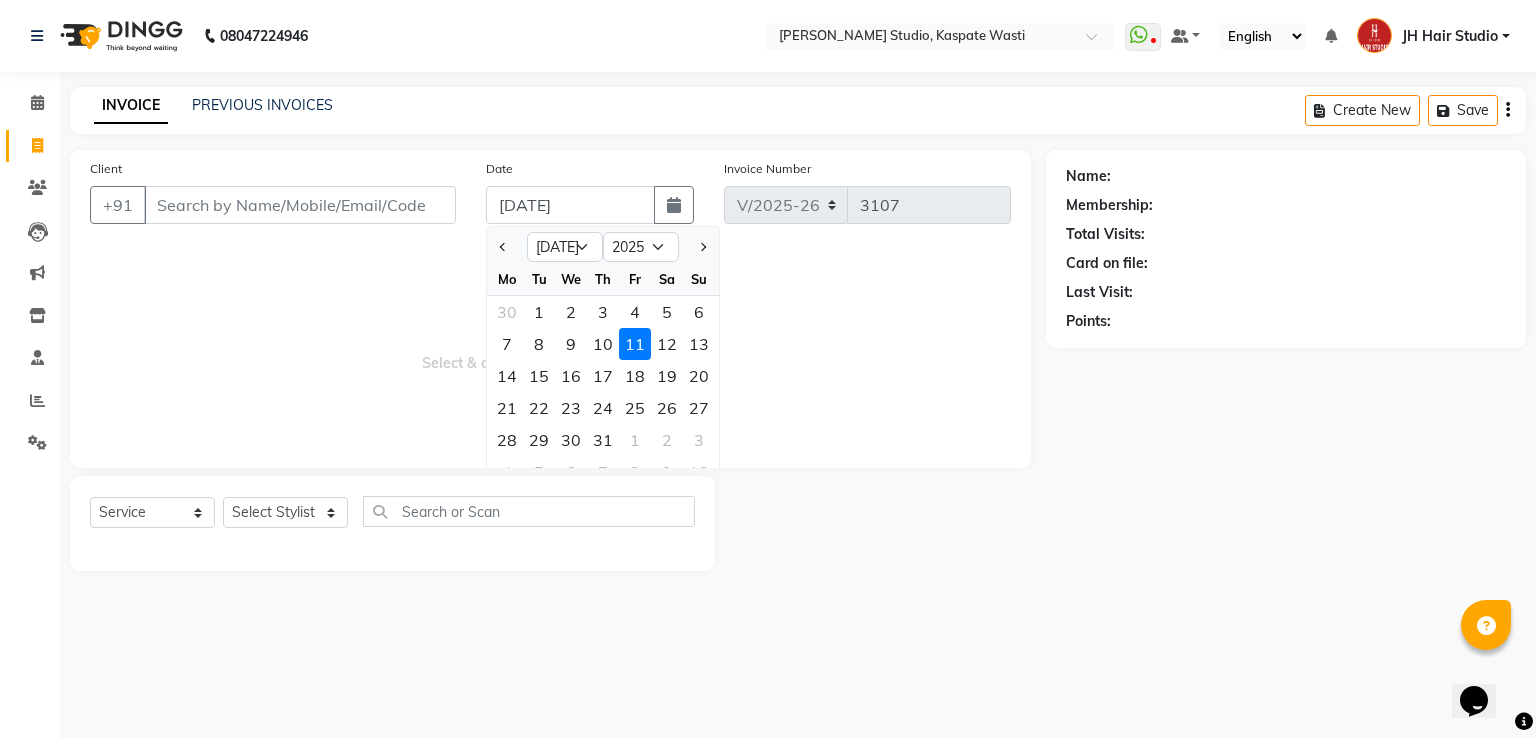 type on "8805000656" 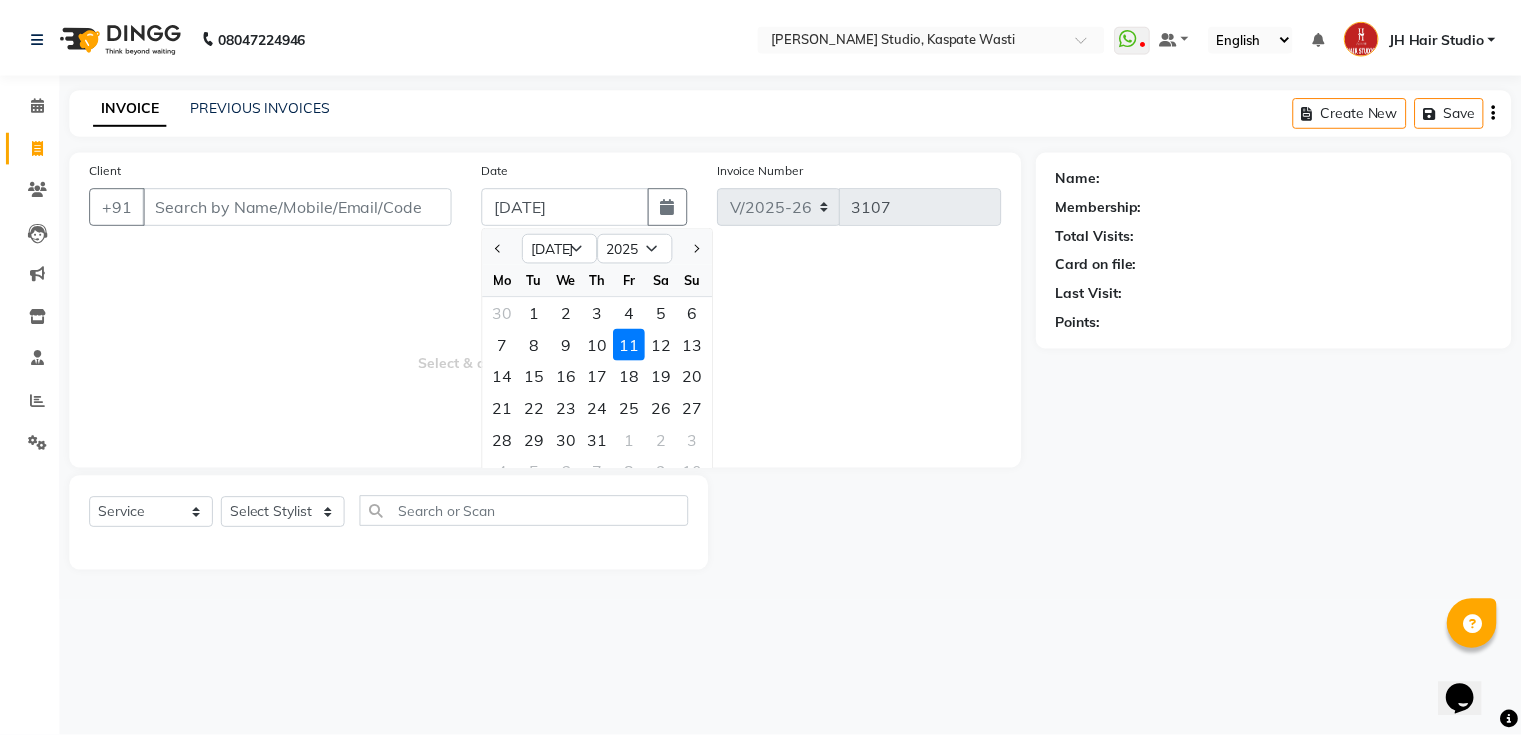 click 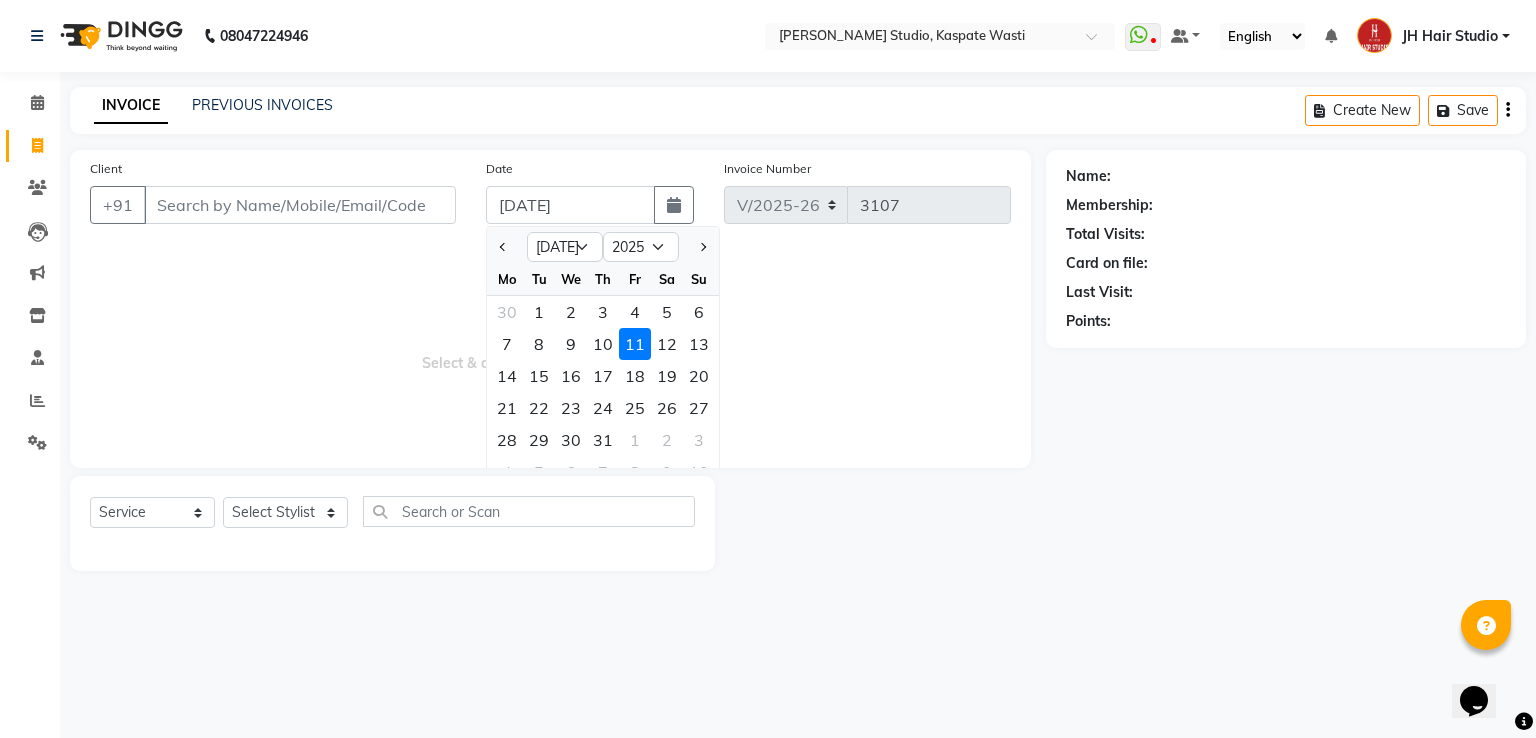 type on "3109" 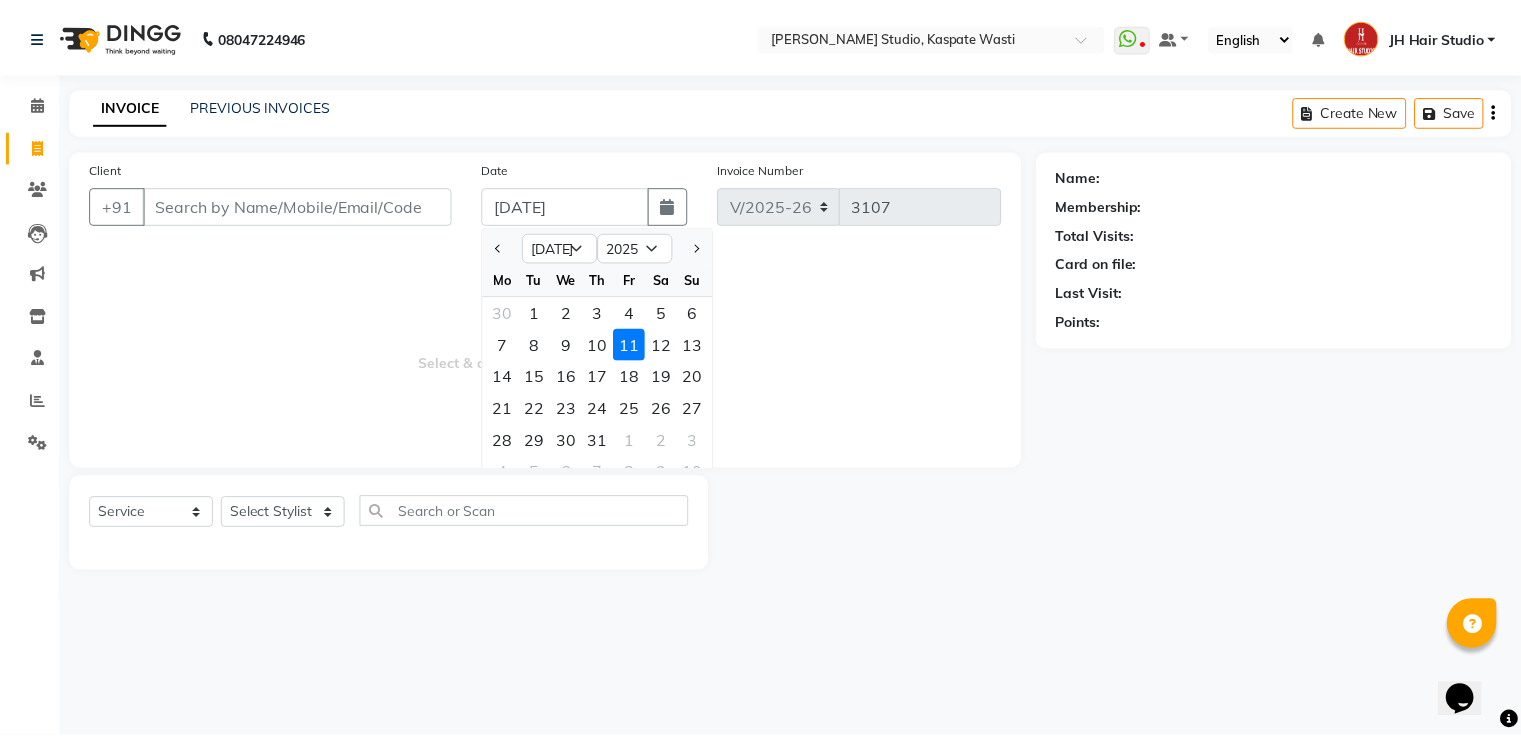 click 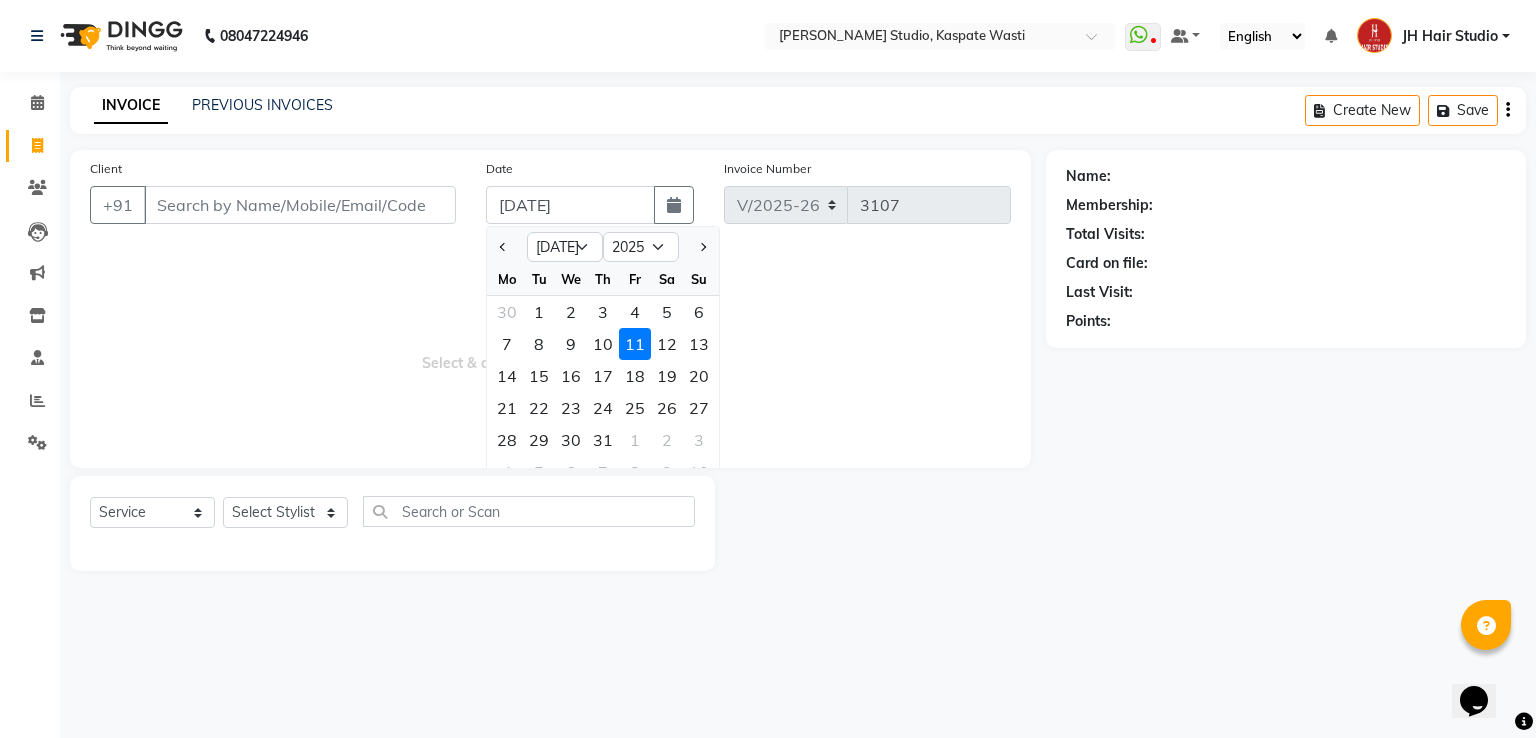 select on "130" 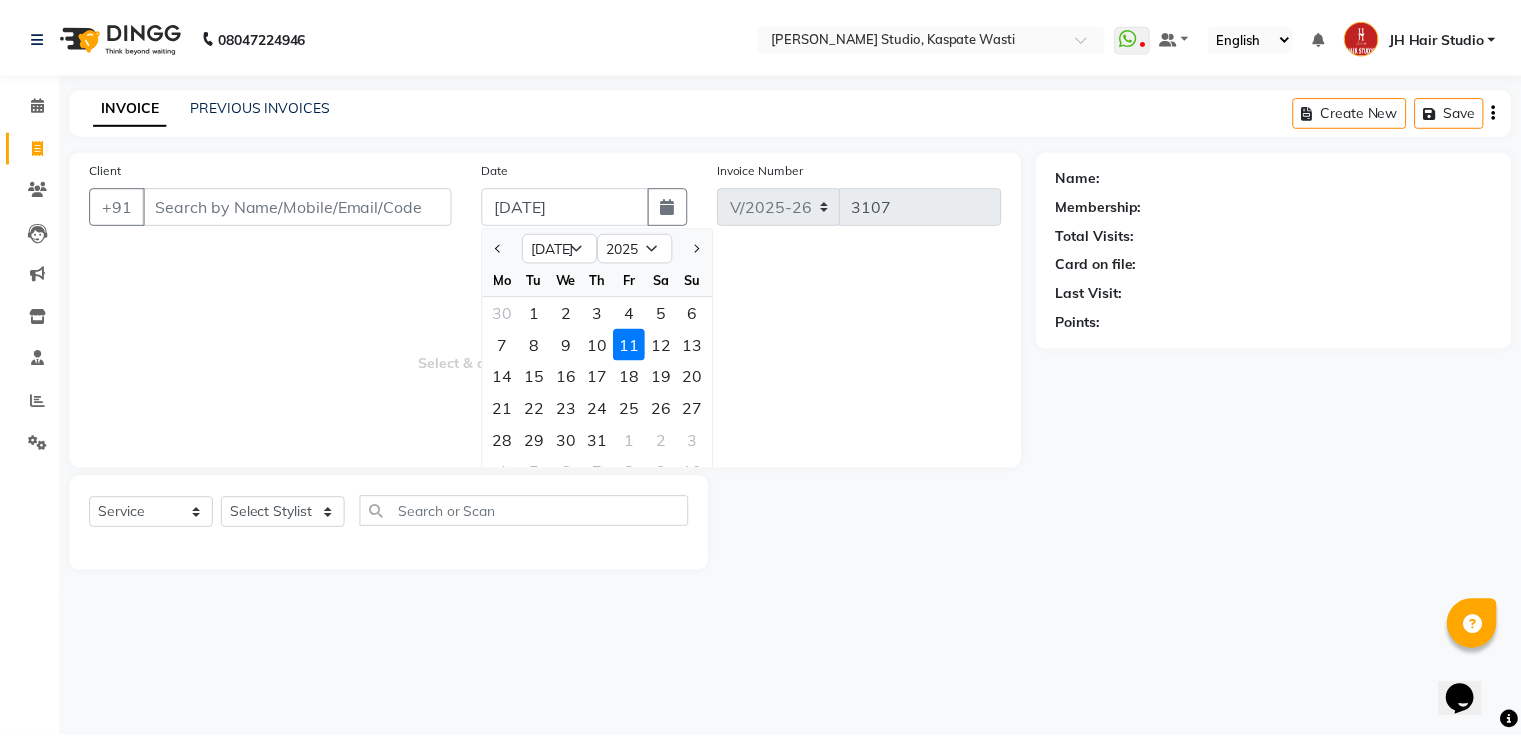 click 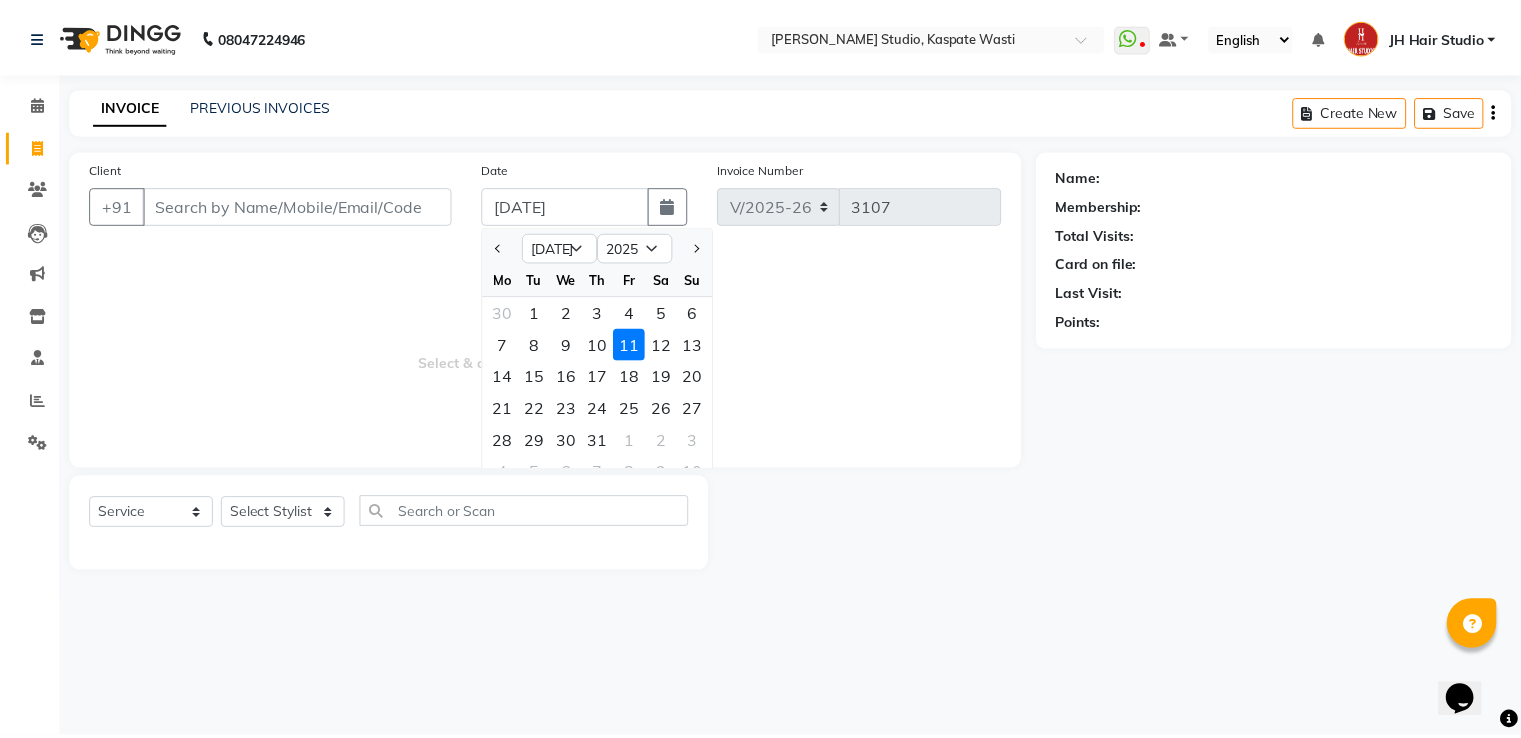 type on "300" 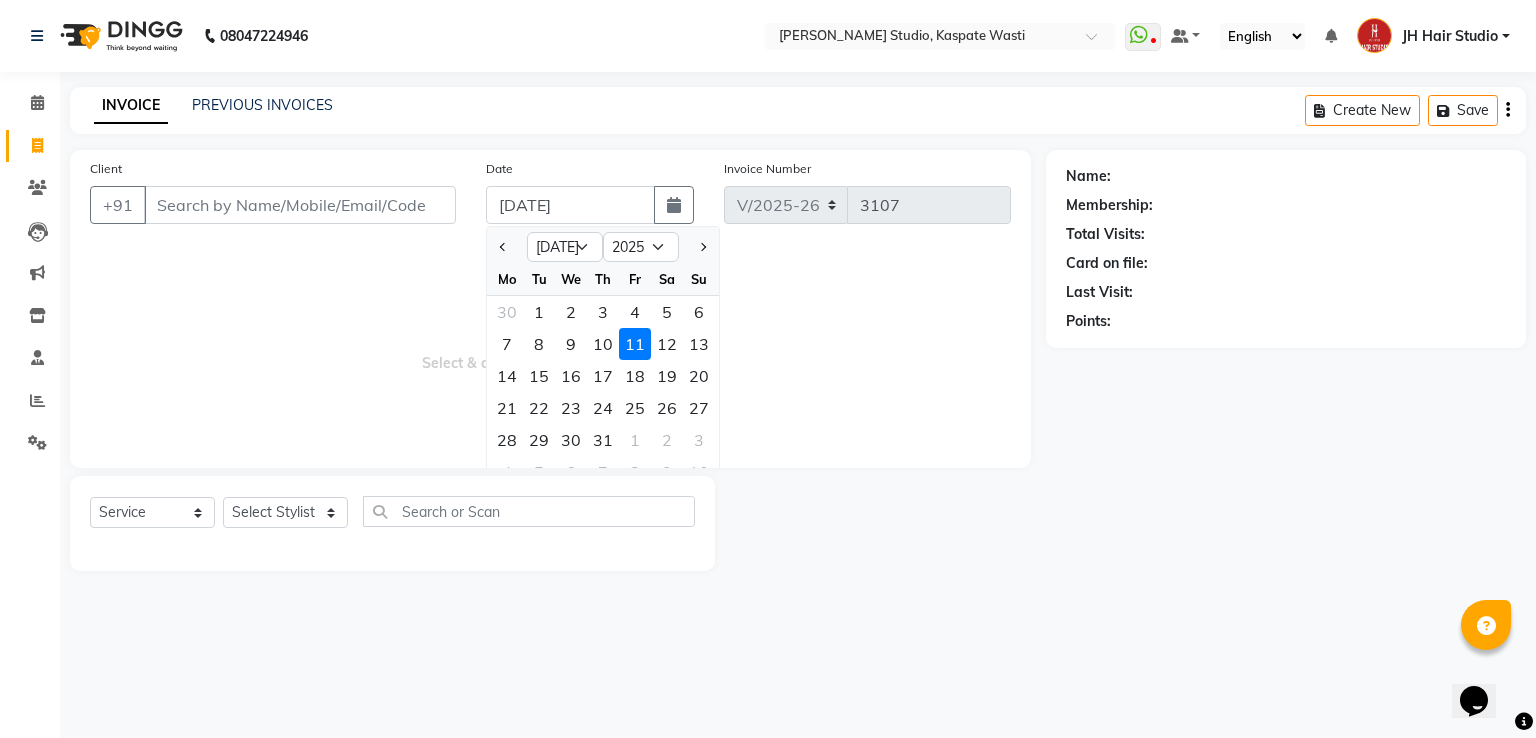 type on "9967751072" 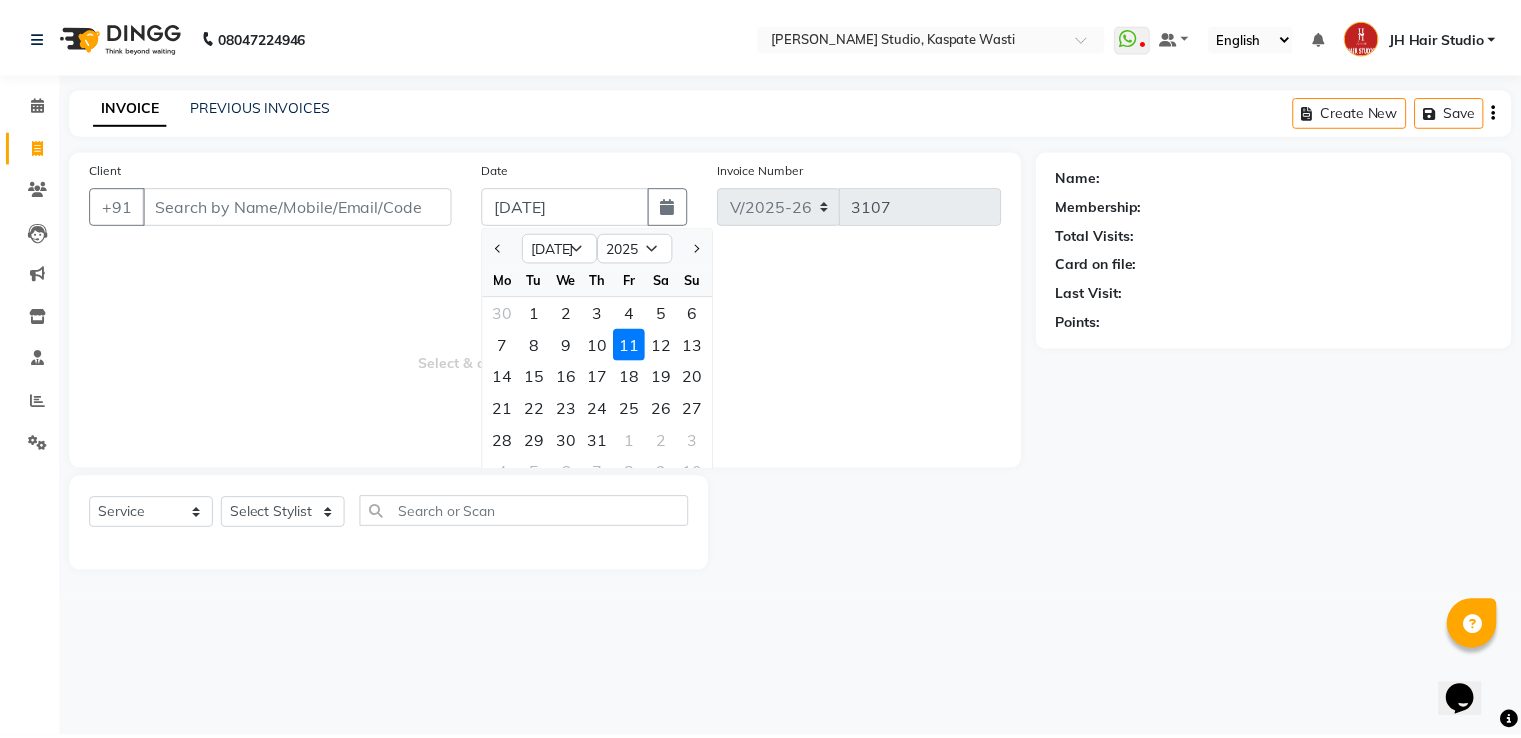 scroll, scrollTop: 119, scrollLeft: 0, axis: vertical 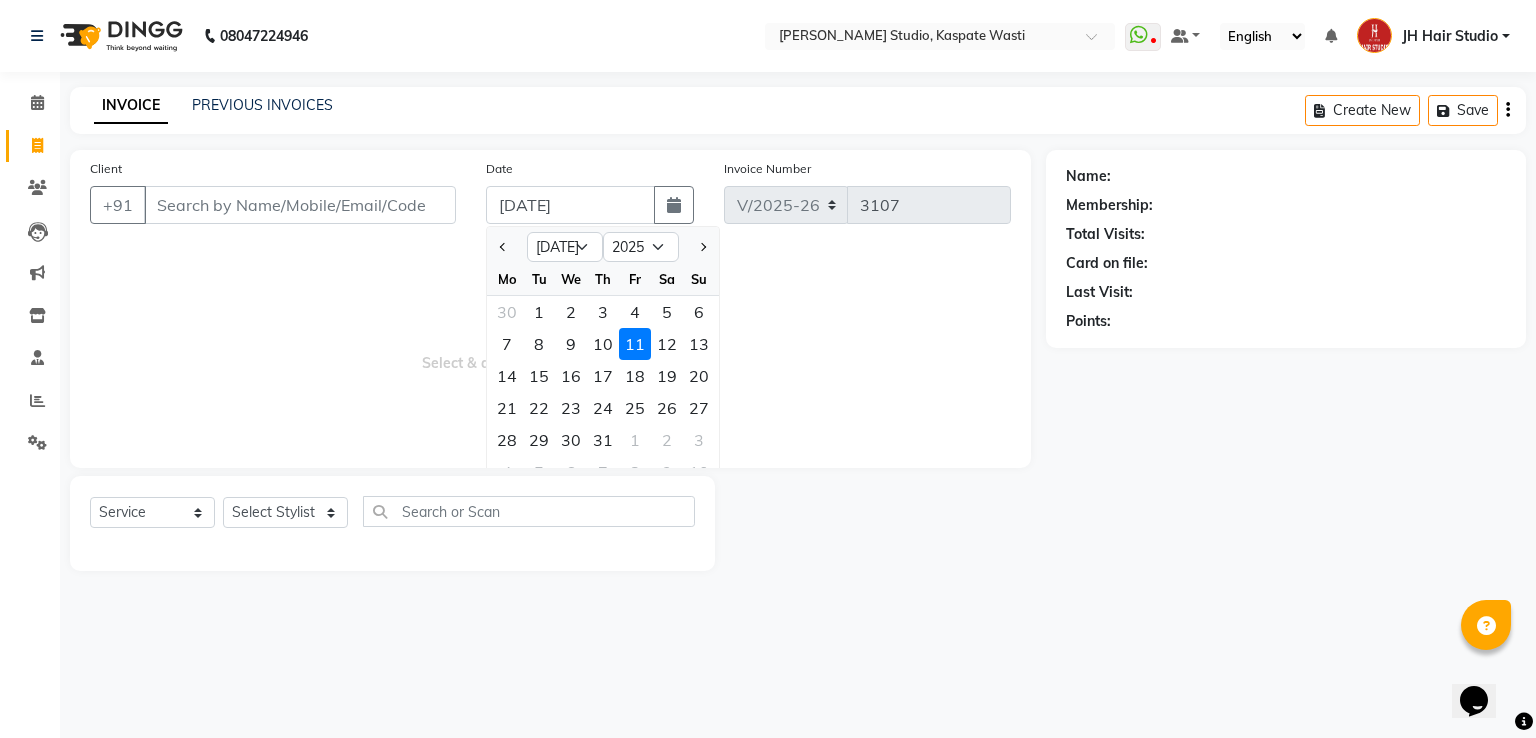 click on "Add" 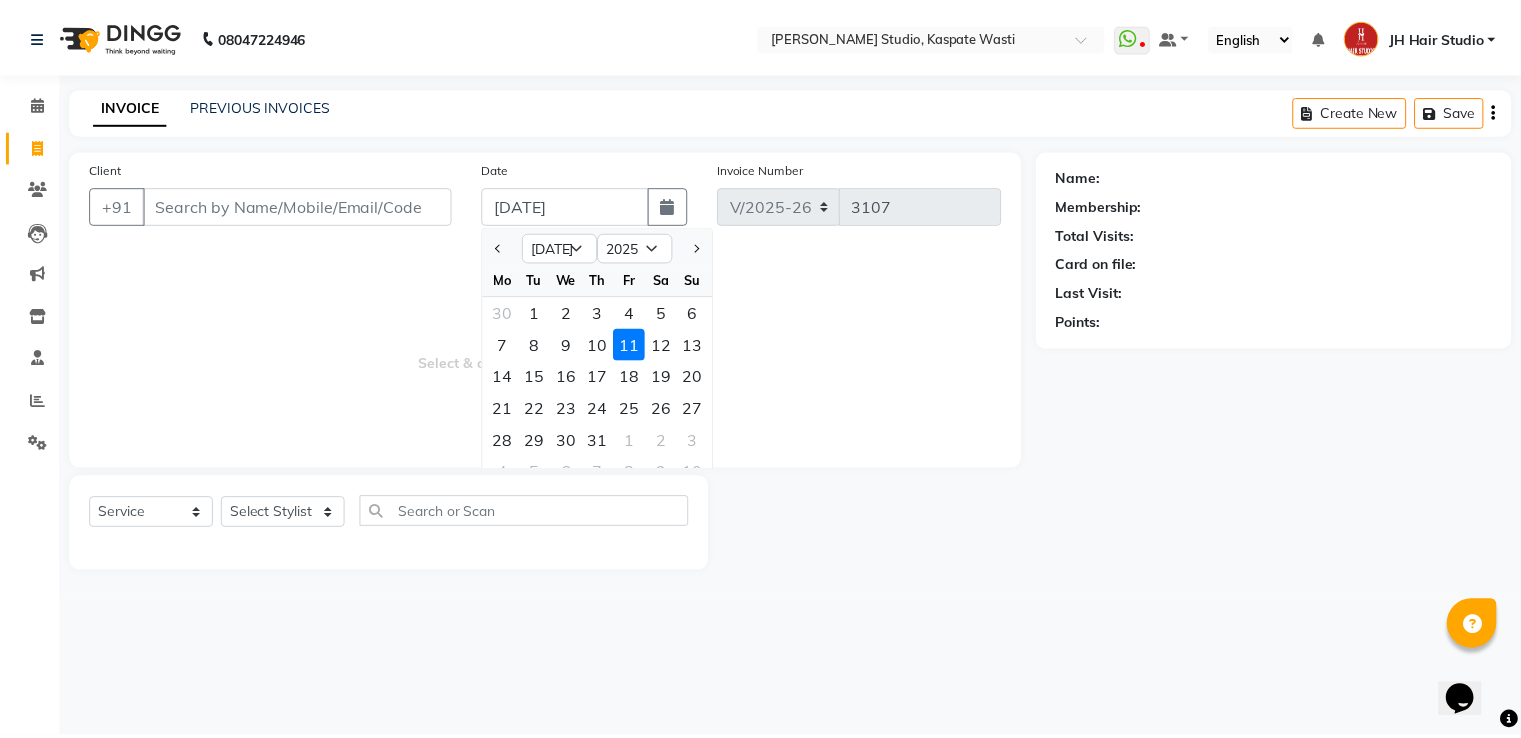 click 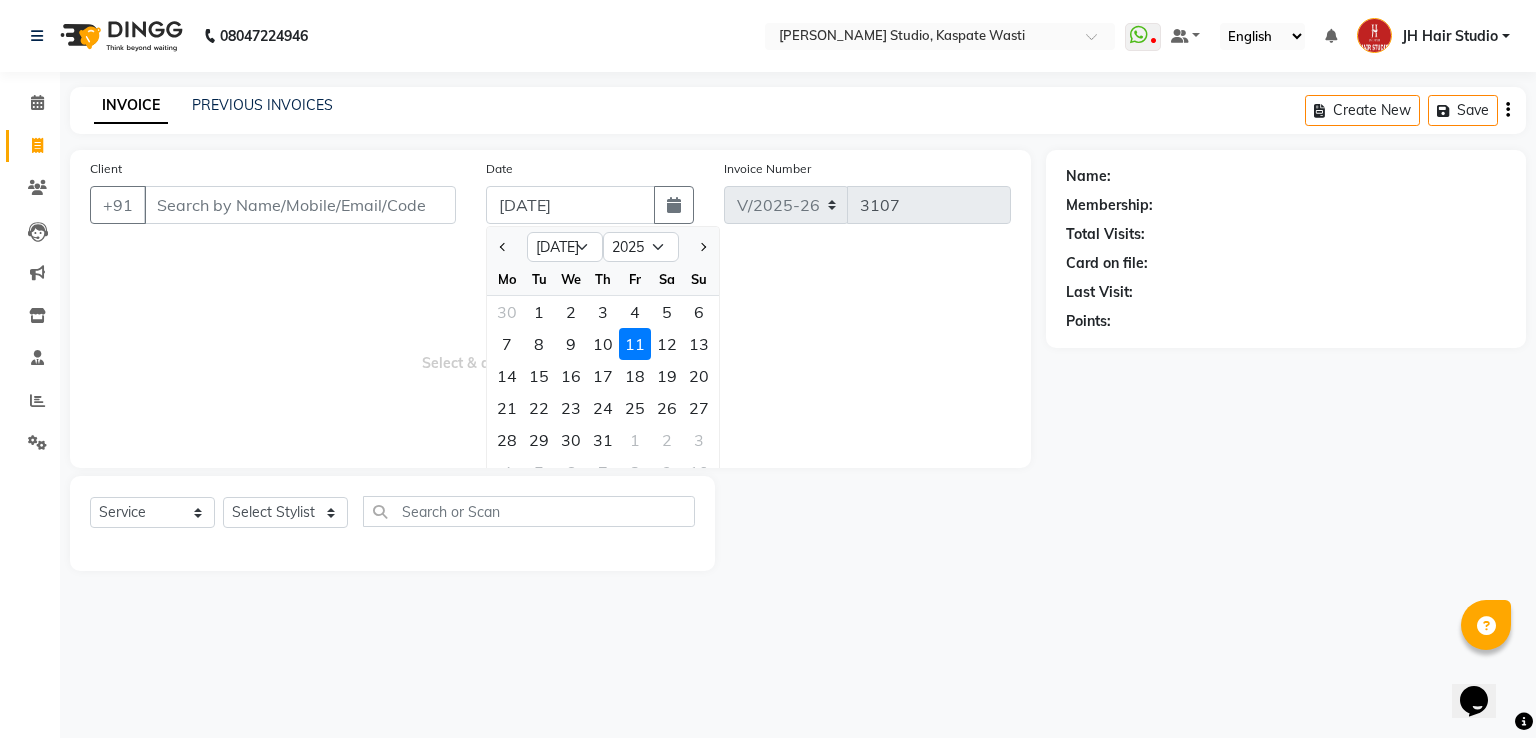 select on "130" 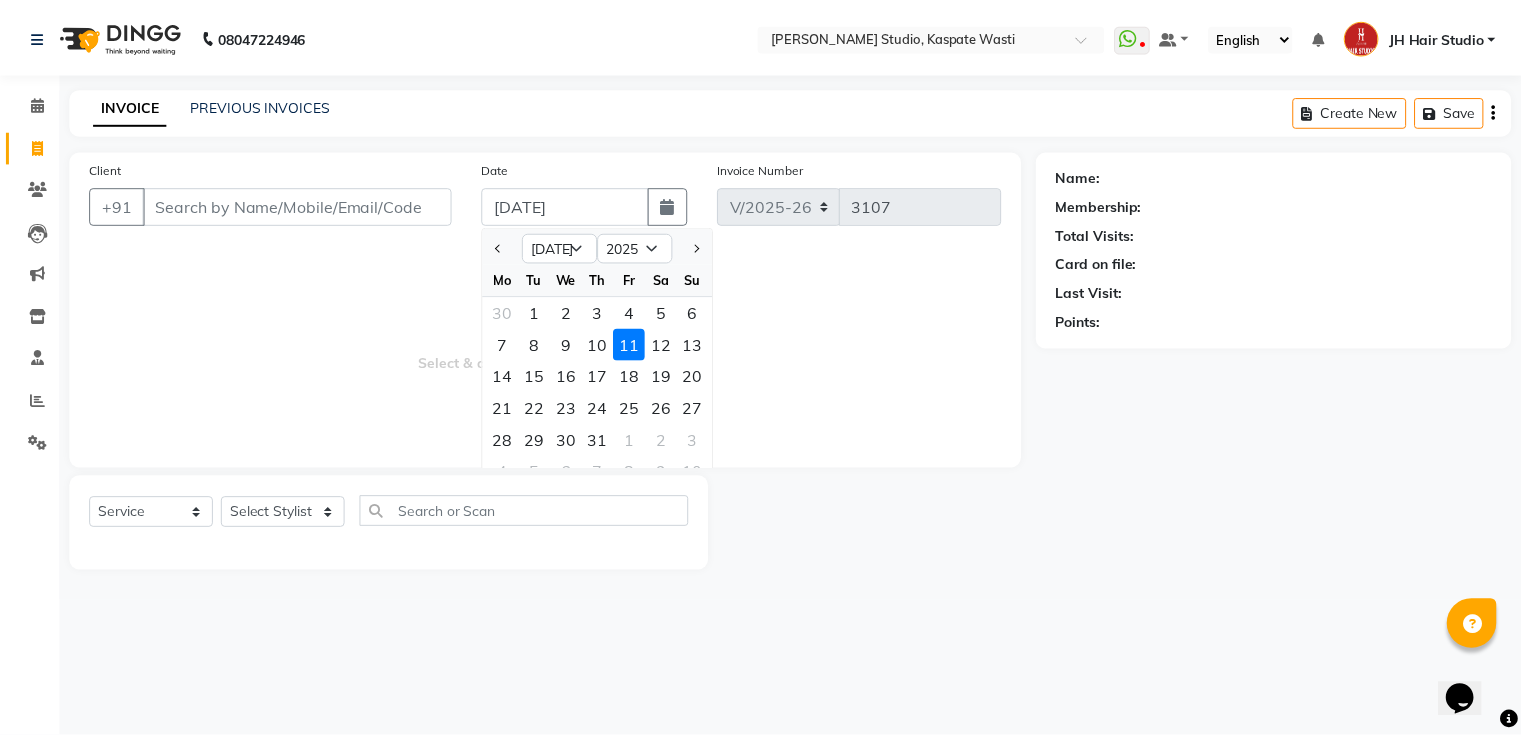 click 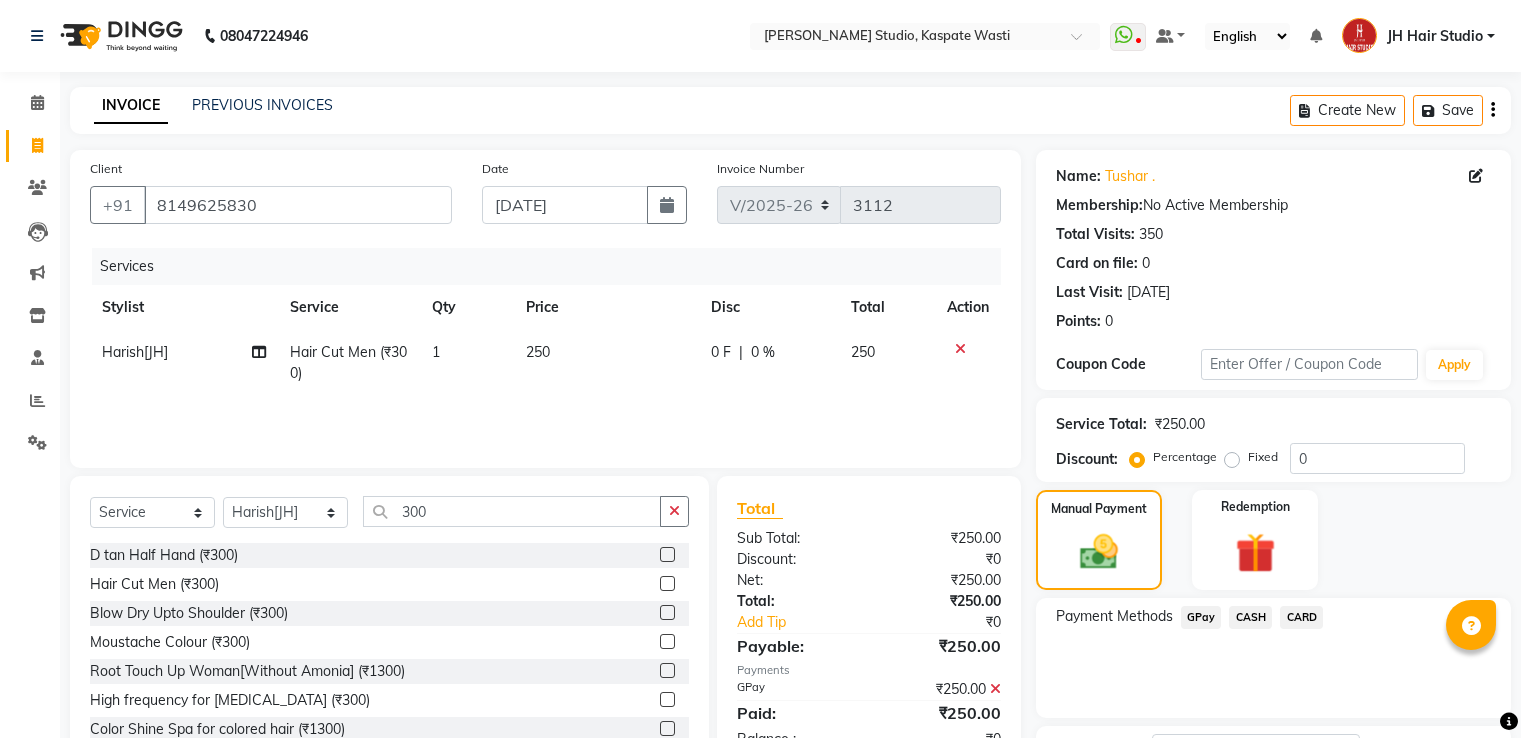 select on "130" 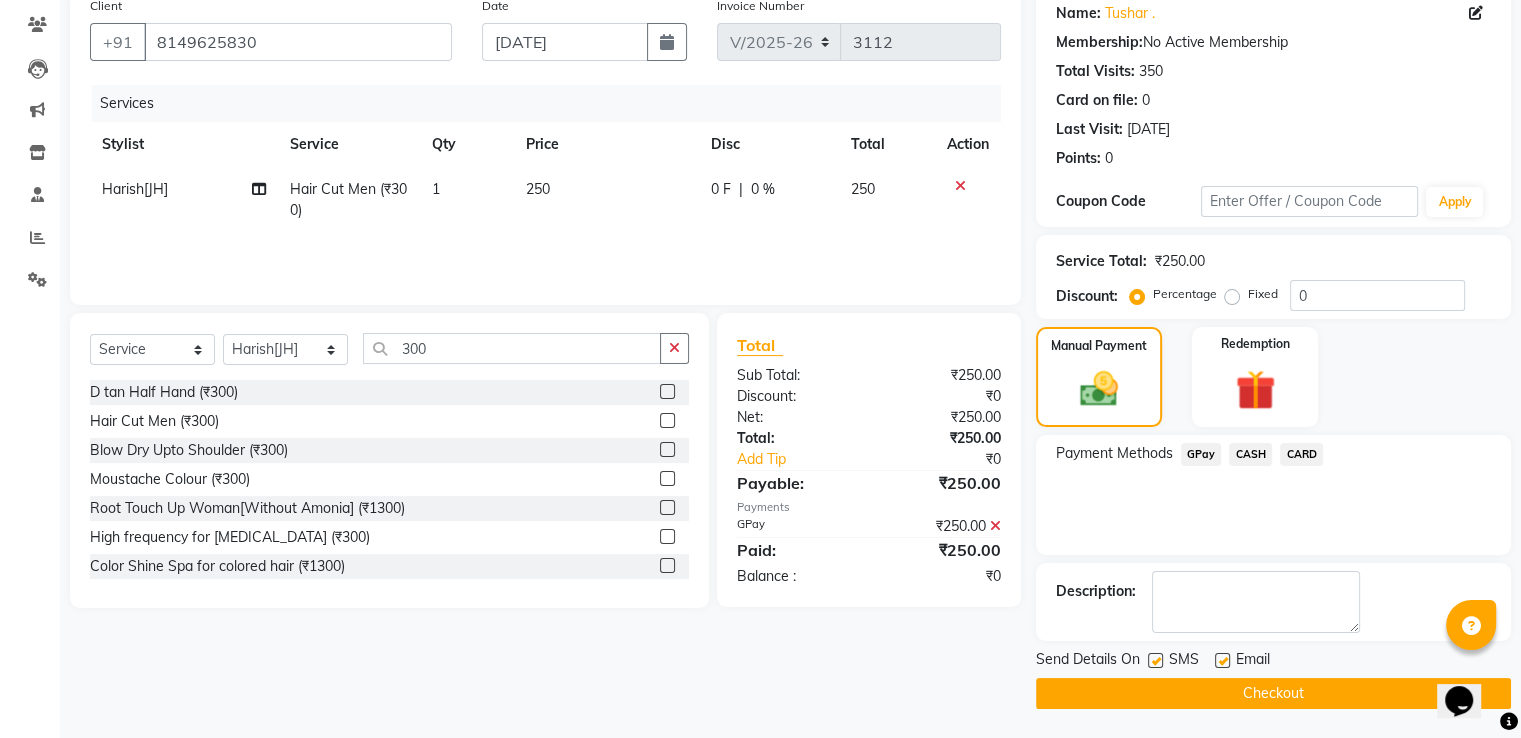 scroll, scrollTop: 0, scrollLeft: 0, axis: both 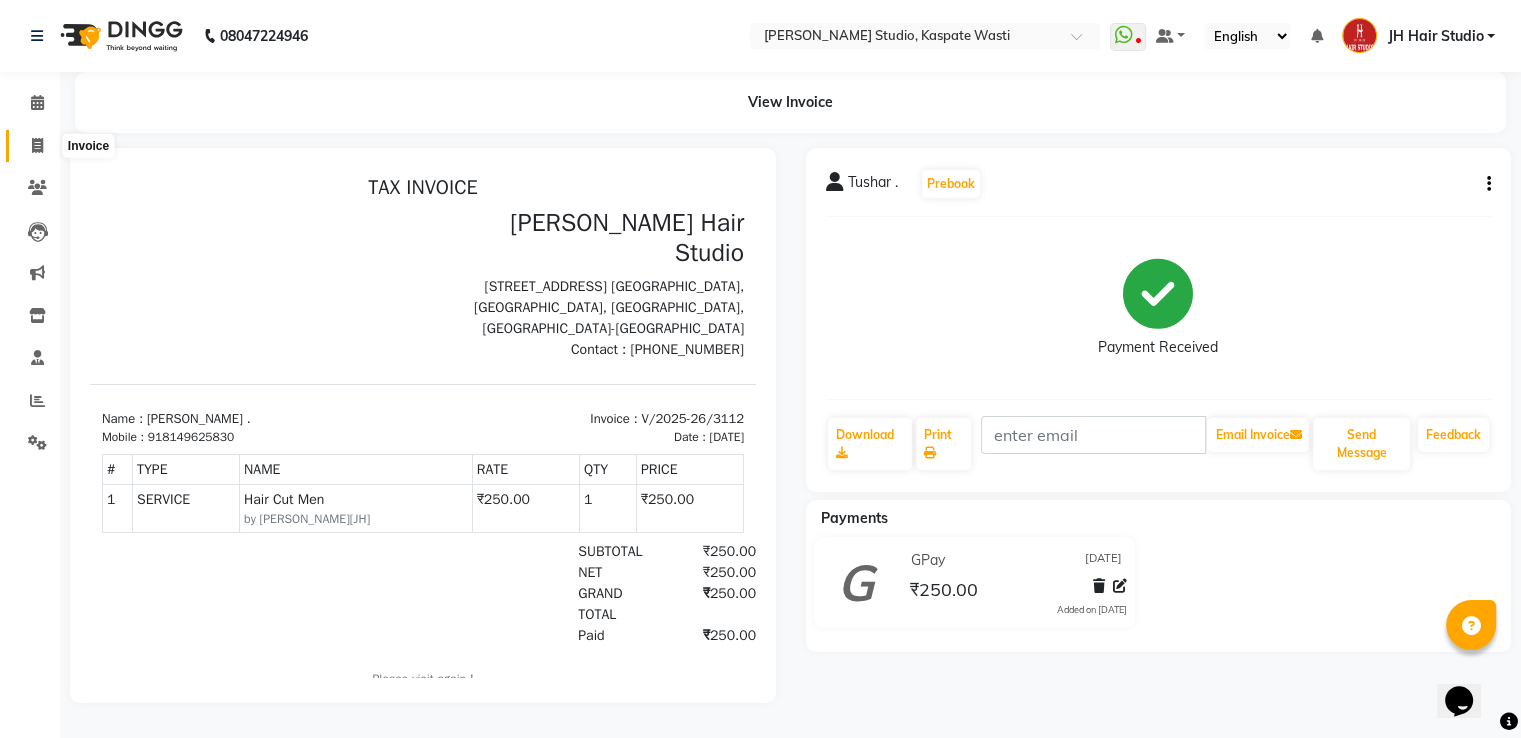 click 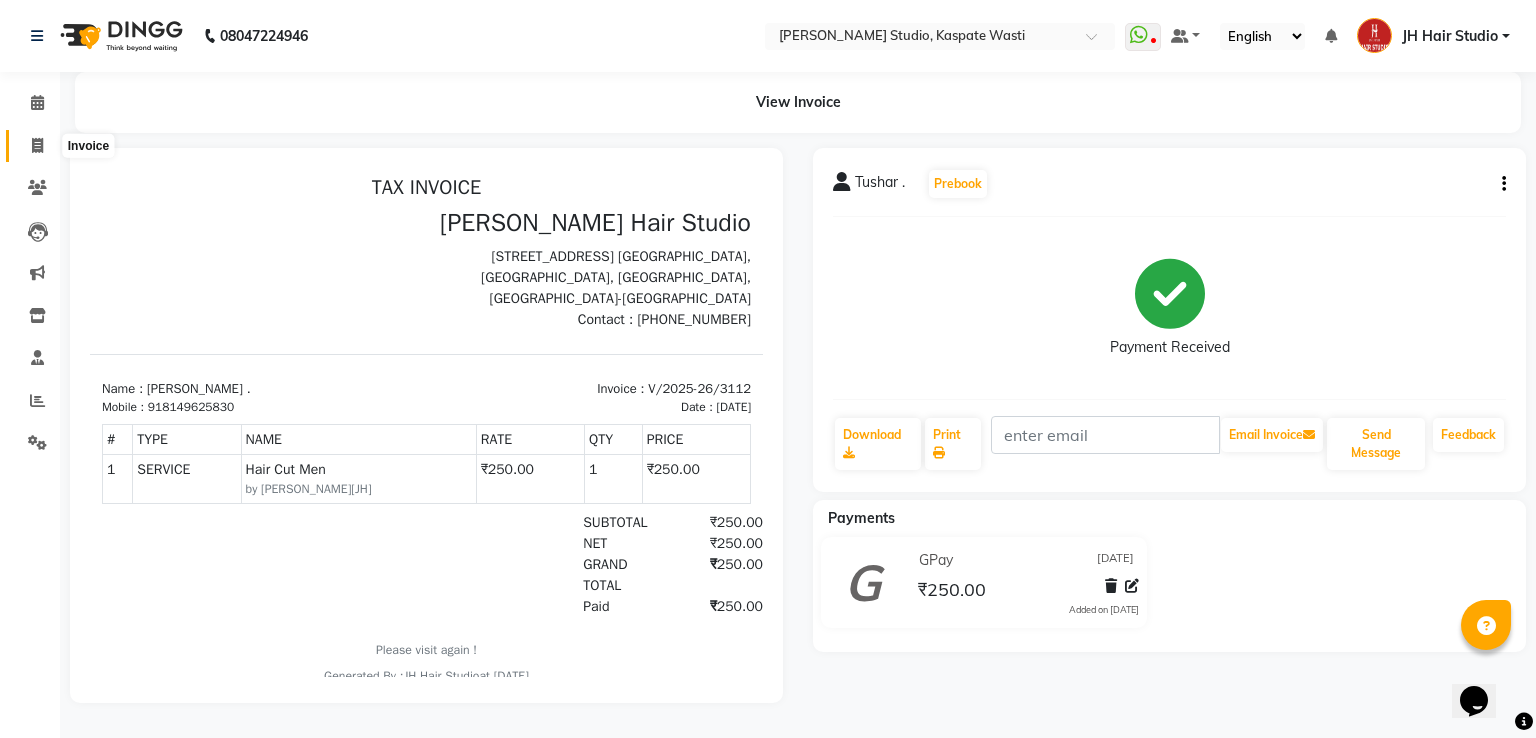 select on "130" 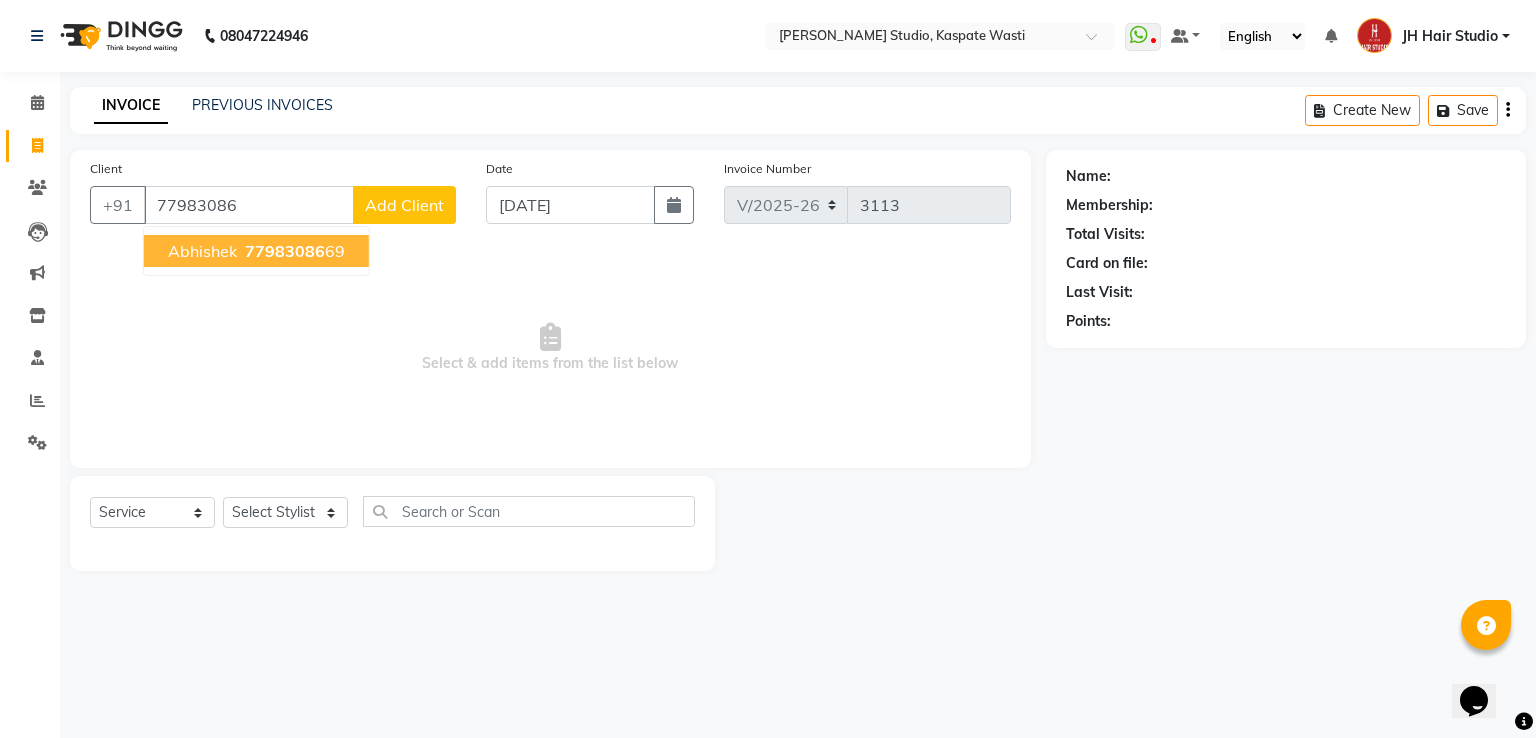 click on "77983086" at bounding box center (285, 251) 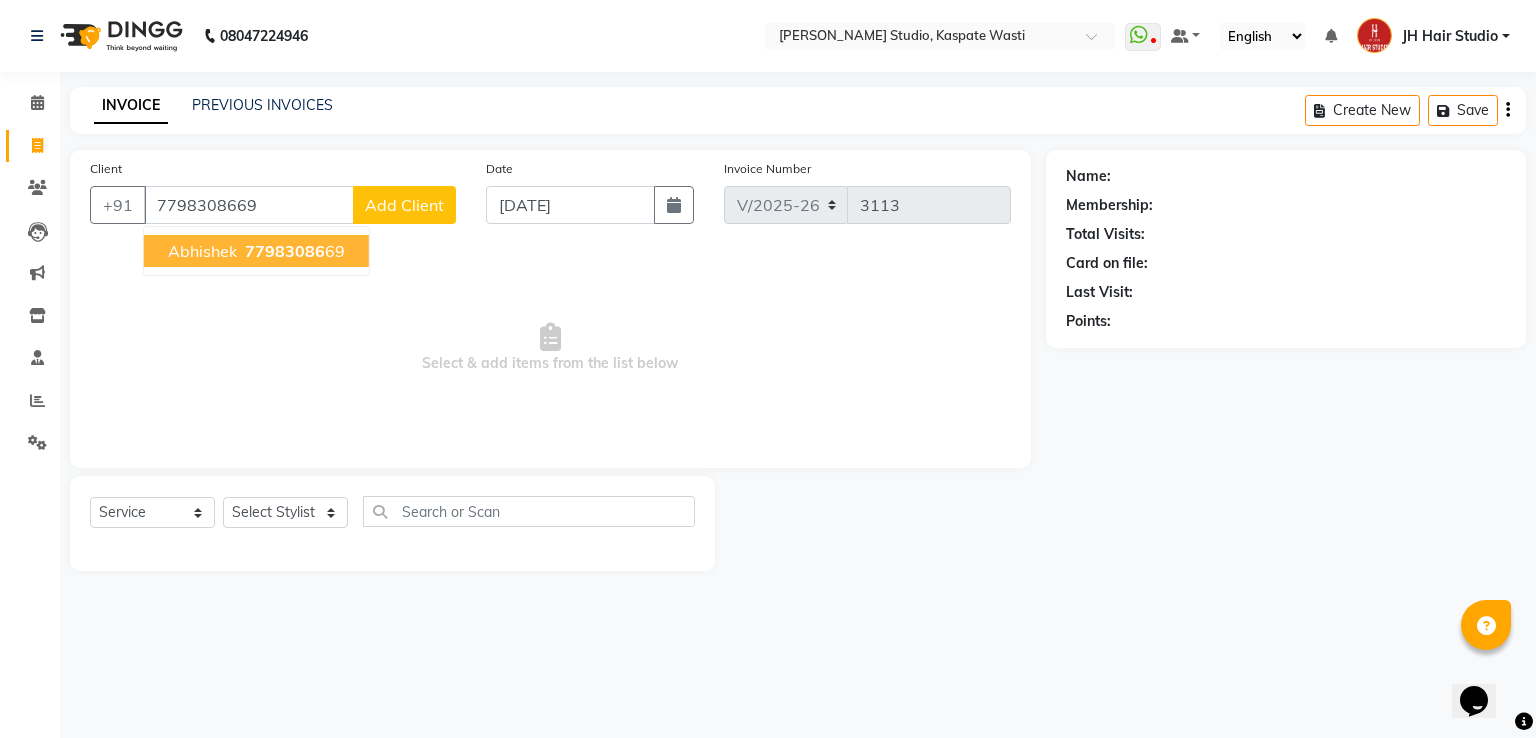 type on "7798308669" 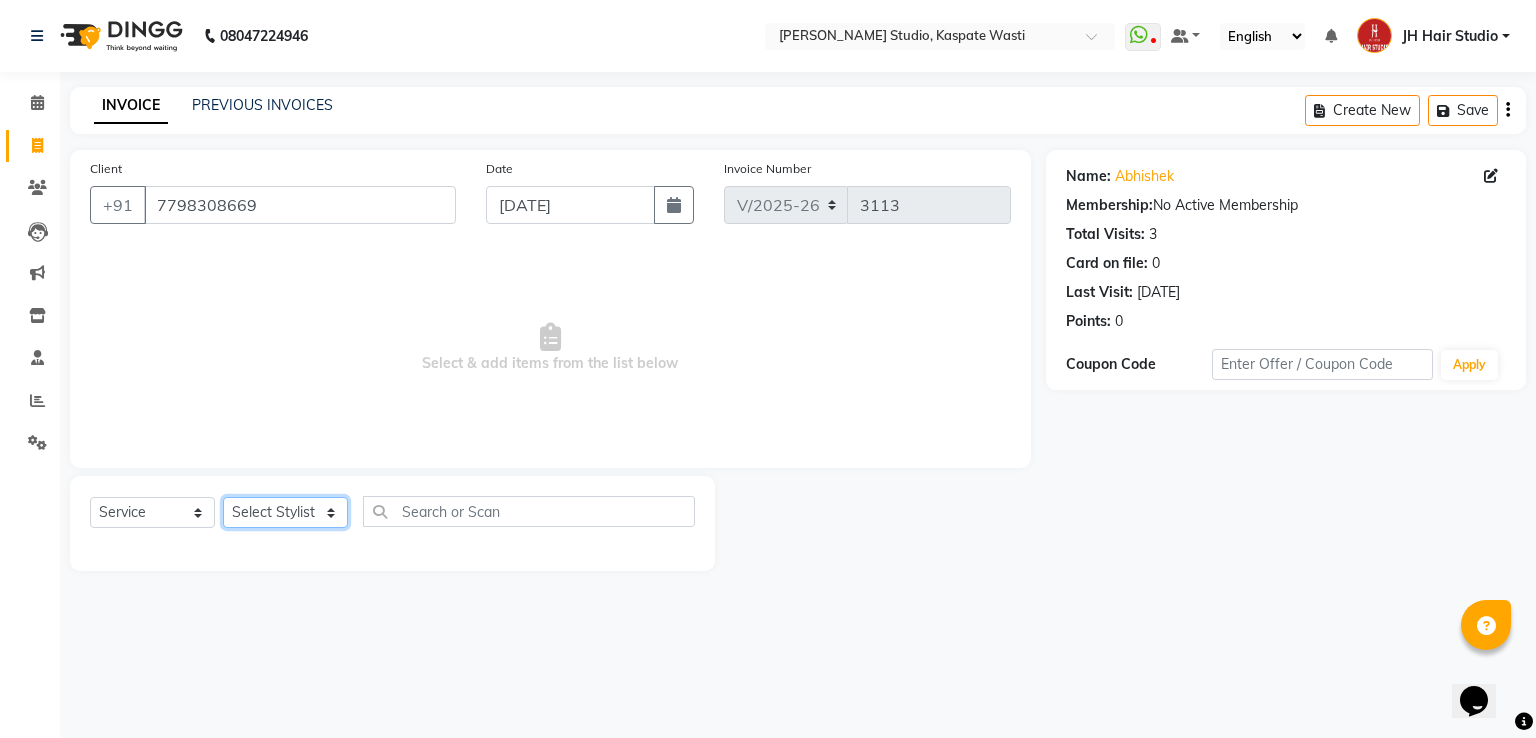 click on "Select Stylist AYAN [JH]  DUBALE  GANESH[JH] [F1] GANESH [ F1] RAM [F1]Sanjay [F1]Siddhu  [F1]Sukanya  F1 Suraj  [F1] USHA Gopal Wagh[JH] Harish[JH] JH Hair Studio Omkar[JH] Shahwaz Shaikh[JH] SID NEW [JH] SWAPNIL [F3] Tushaar [JH]" 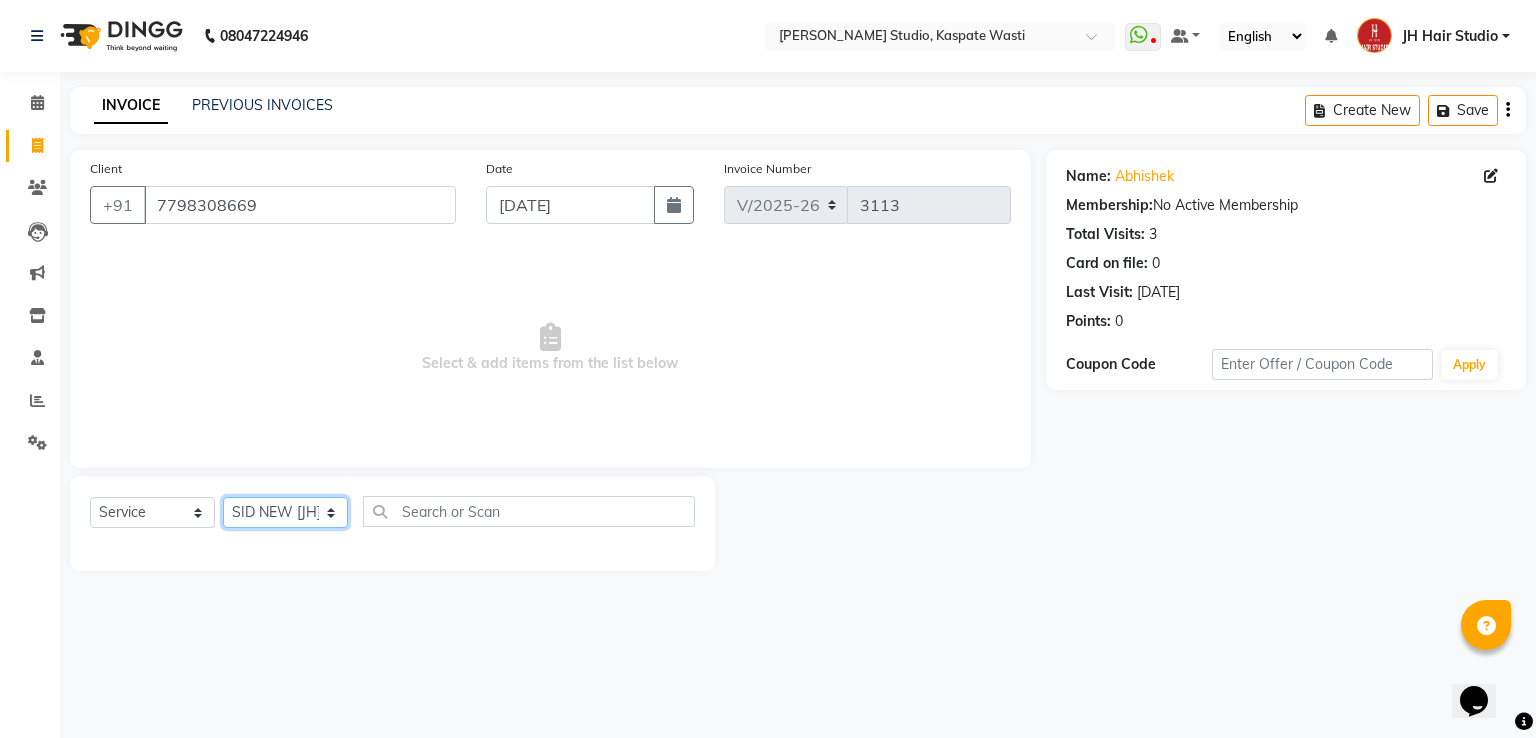 click on "Select Stylist AYAN [JH]  DUBALE  GANESH[JH] [F1] GANESH [ F1] RAM [F1]Sanjay [F1]Siddhu  [F1]Sukanya  F1 Suraj  [F1] USHA Gopal Wagh[JH] Harish[JH] JH Hair Studio Omkar[JH] Shahwaz Shaikh[JH] SID NEW [JH] SWAPNIL [F3] Tushaar [JH]" 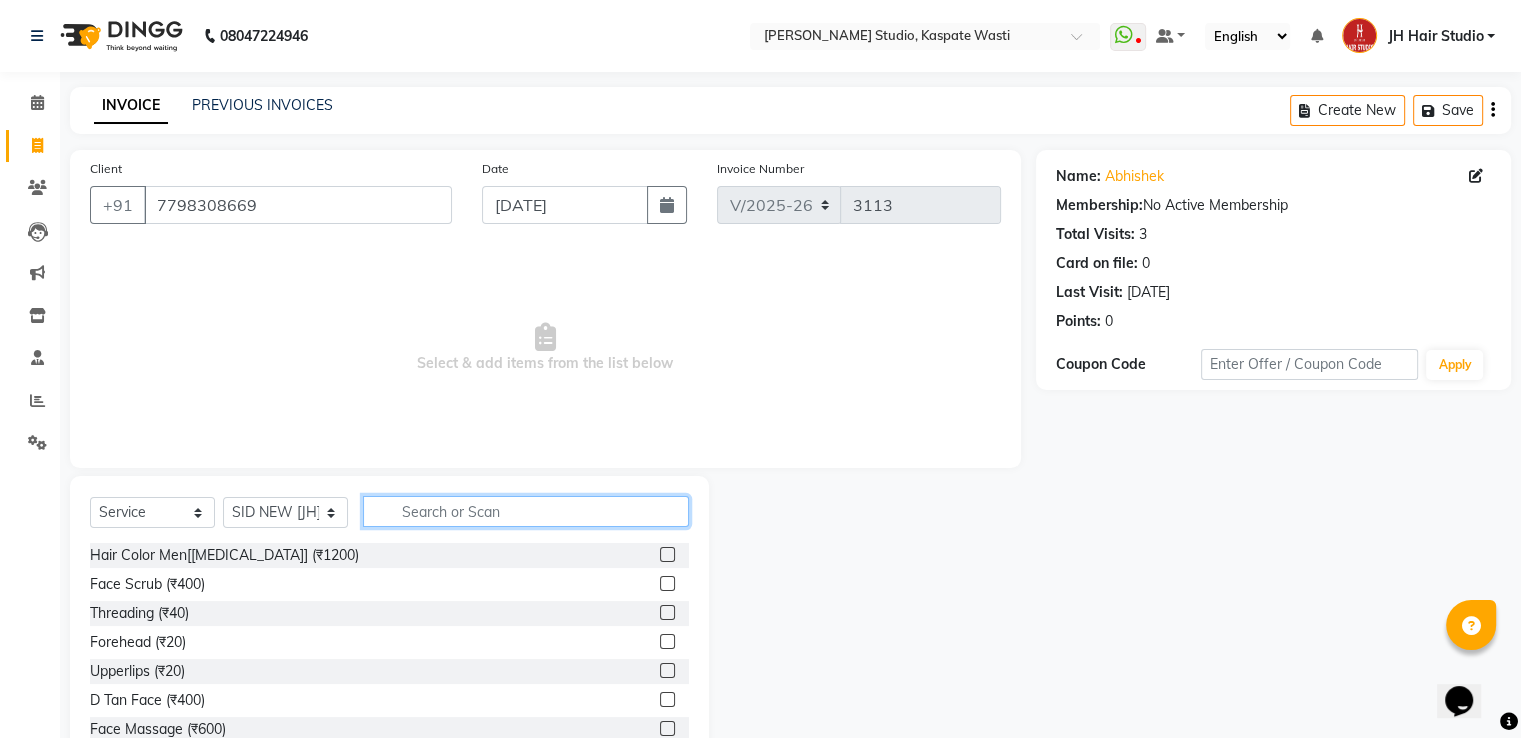 click 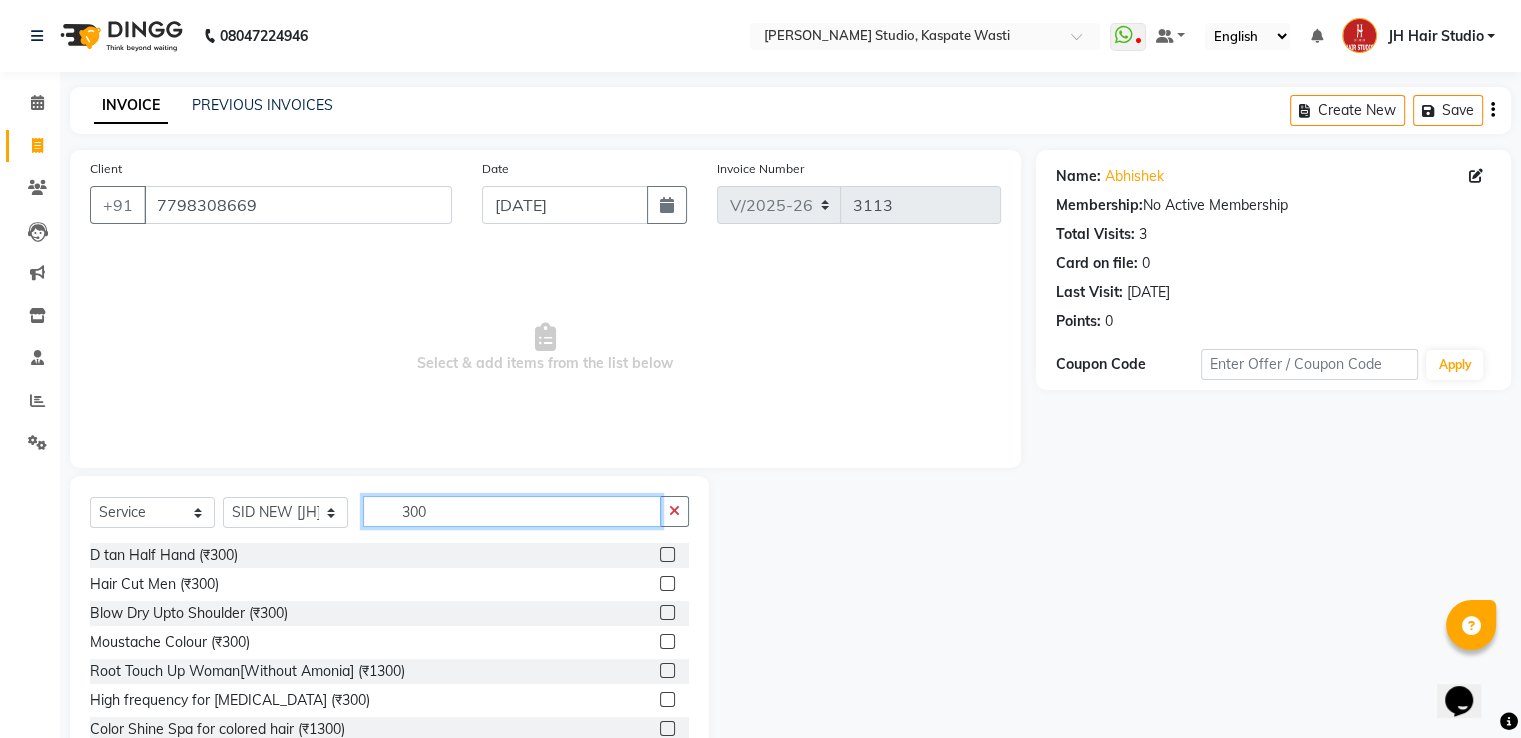 type on "300" 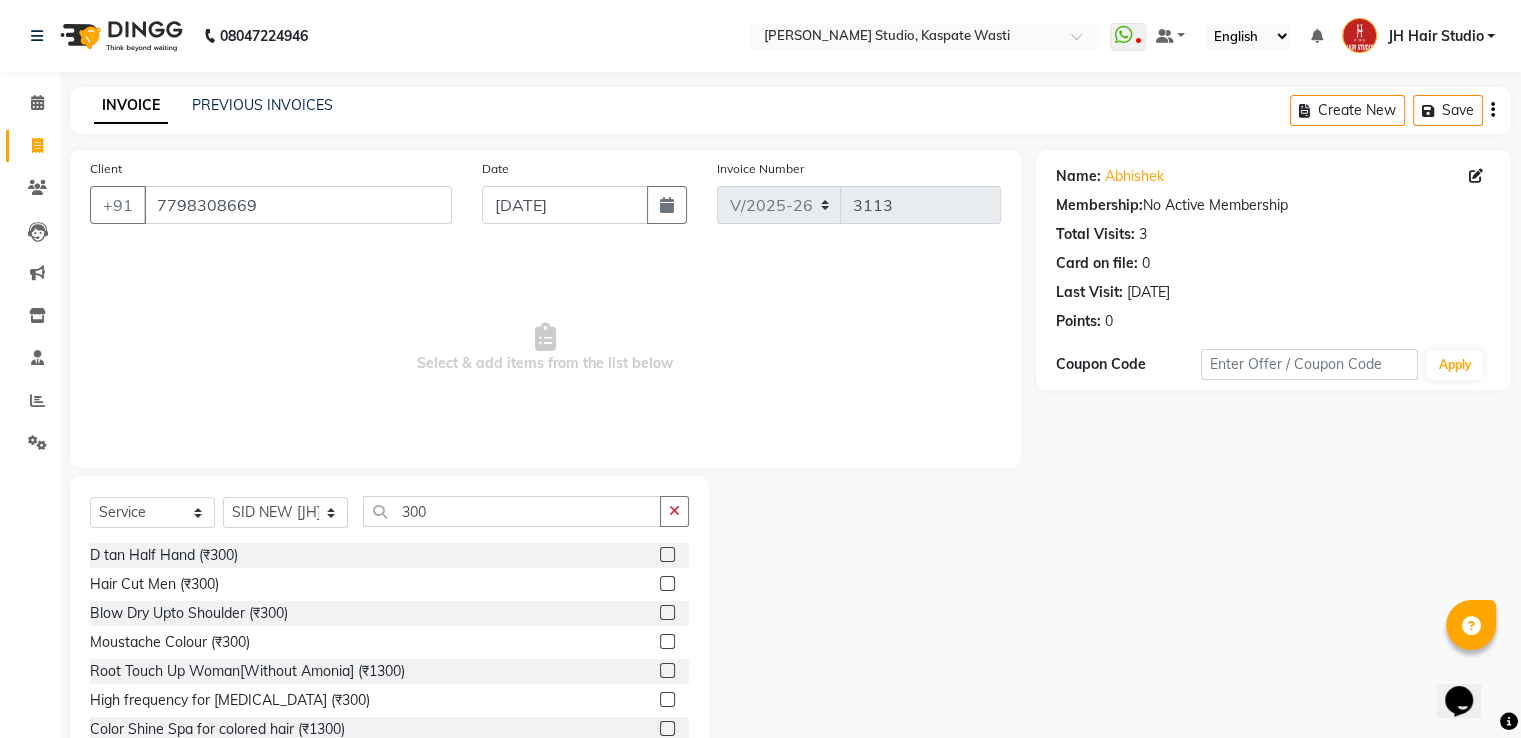 click 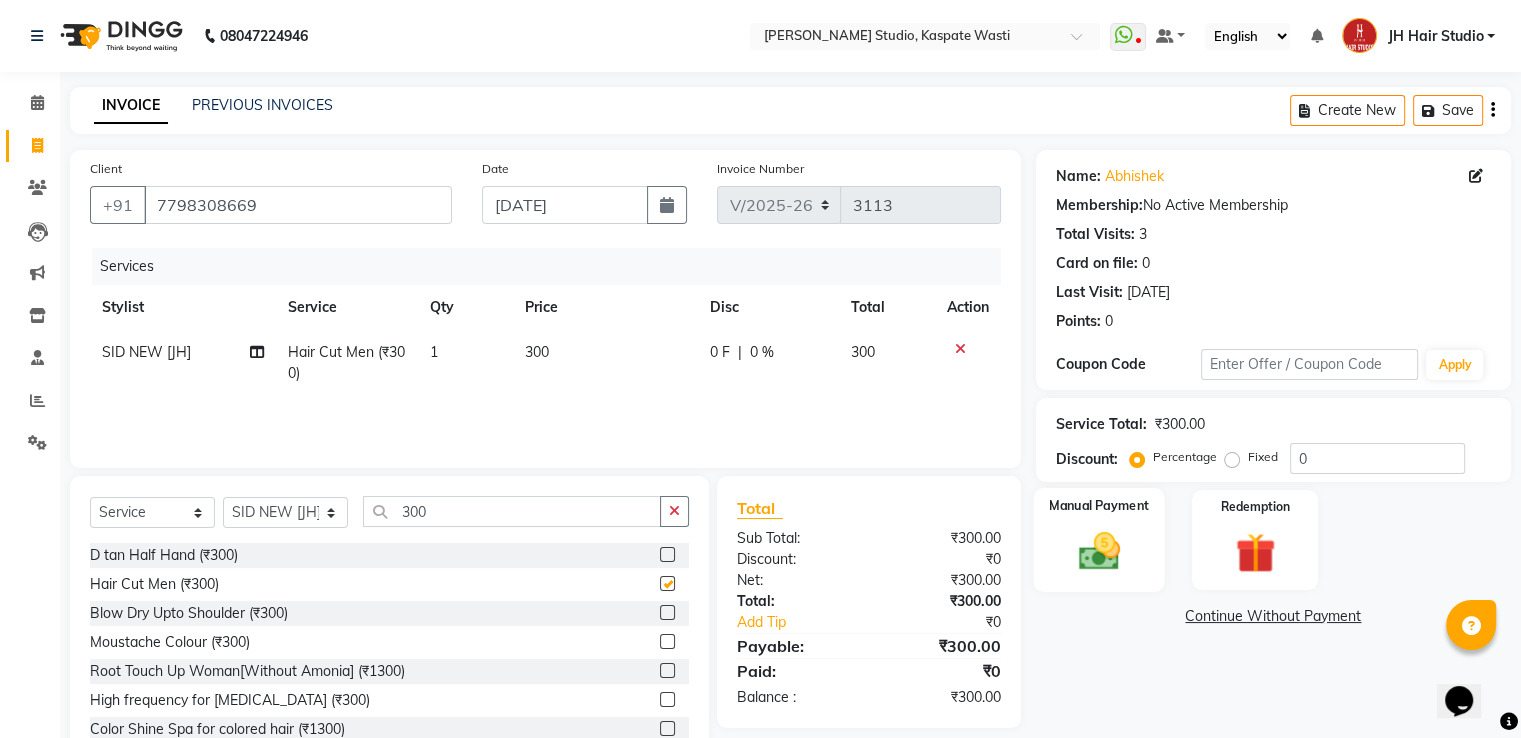 checkbox on "false" 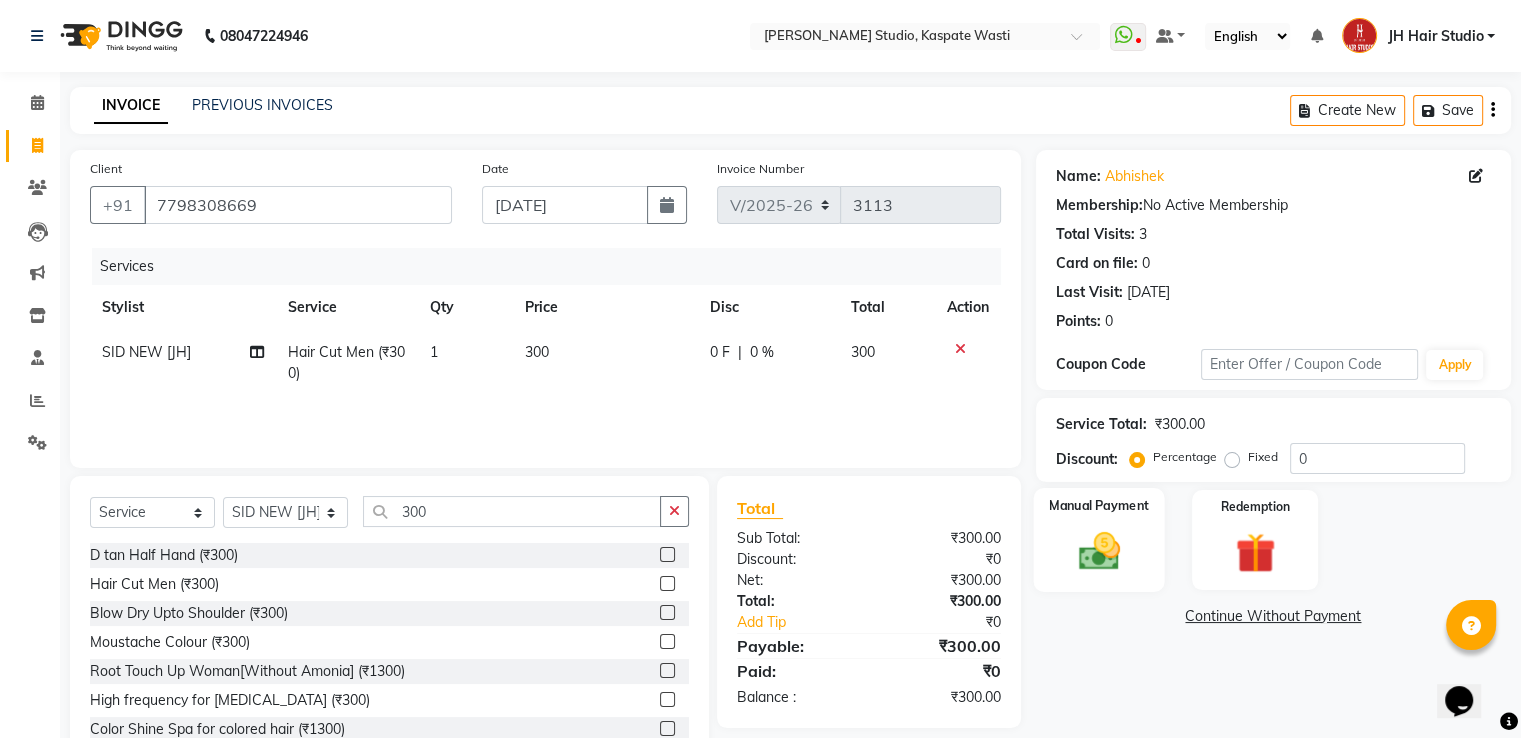 click 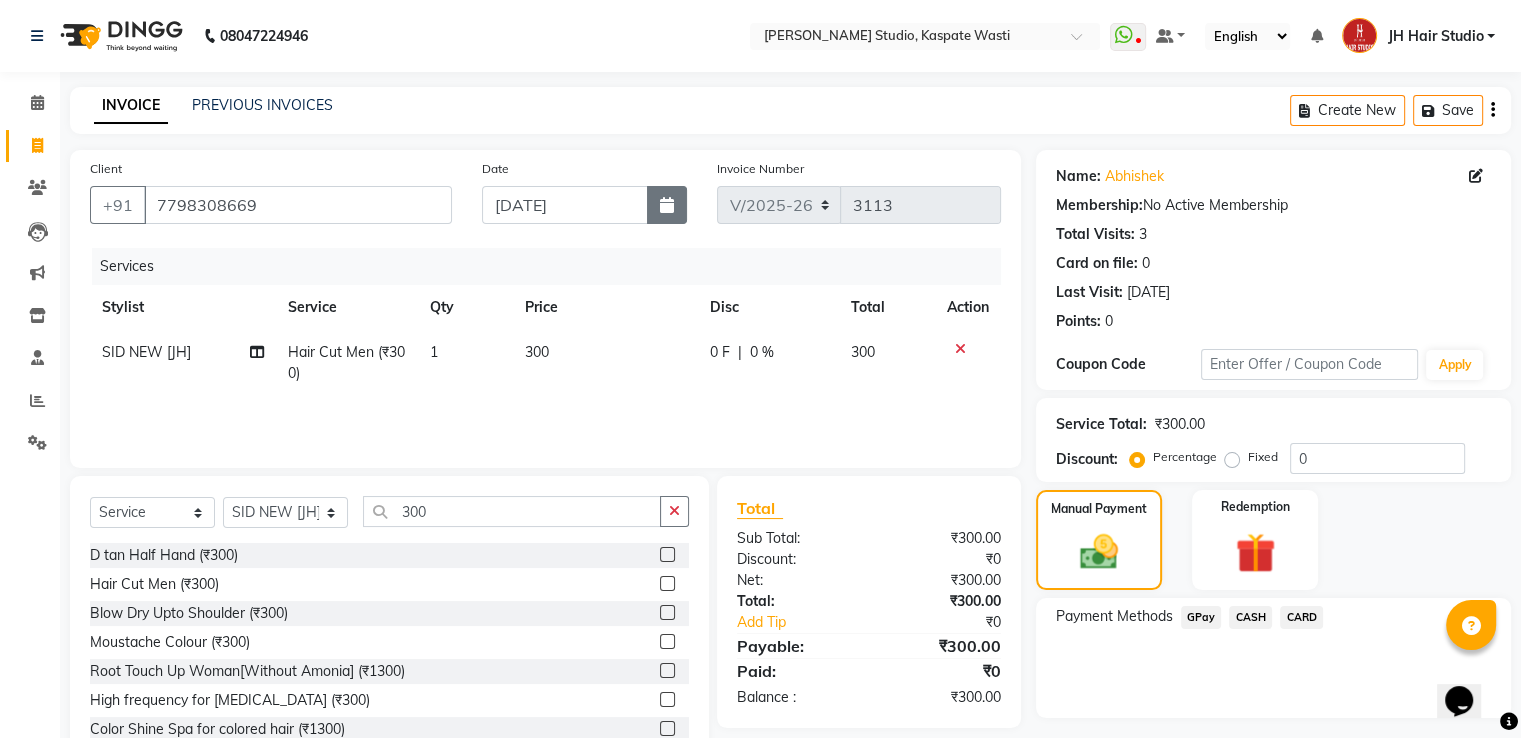 click 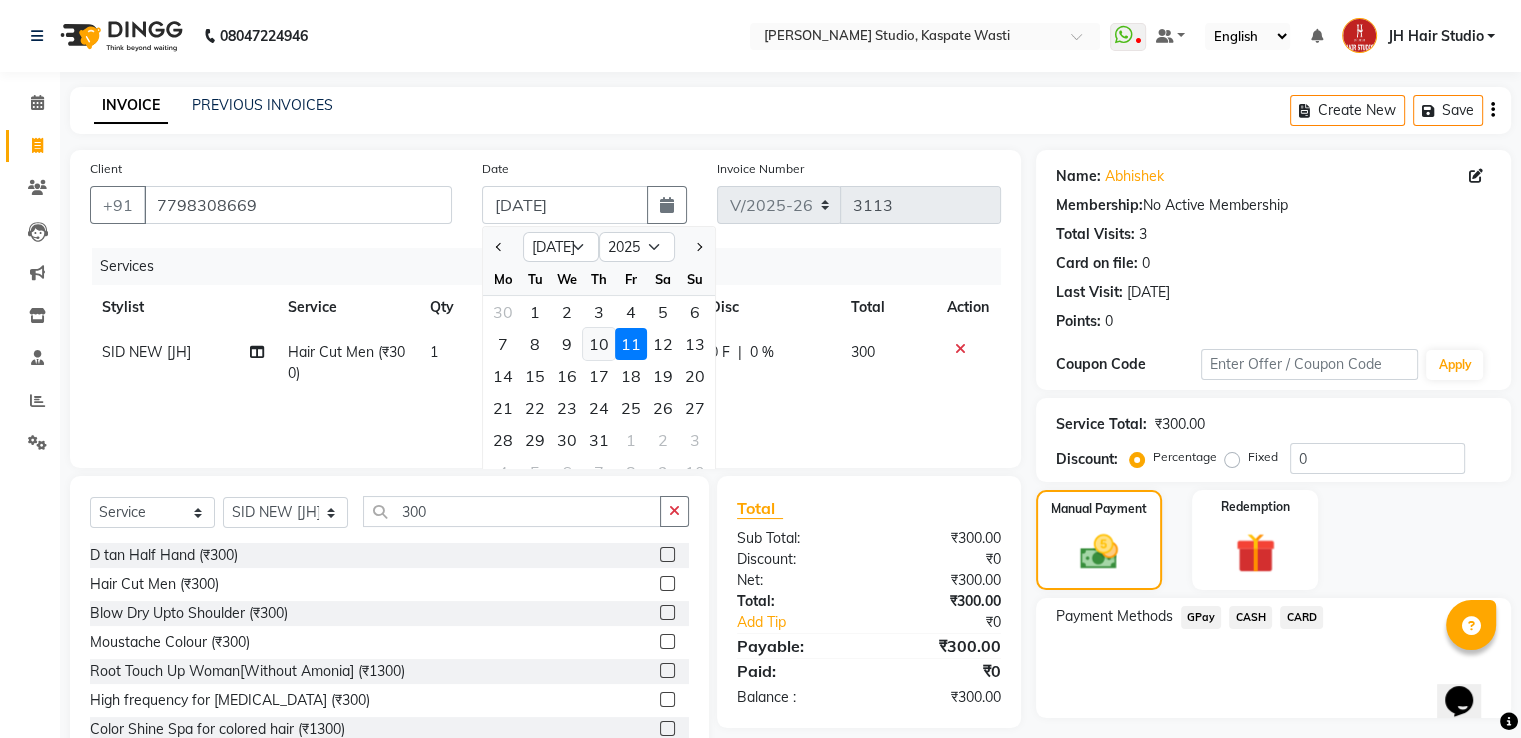 click on "10" 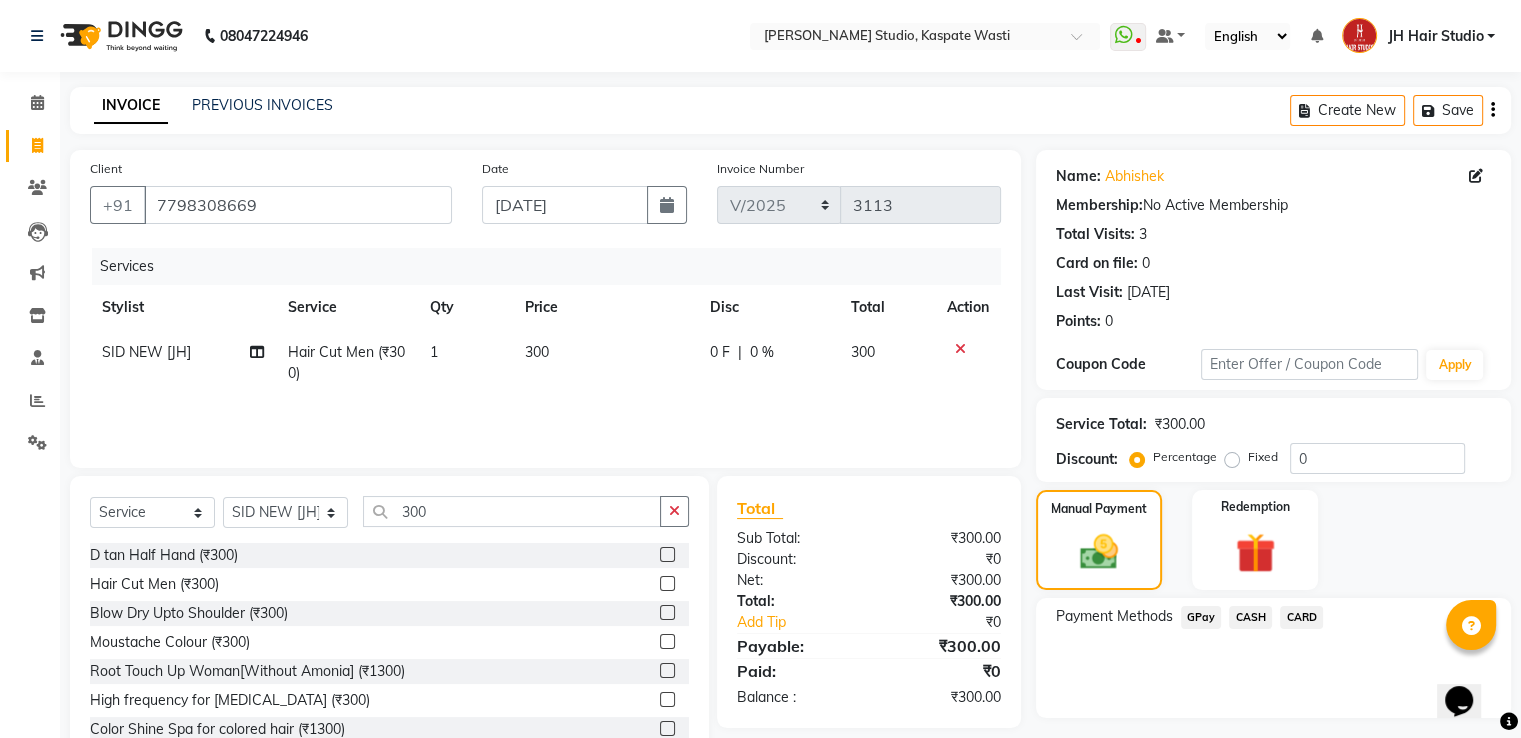 click on "GPay" 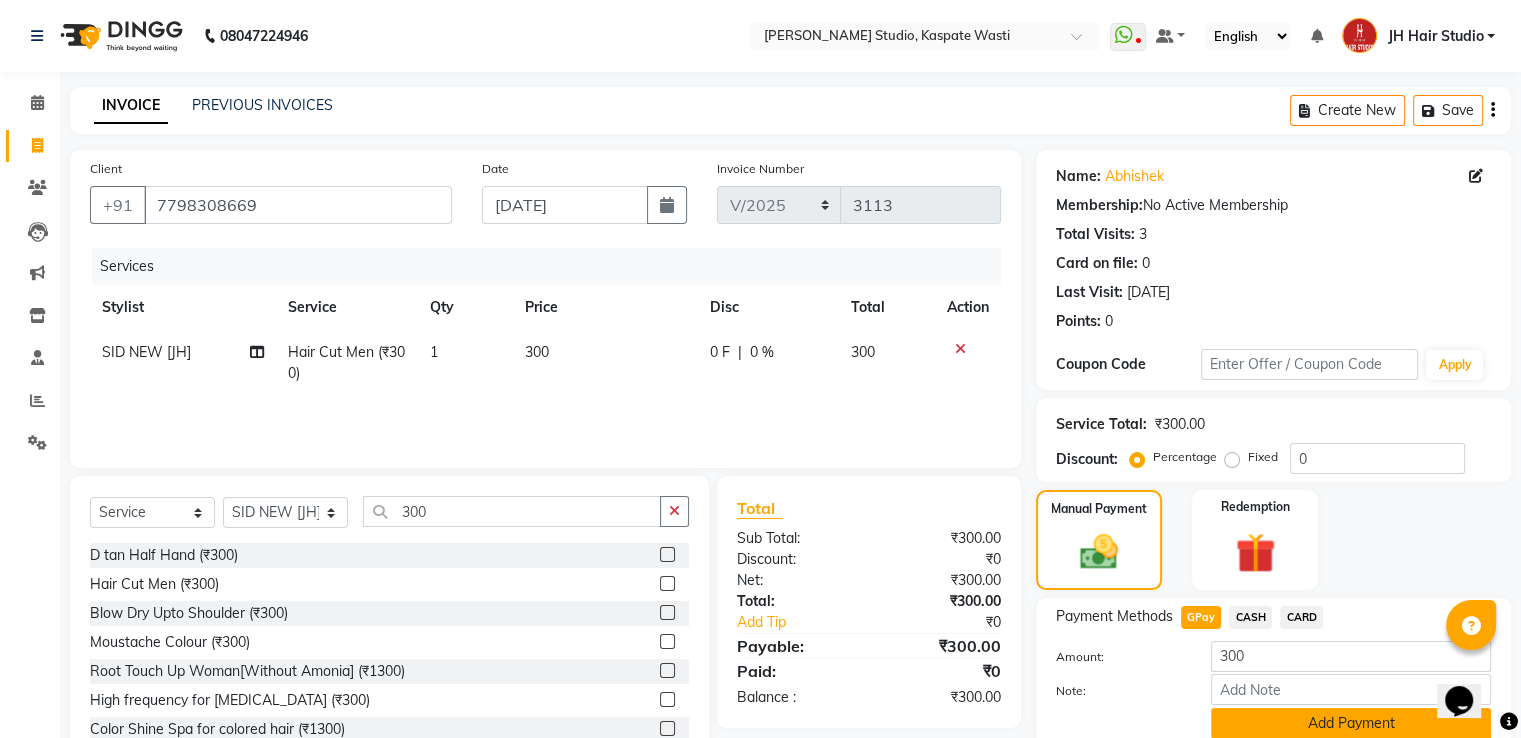 click on "Add Payment" 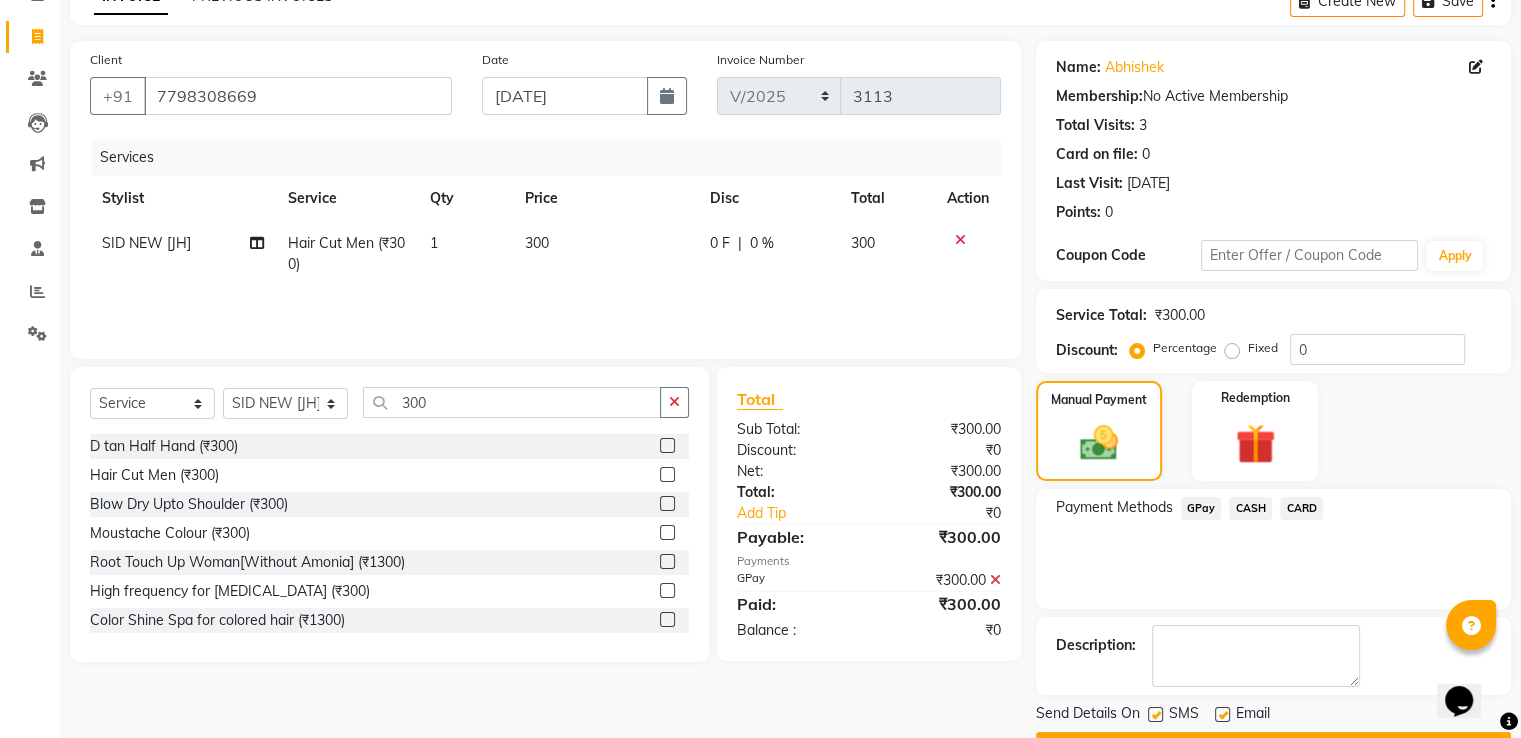 scroll, scrollTop: 163, scrollLeft: 0, axis: vertical 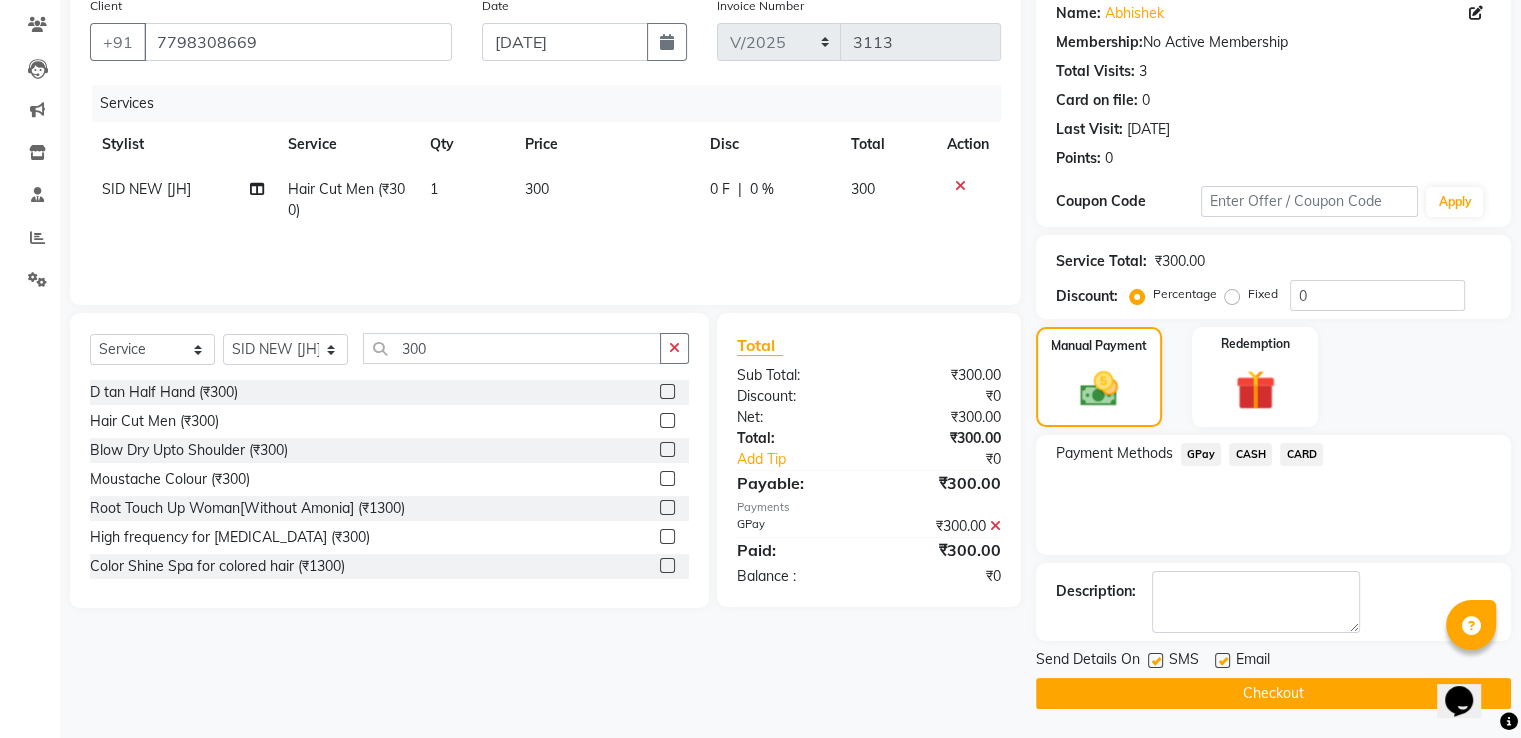 click on "Checkout" 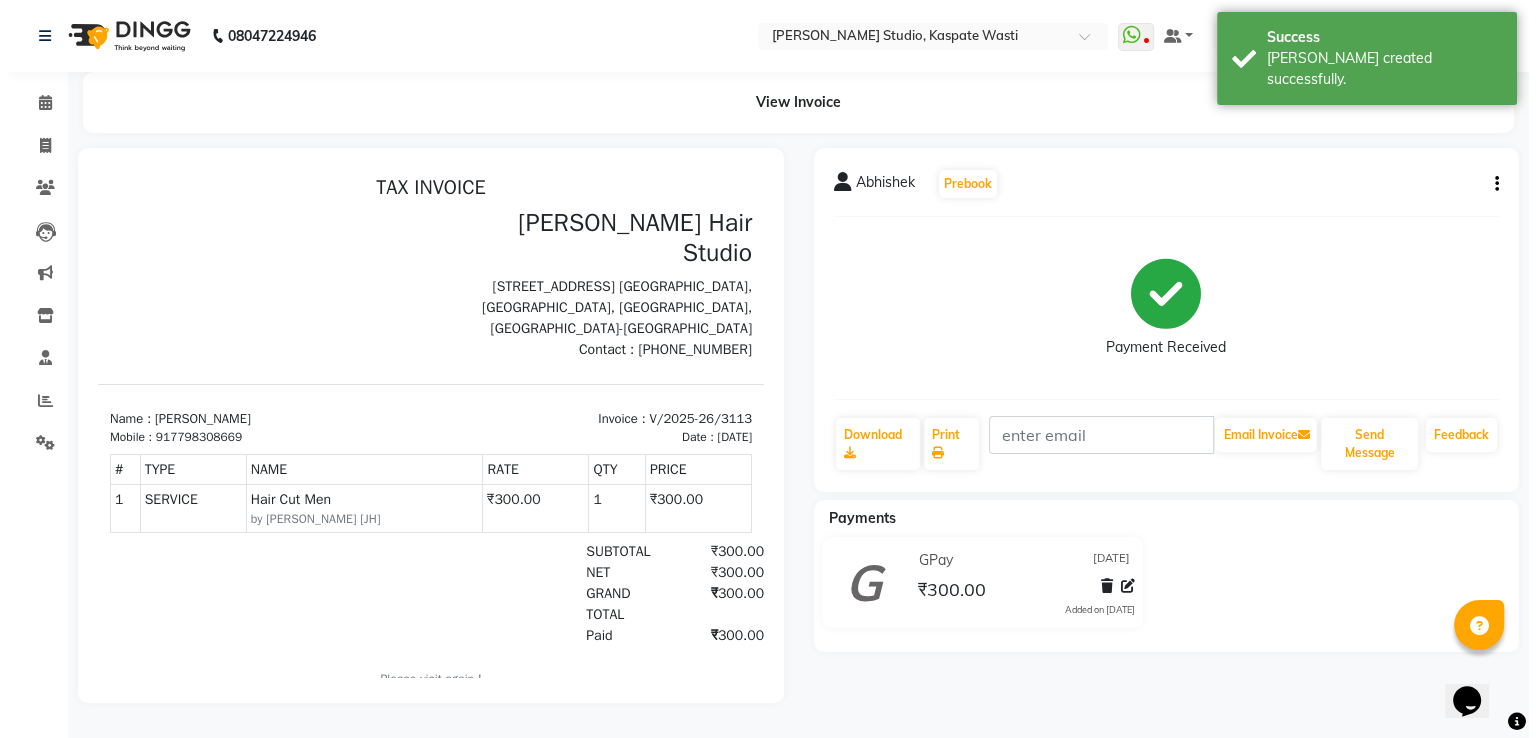 scroll, scrollTop: 0, scrollLeft: 0, axis: both 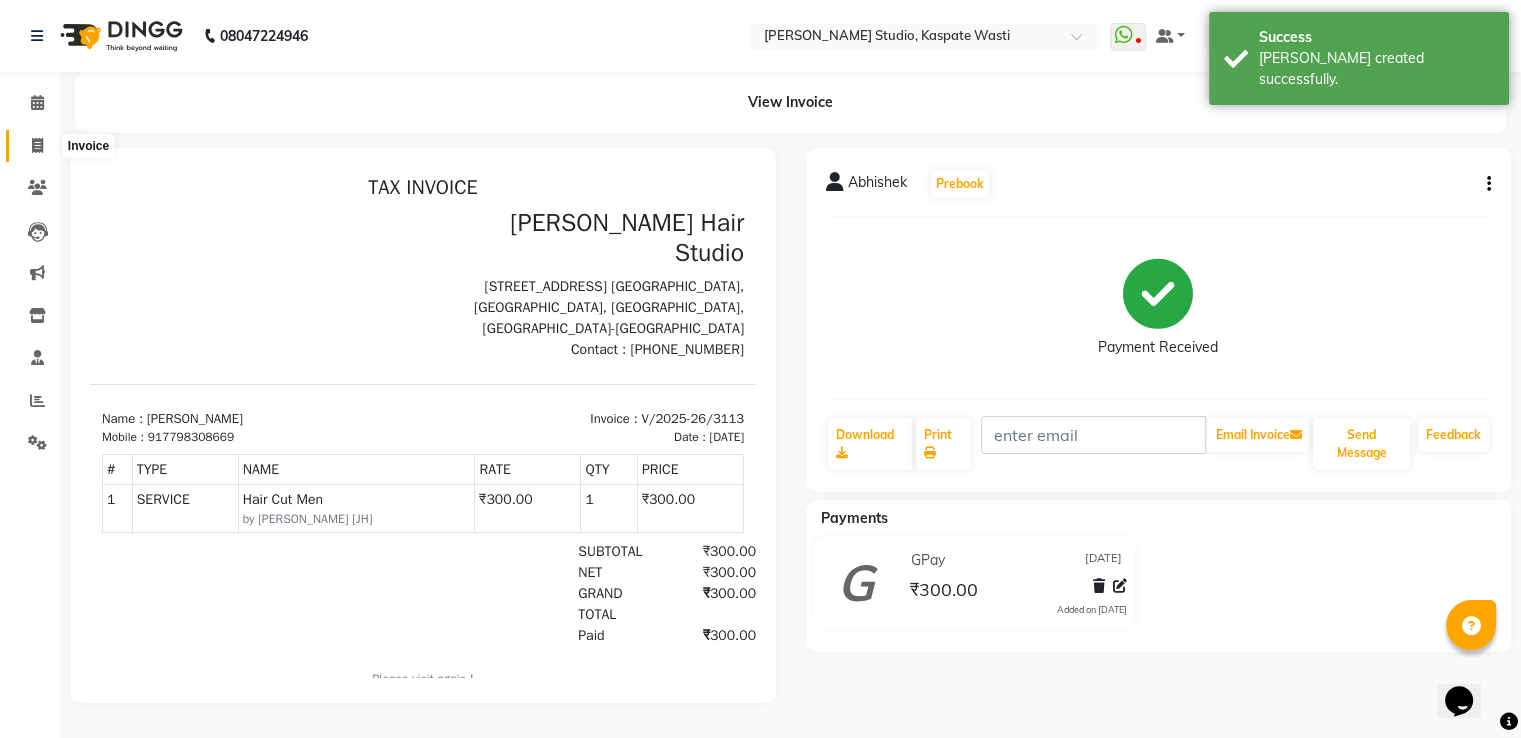 click 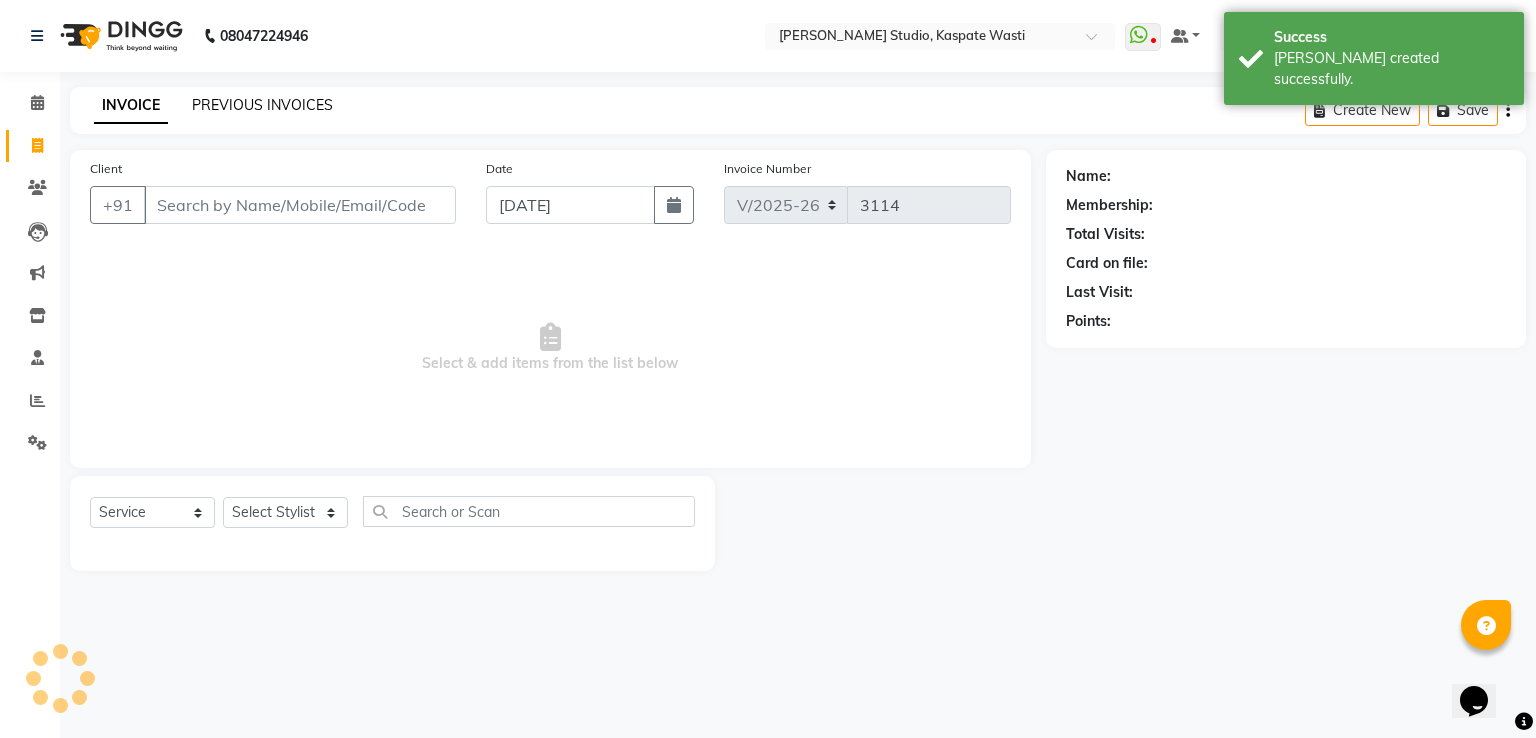 click on "PREVIOUS INVOICES" 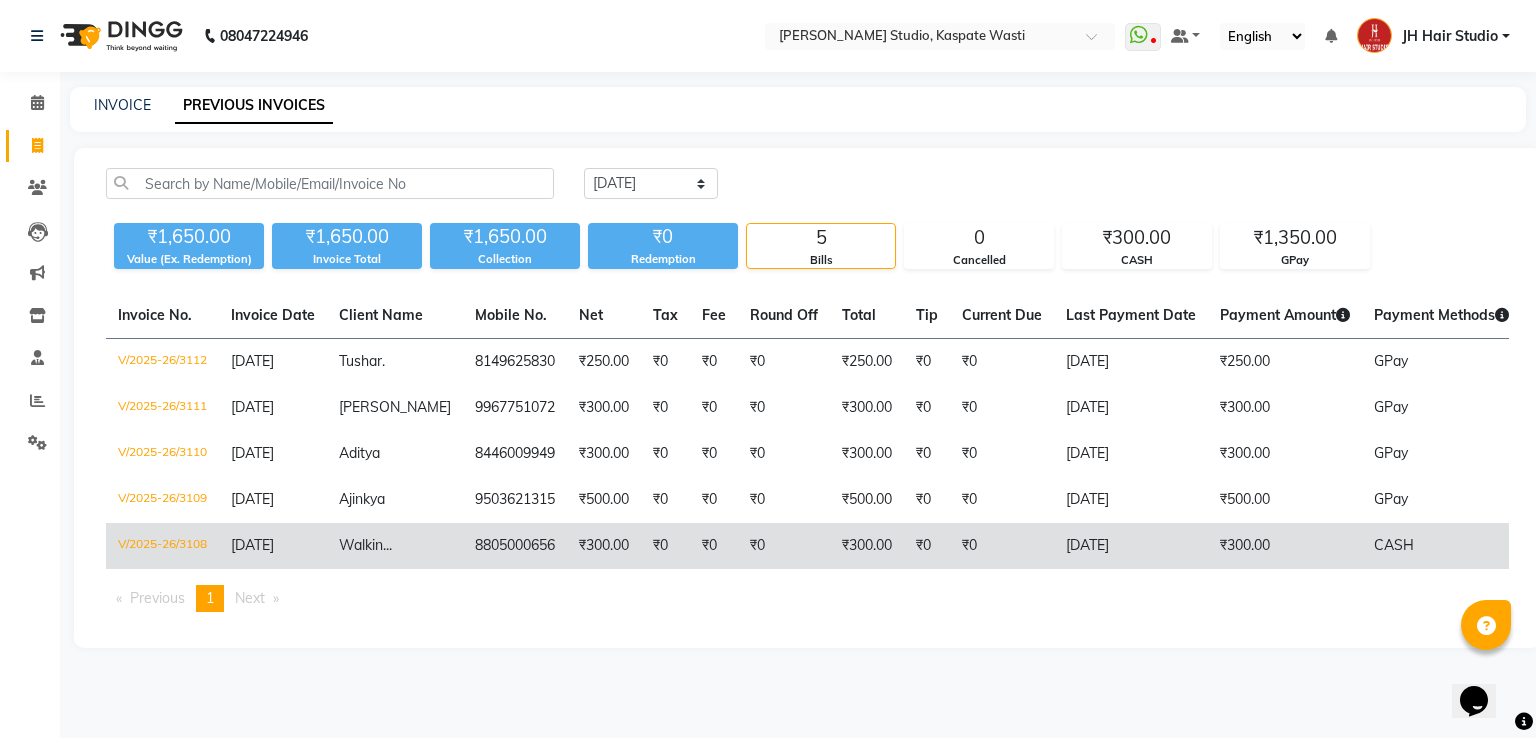 click on "₹0" 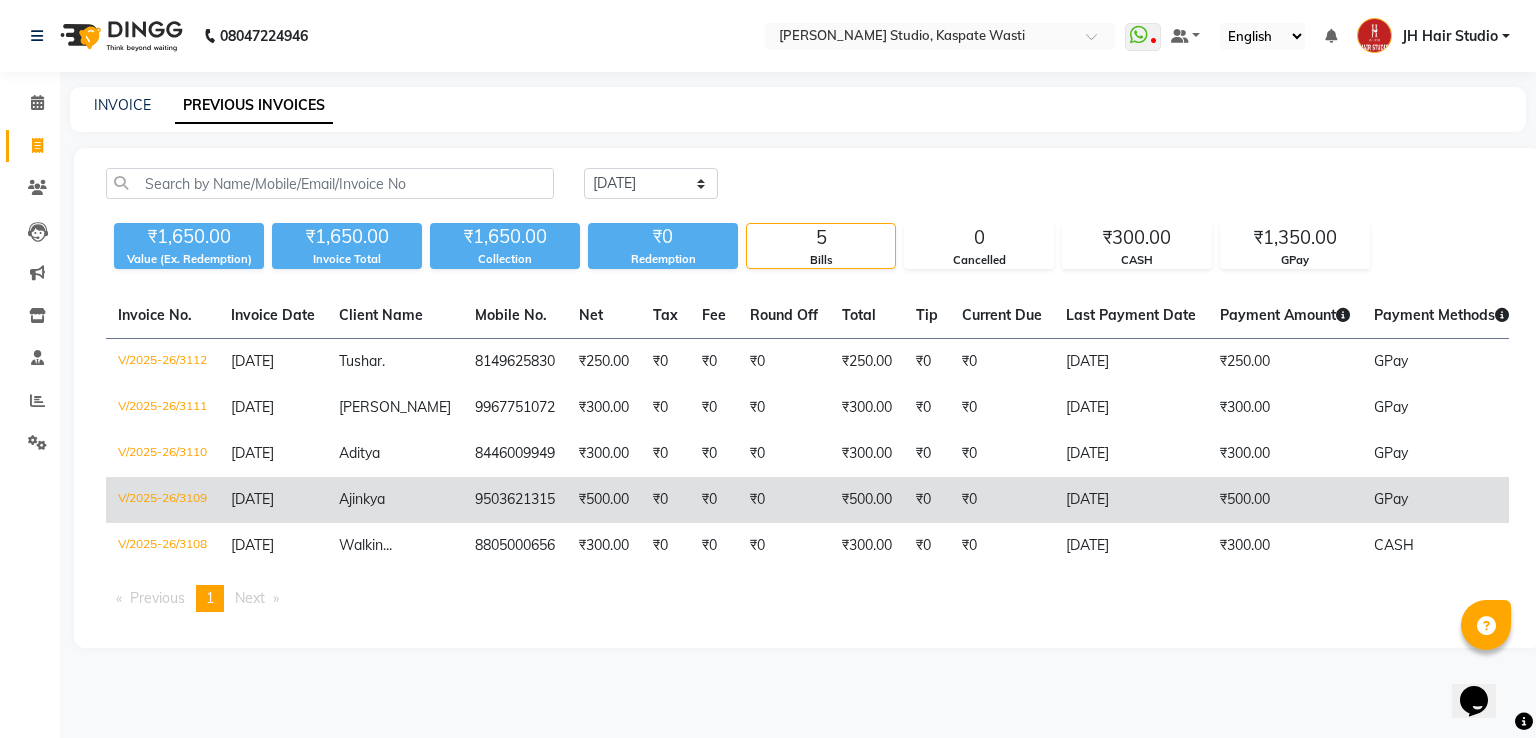 click on "9503621315" 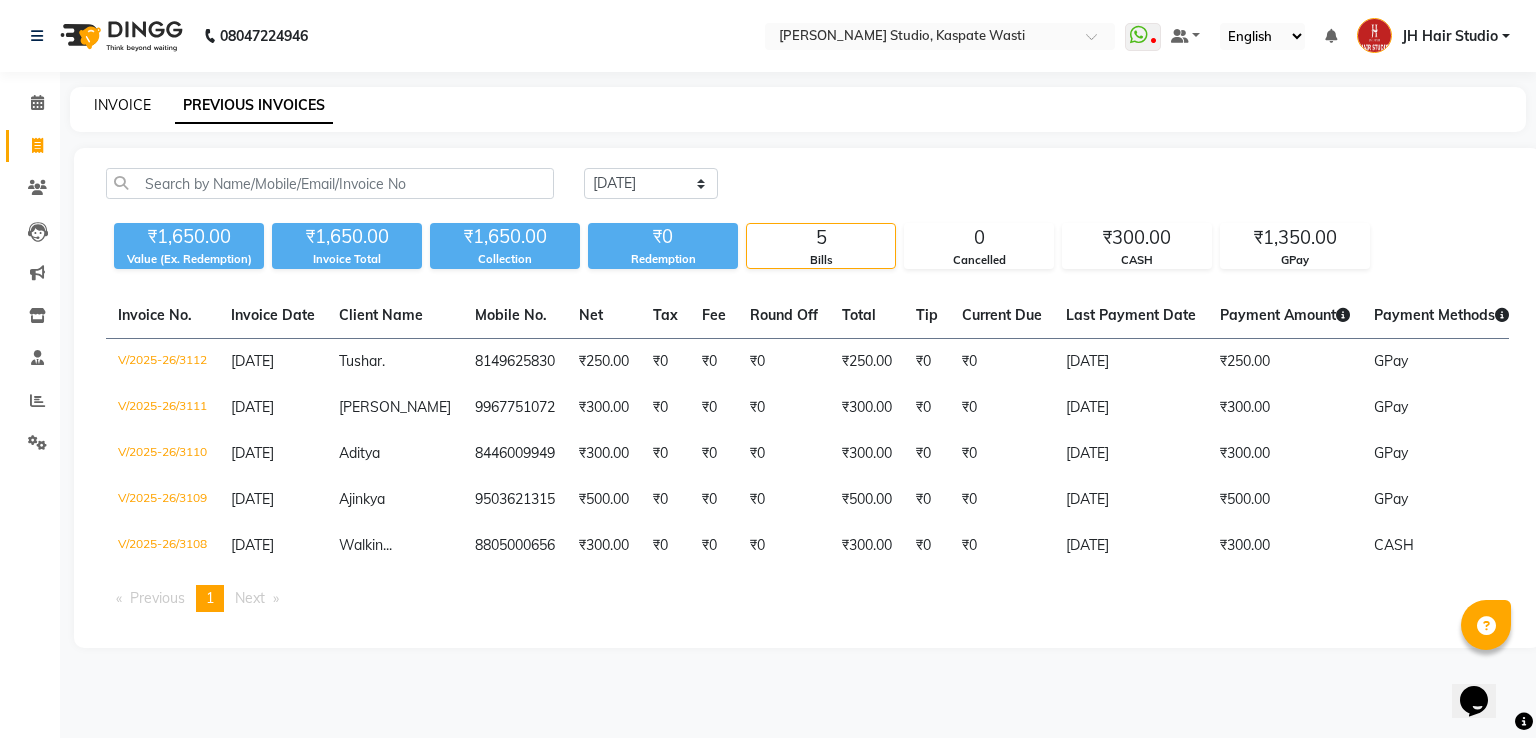 click on "INVOICE" 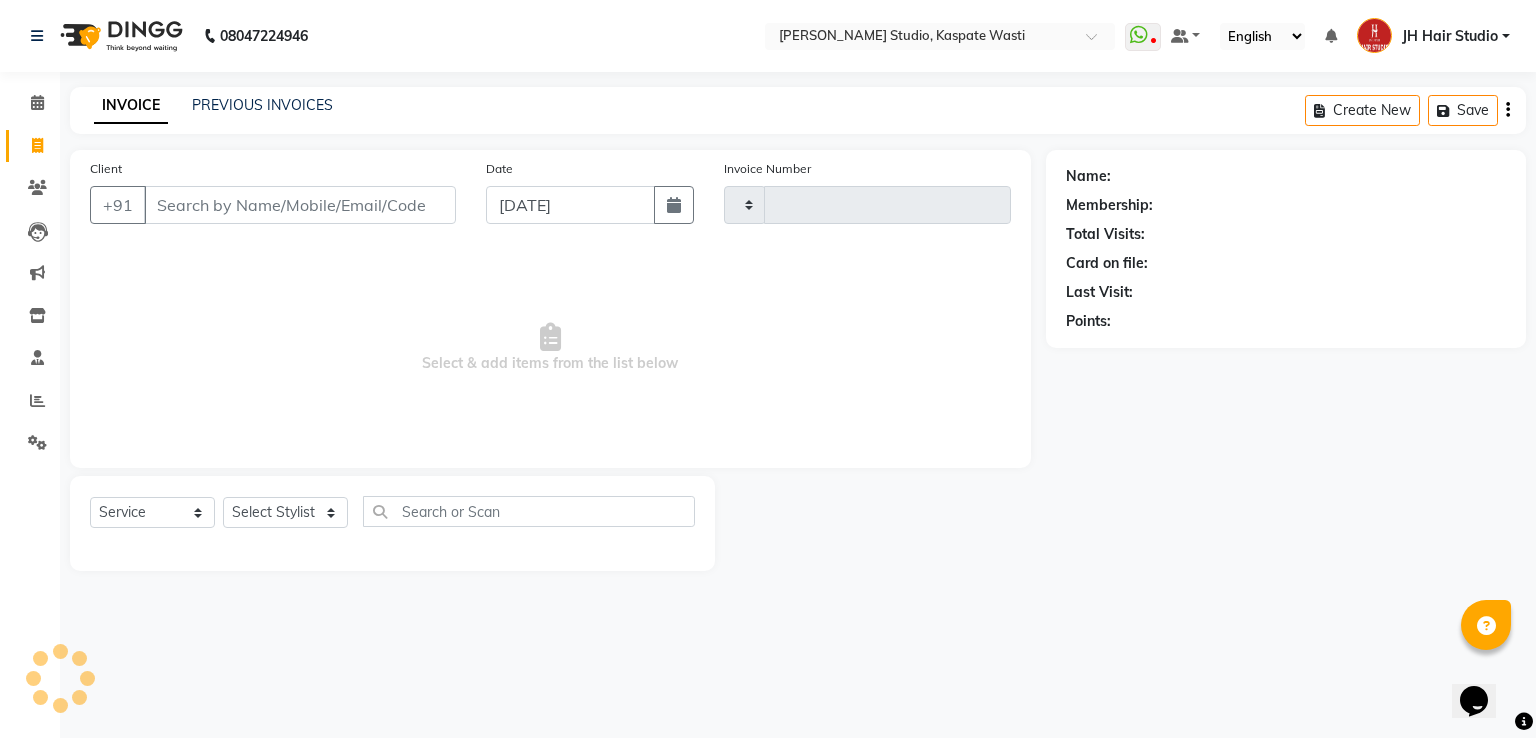 type on "3114" 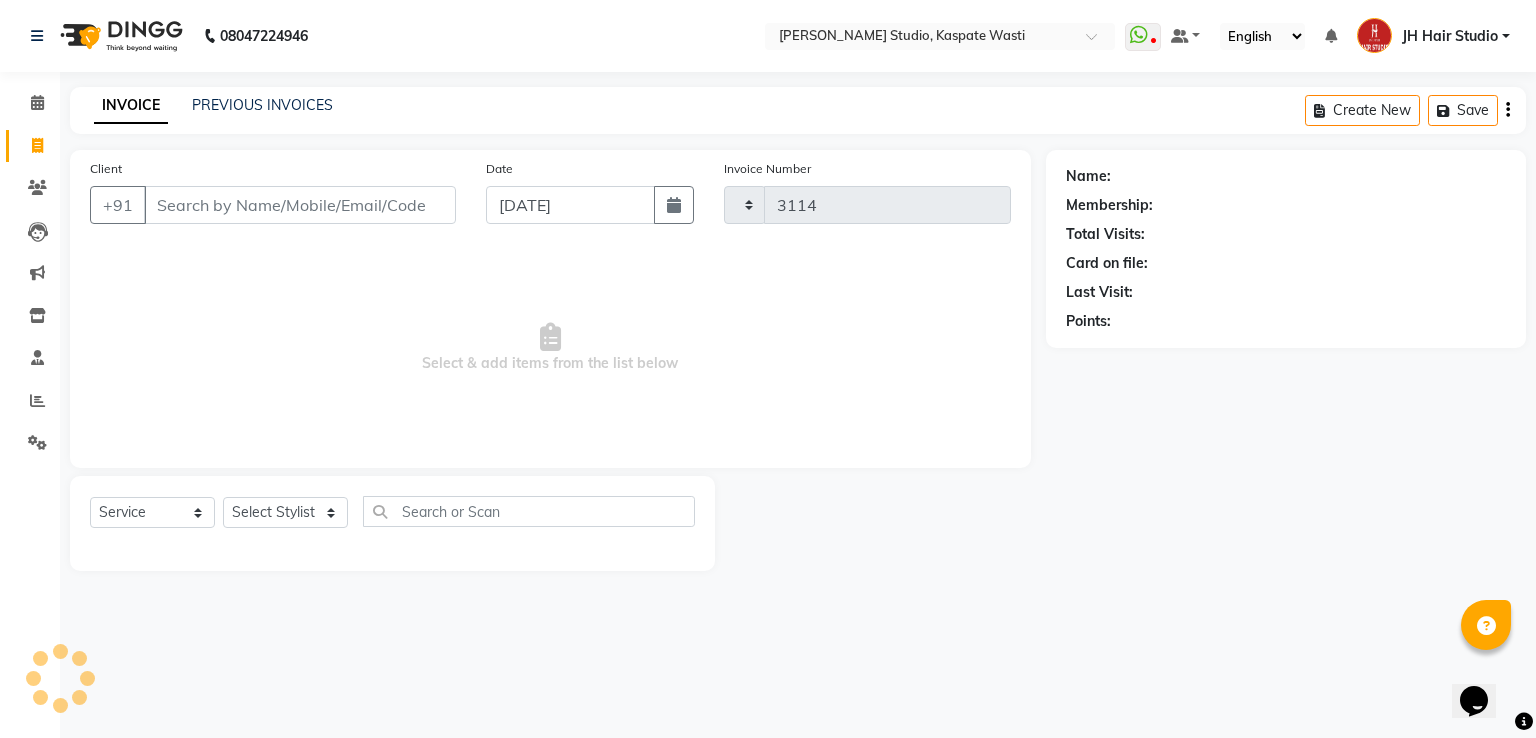 select on "130" 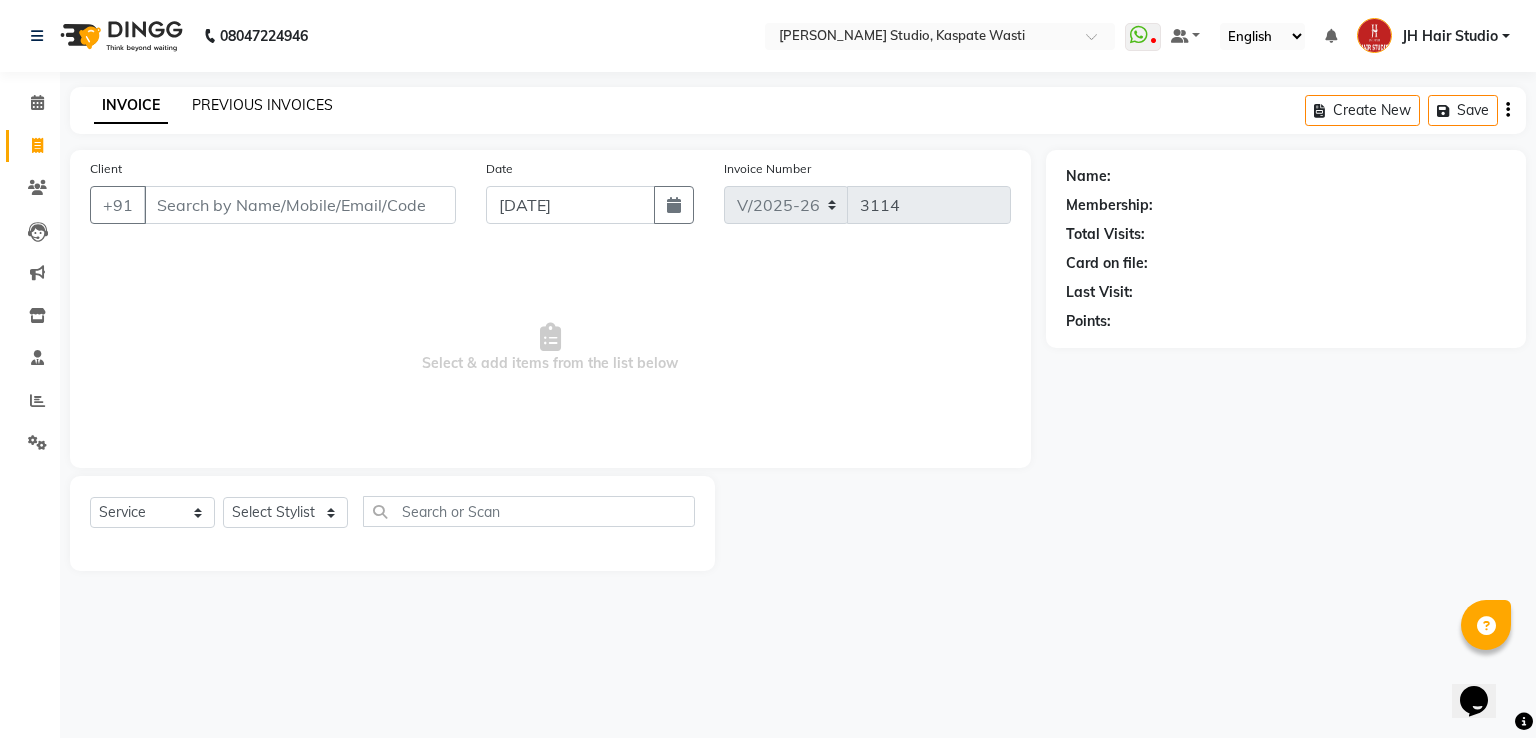 click on "PREVIOUS INVOICES" 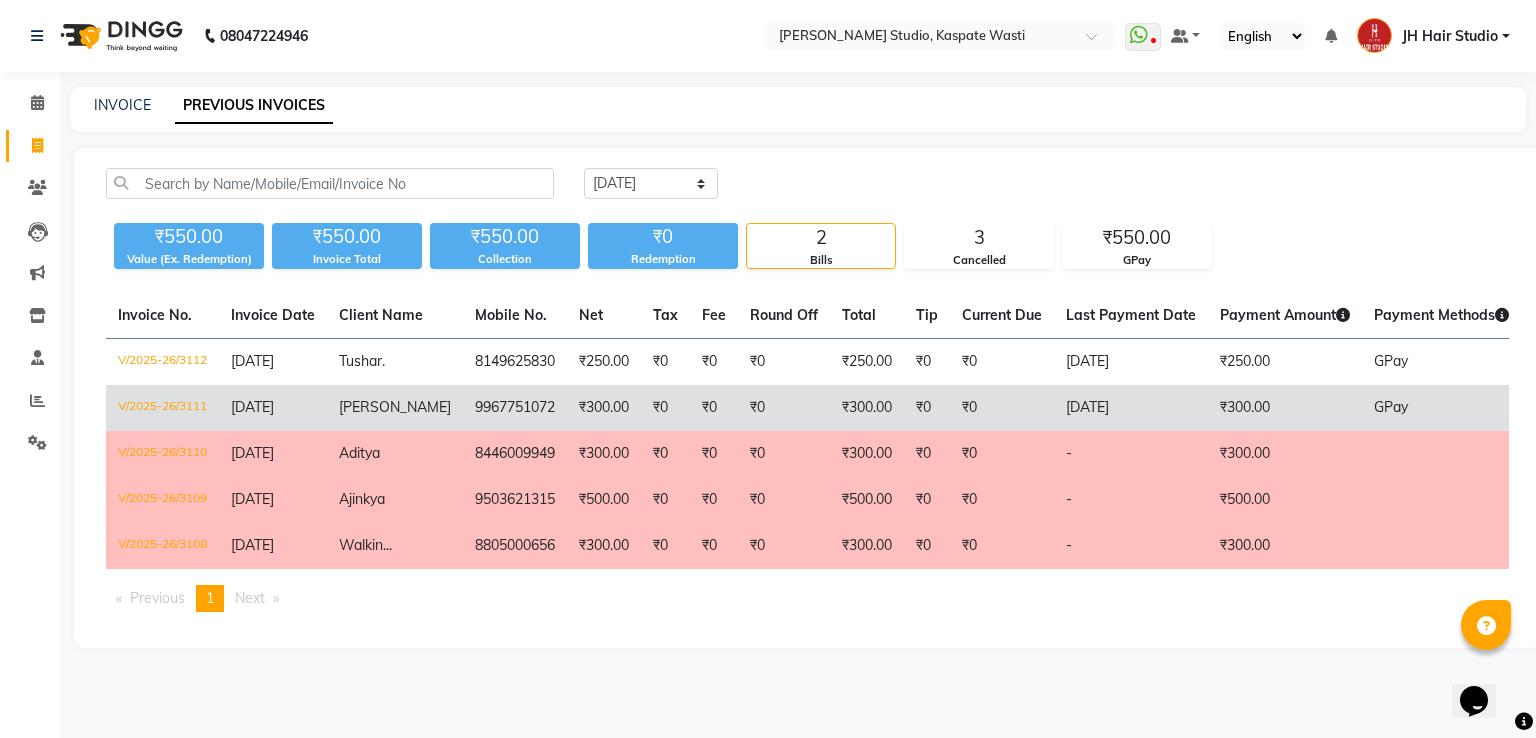click on "[PERSON_NAME]" 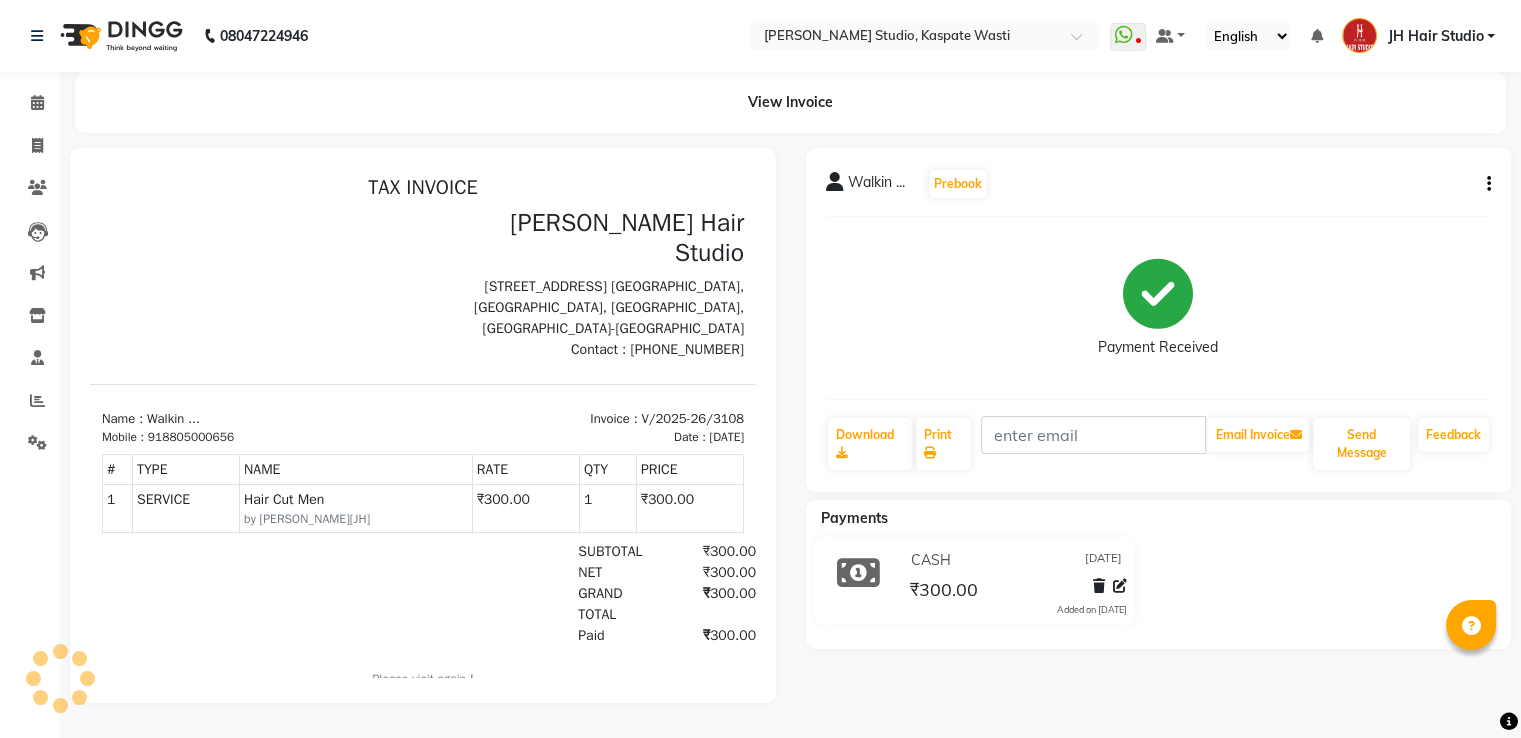 scroll, scrollTop: 0, scrollLeft: 0, axis: both 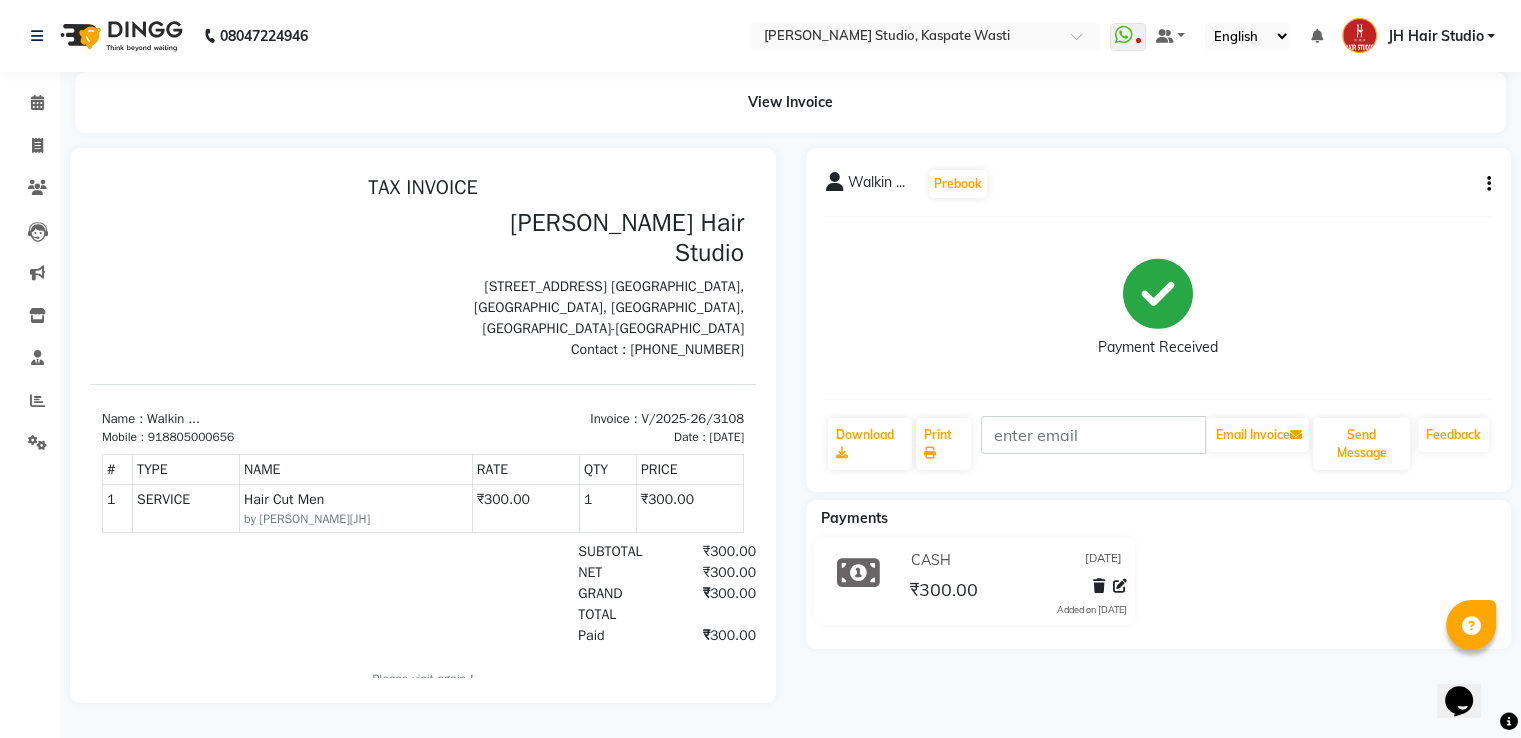click 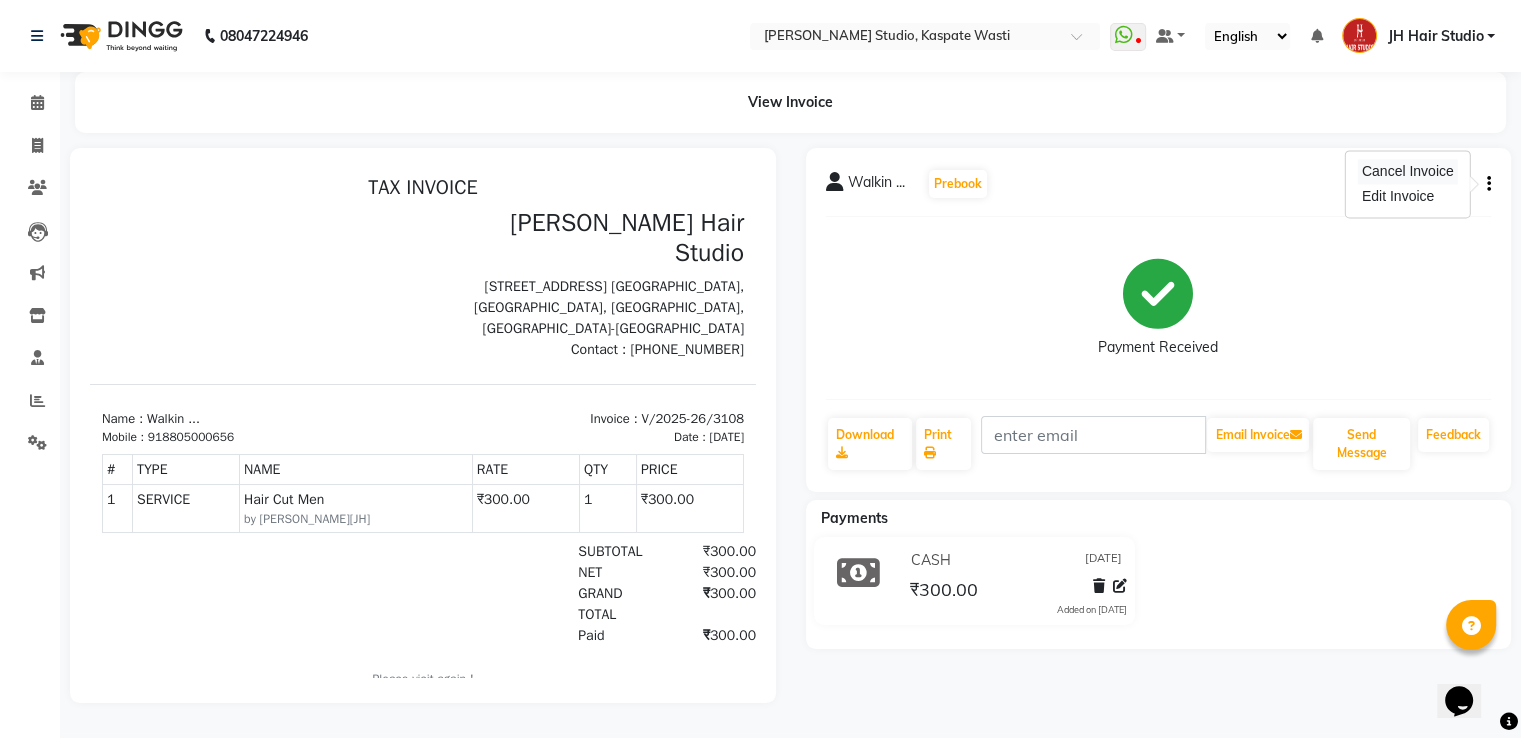 click on "Cancel Invoice" at bounding box center (1408, 171) 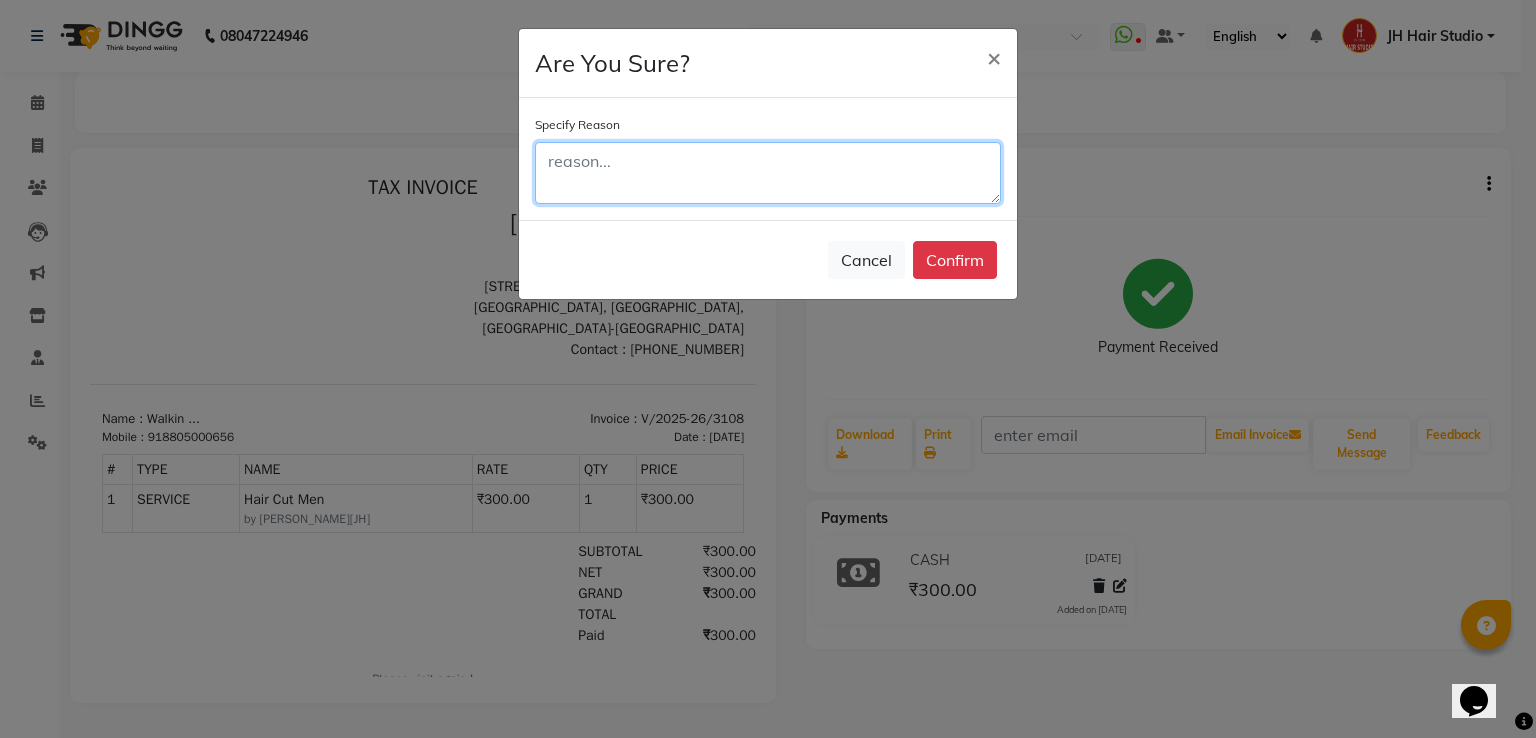 click 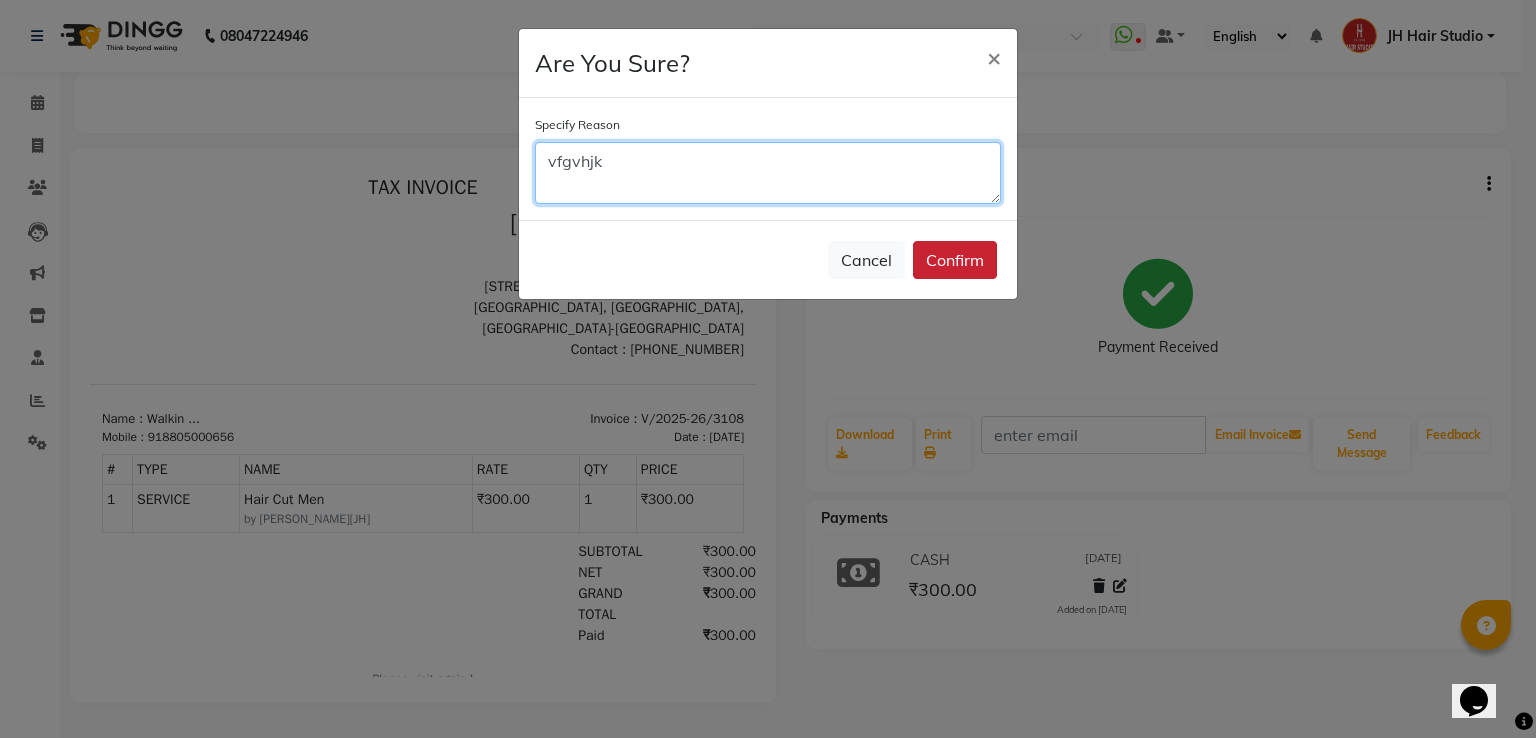 type on "vfgvhjk" 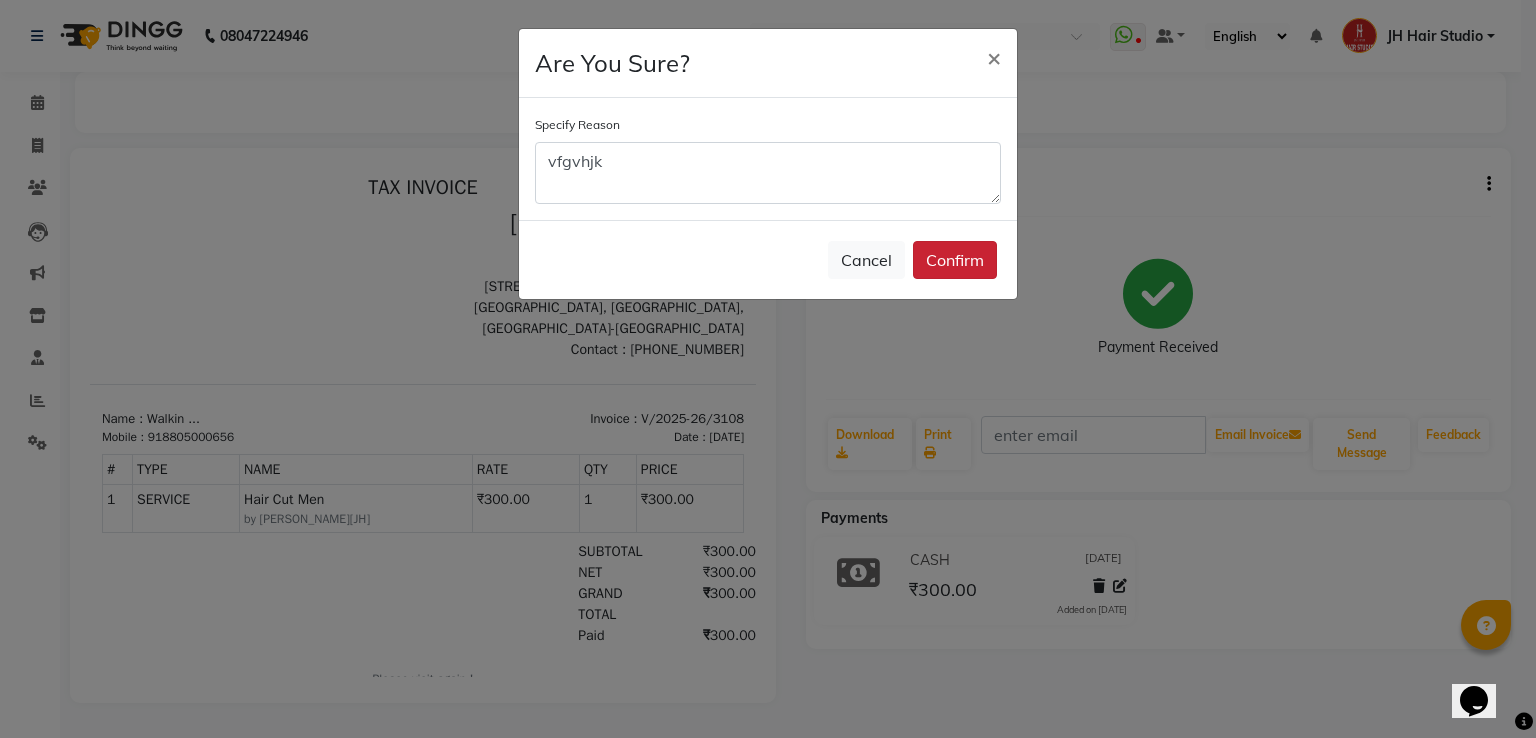 click on "Confirm" 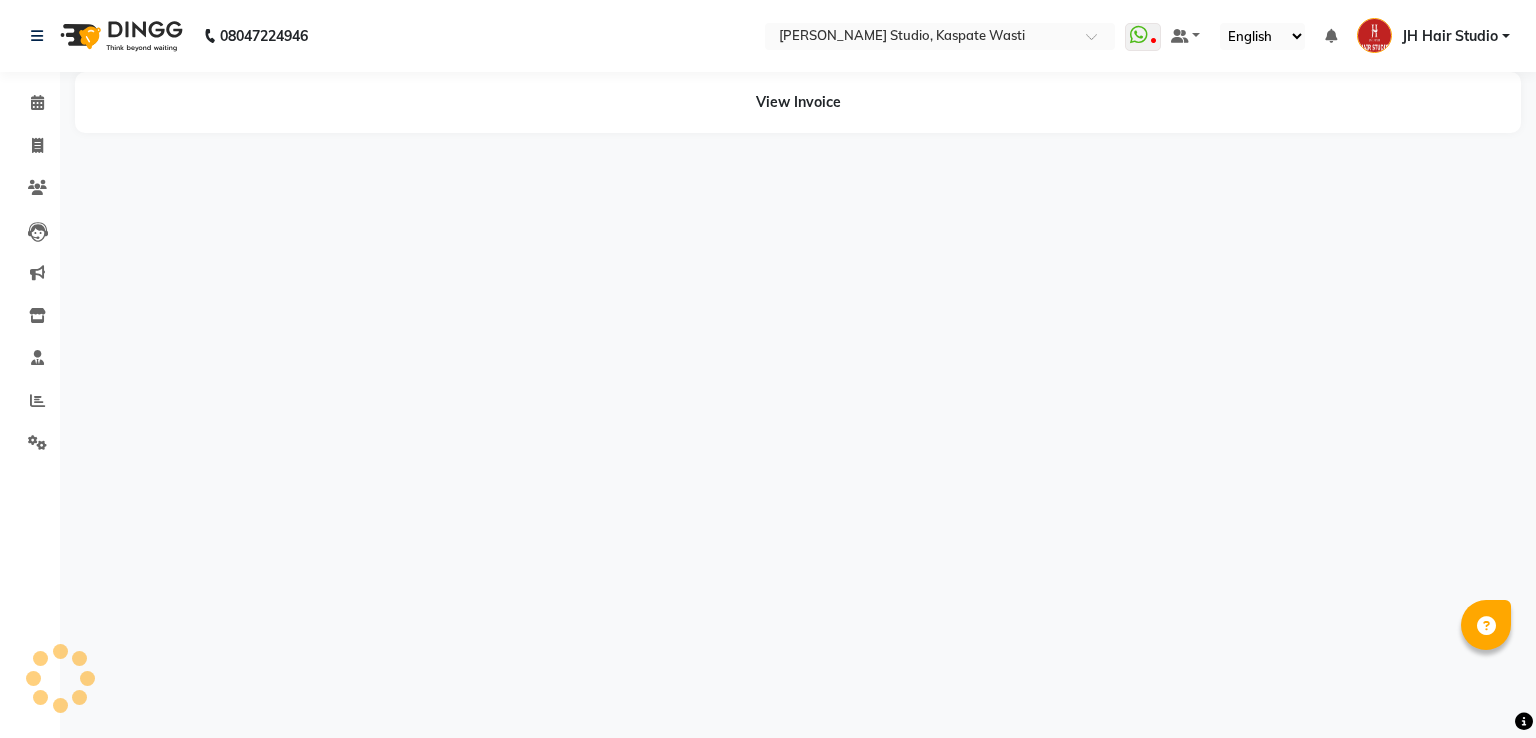scroll, scrollTop: 0, scrollLeft: 0, axis: both 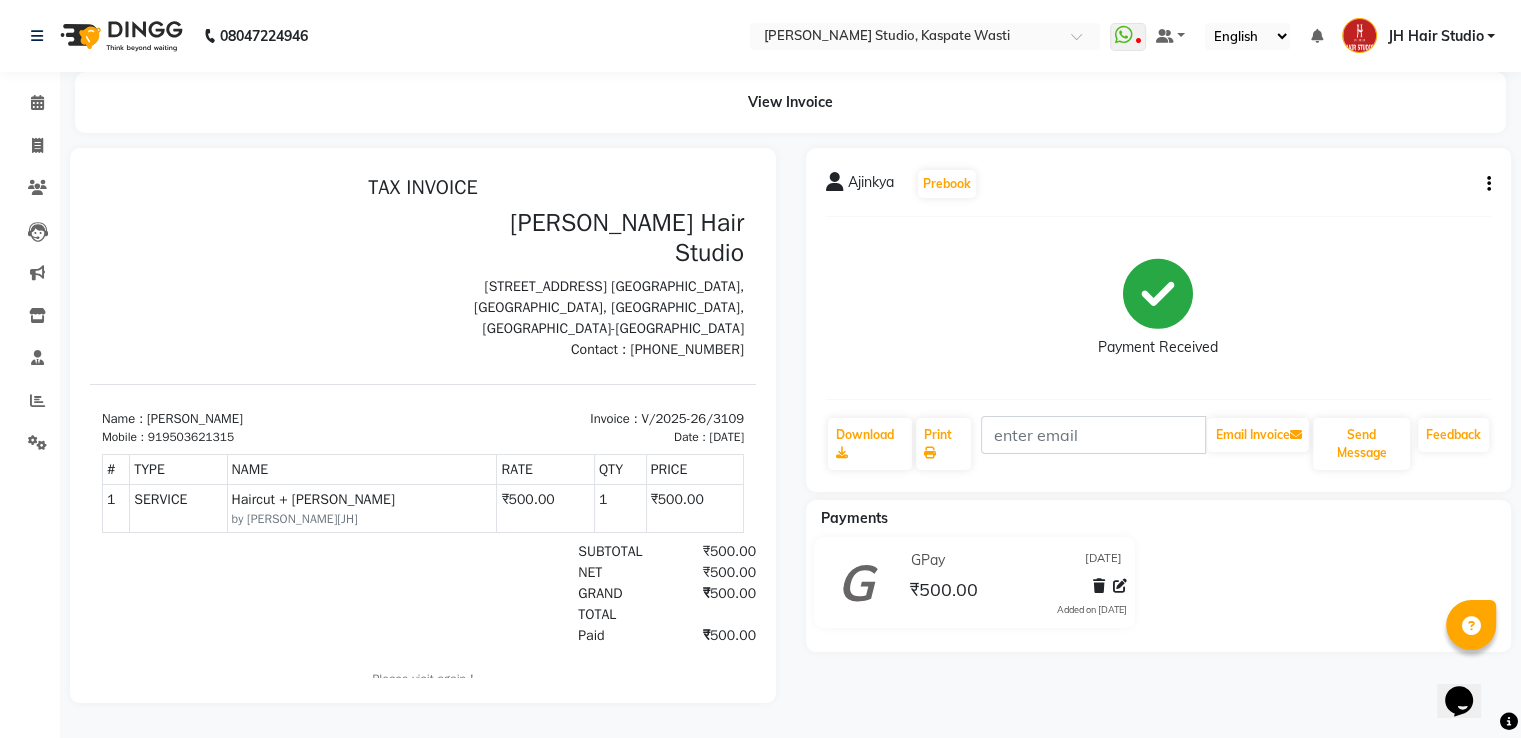 click 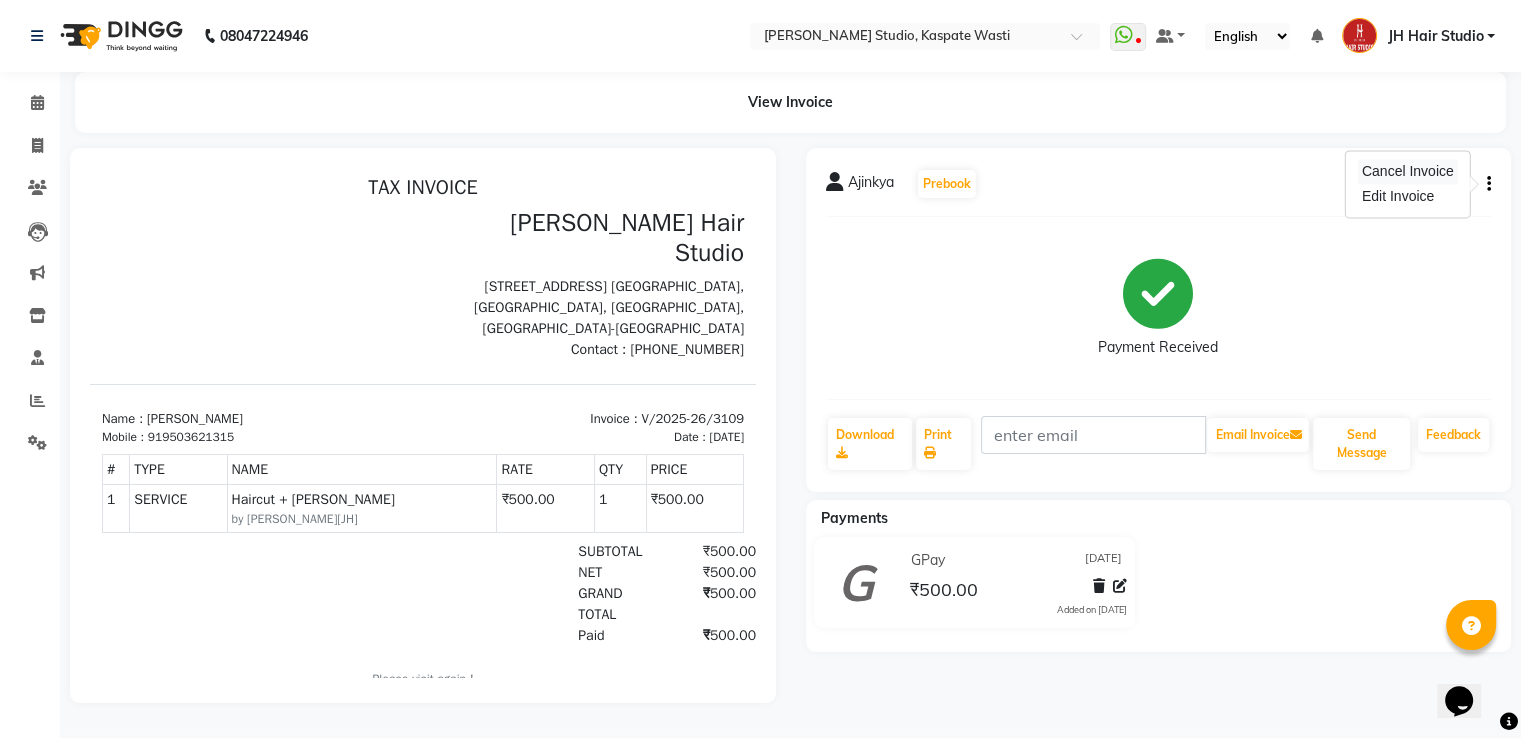 click on "Cancel Invoice" at bounding box center (1408, 171) 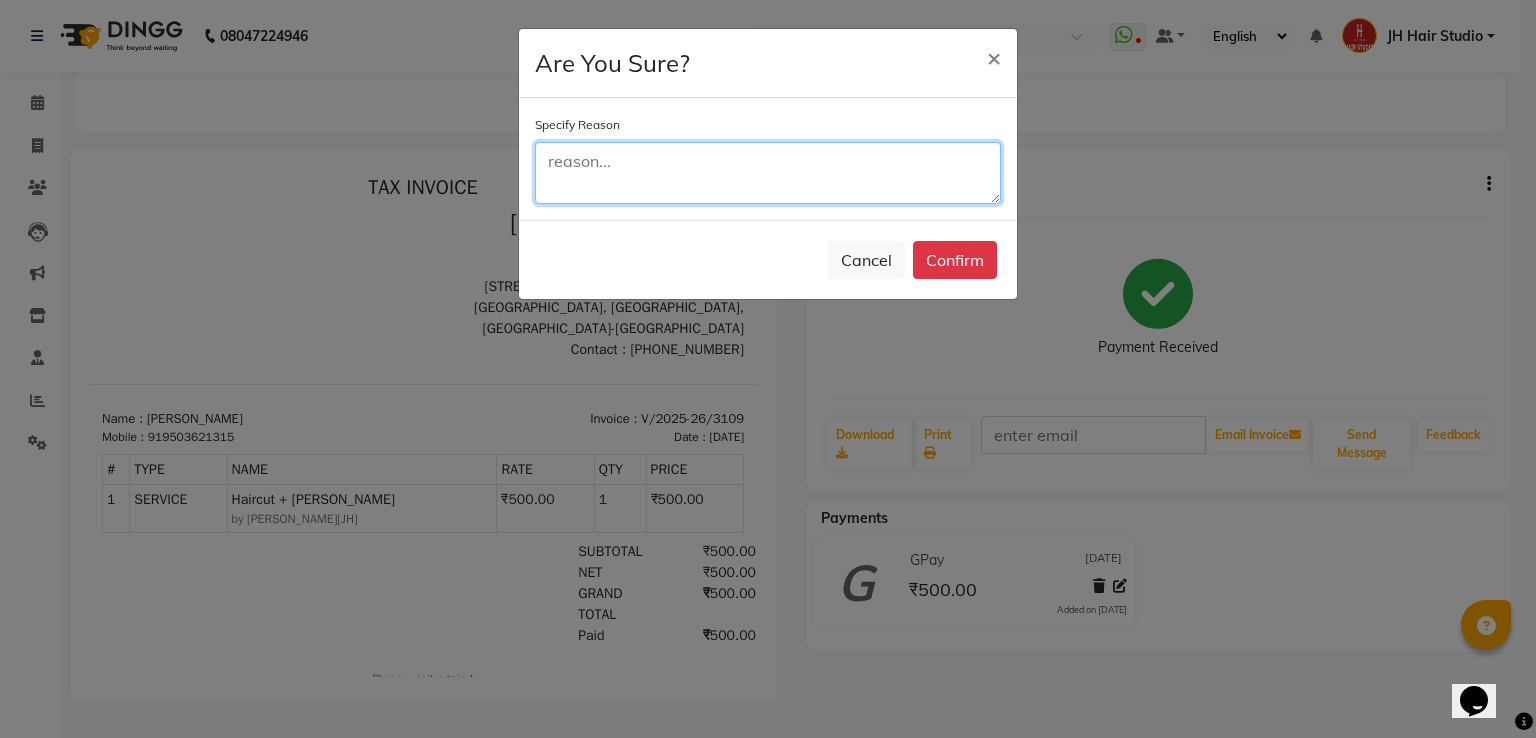 click 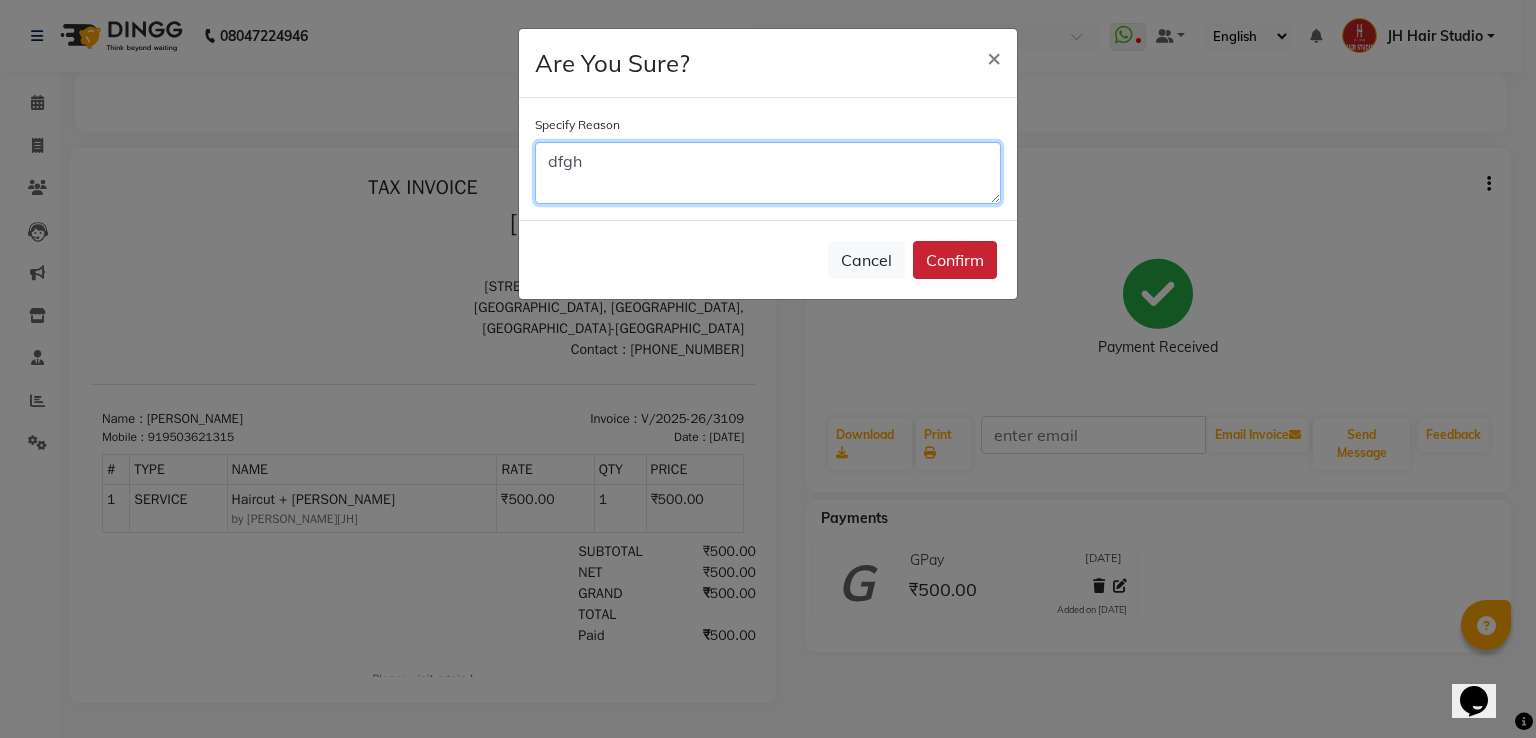 type on "dfgh" 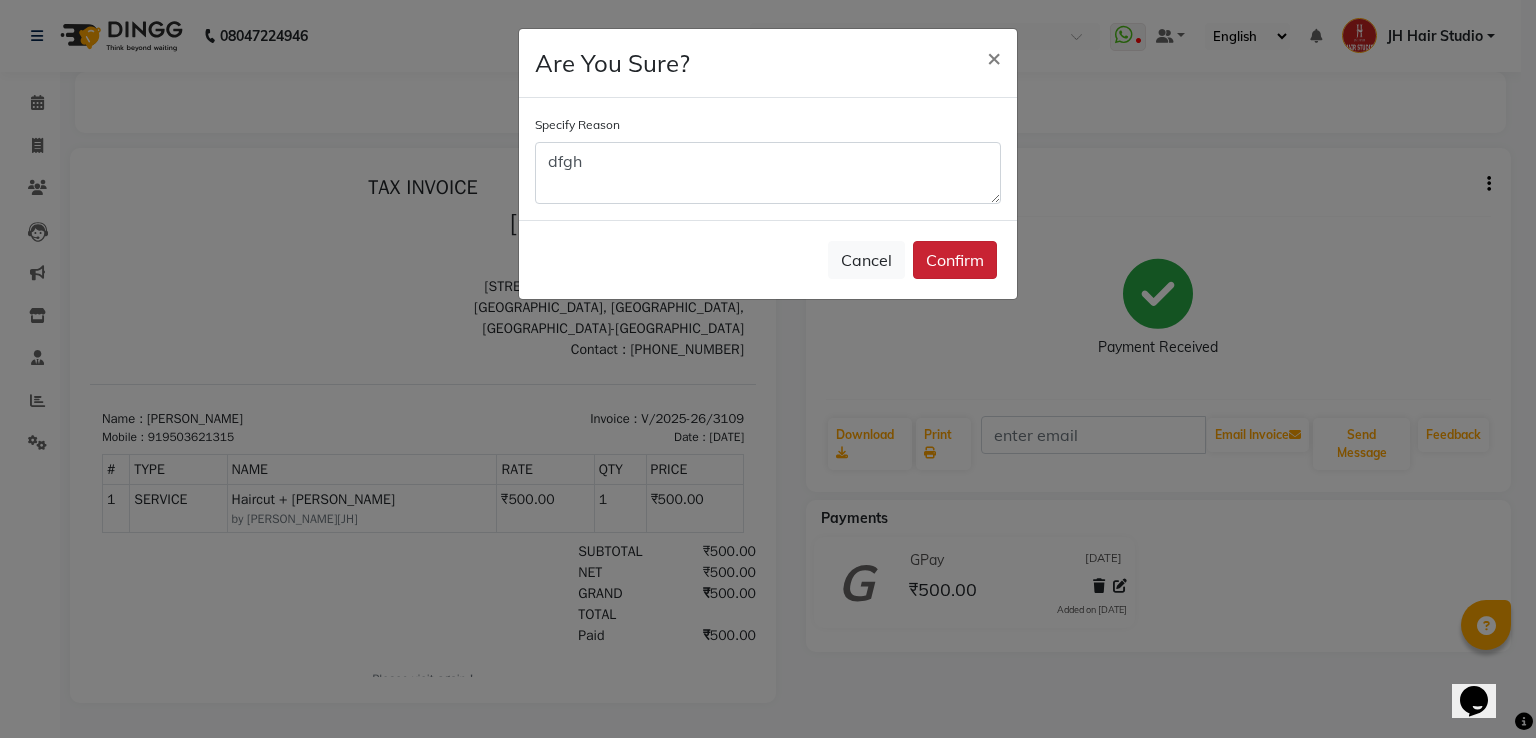 click on "Confirm" 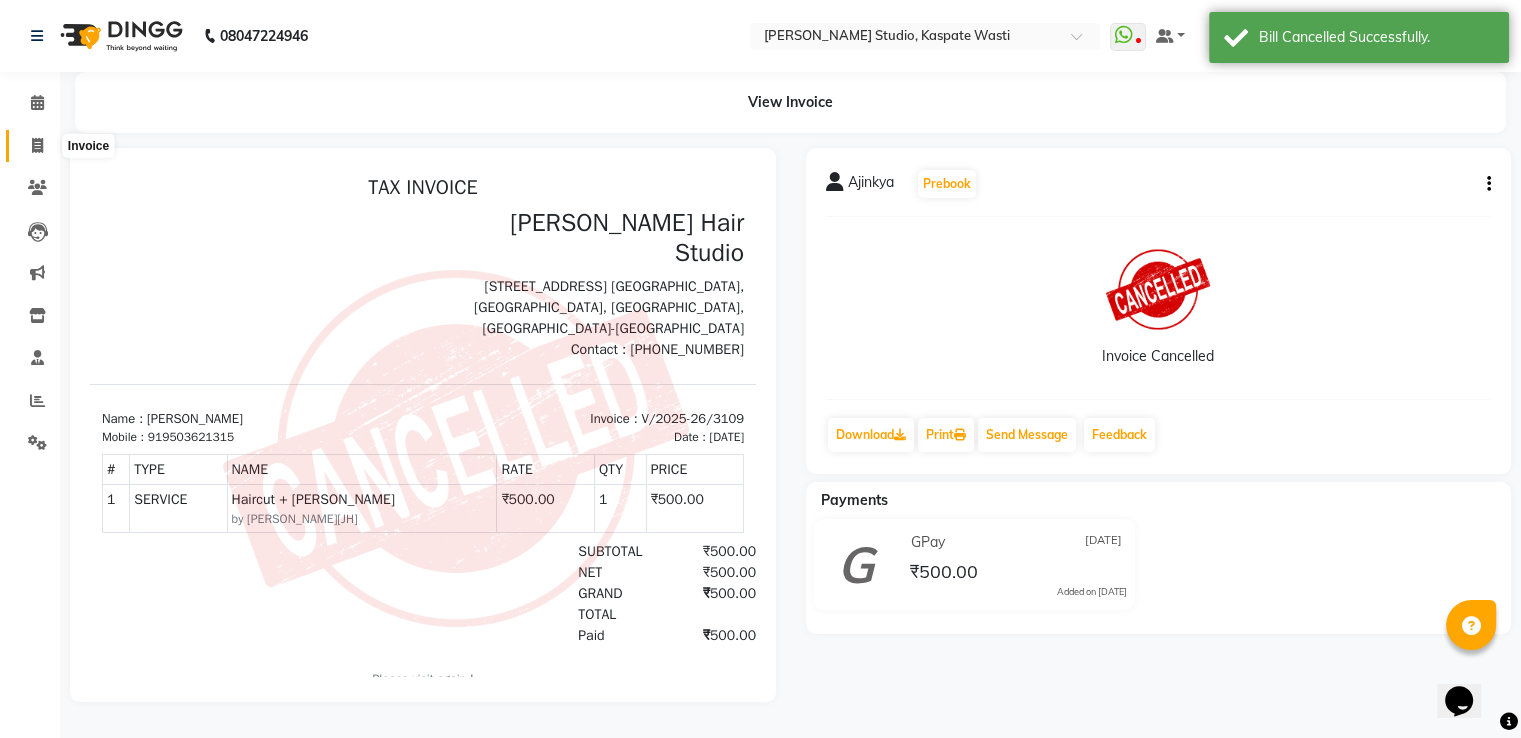 click 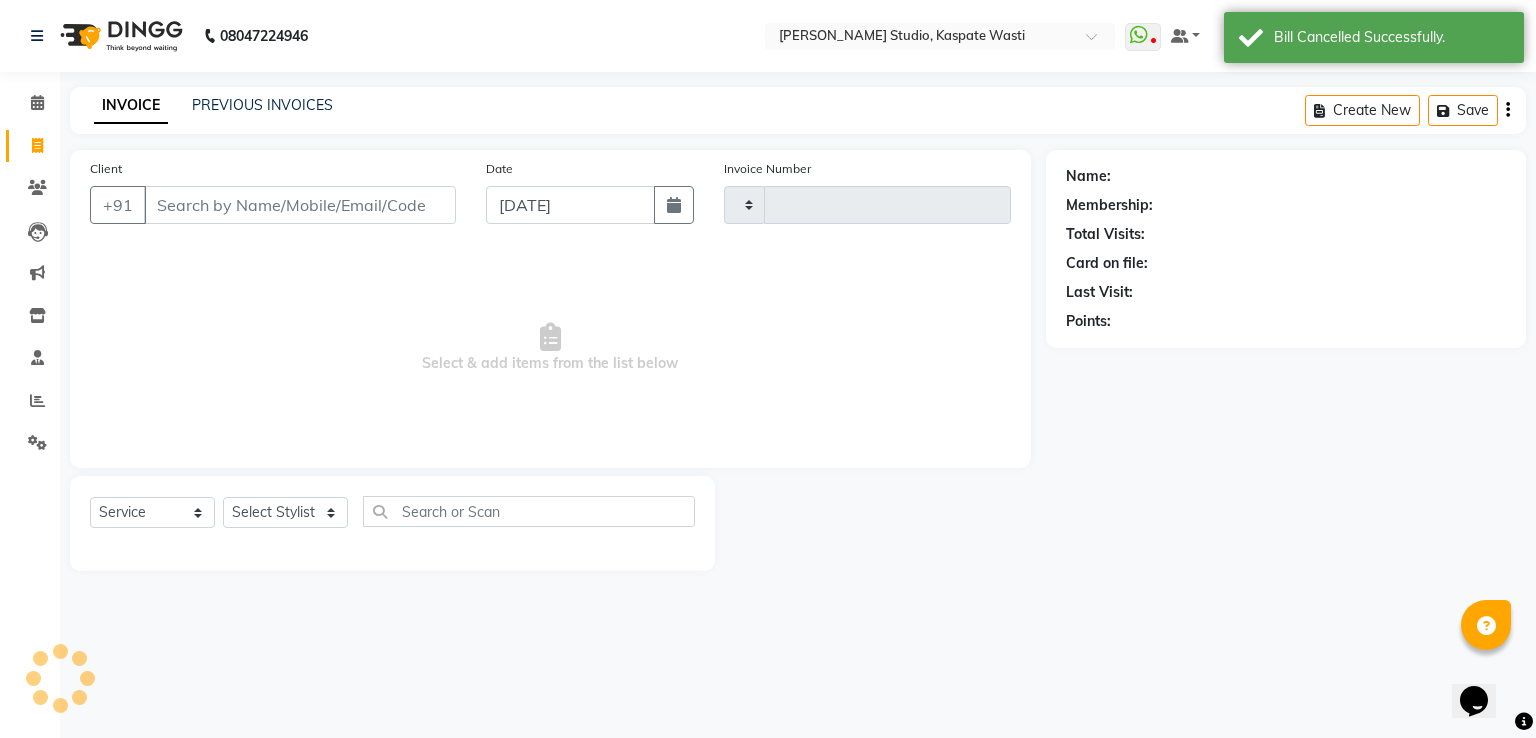 type on "3114" 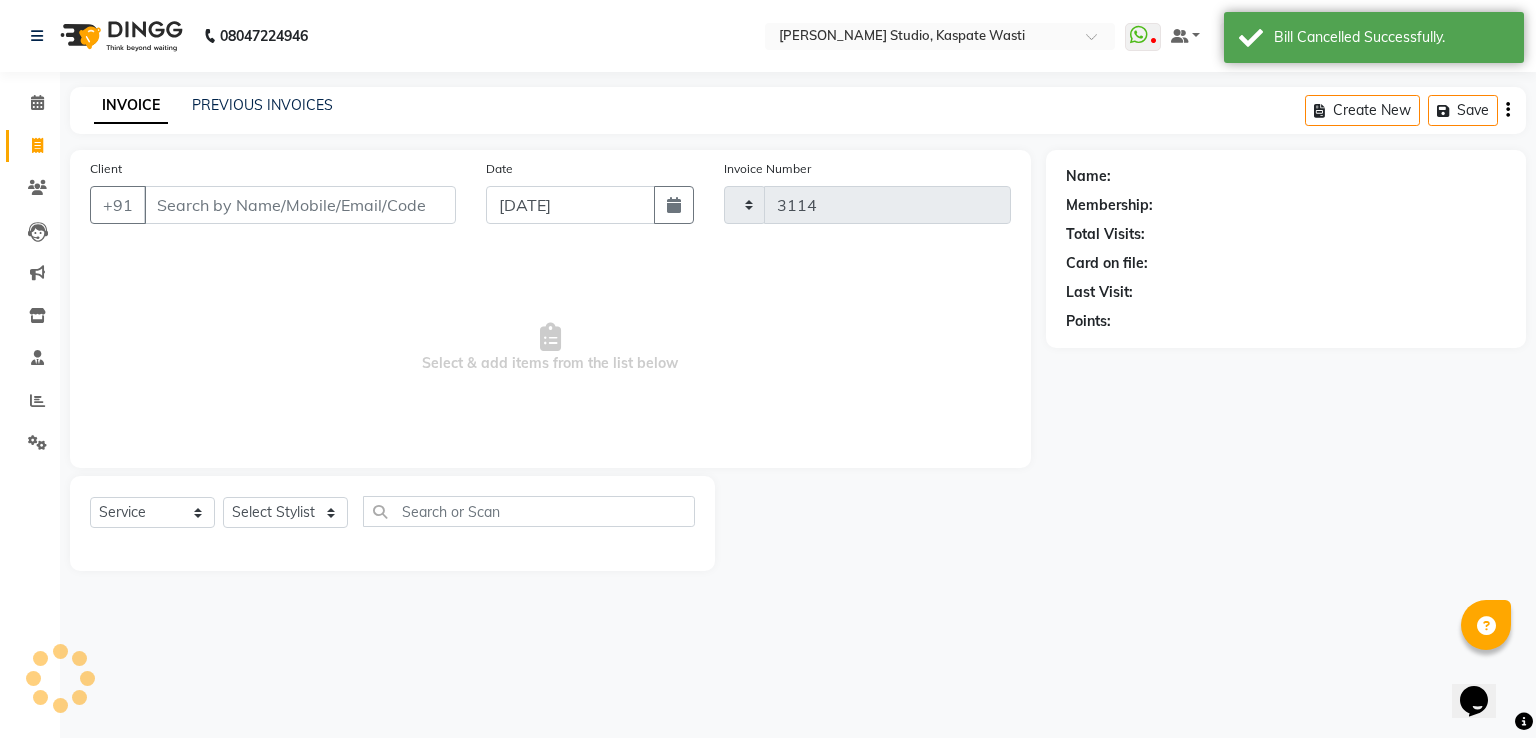 select on "130" 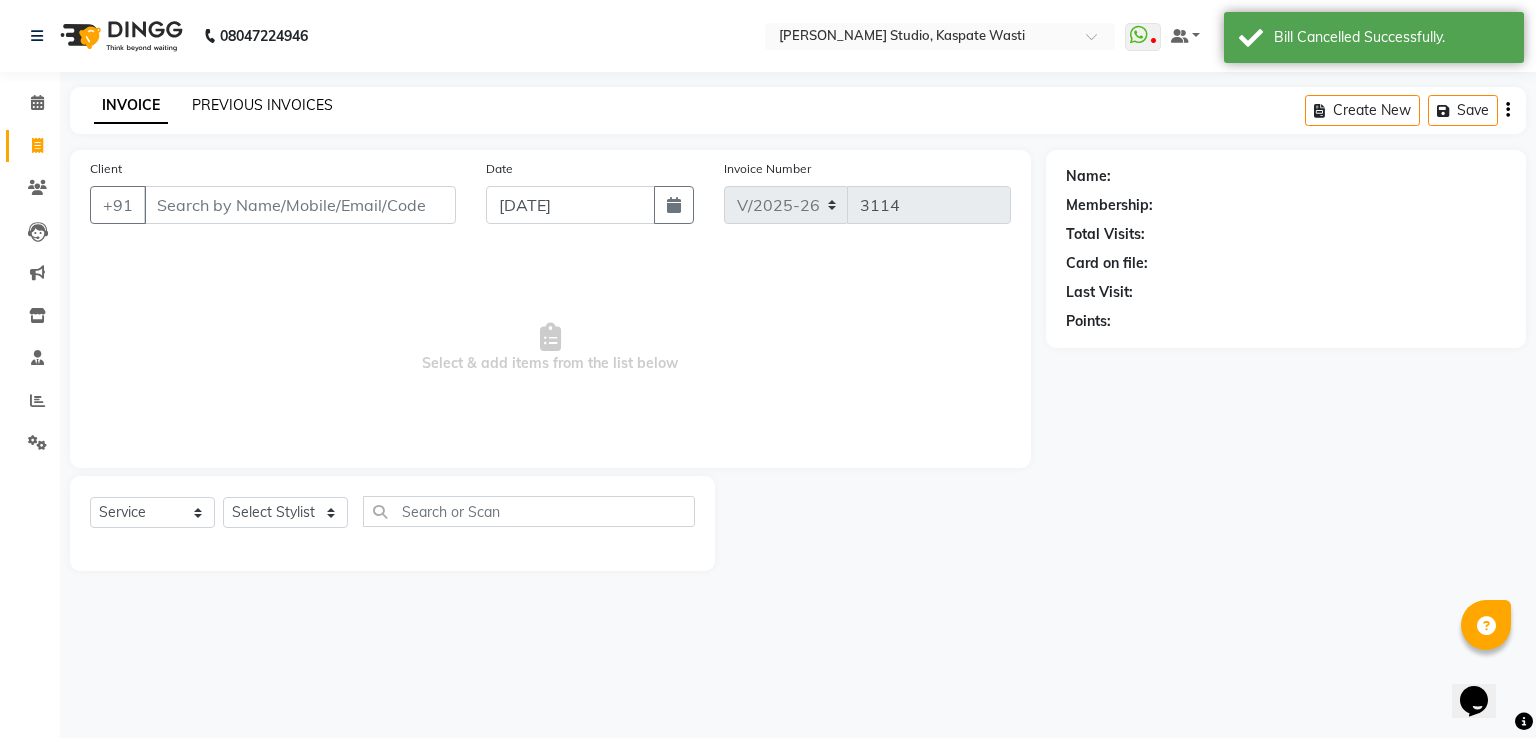 click on "PREVIOUS INVOICES" 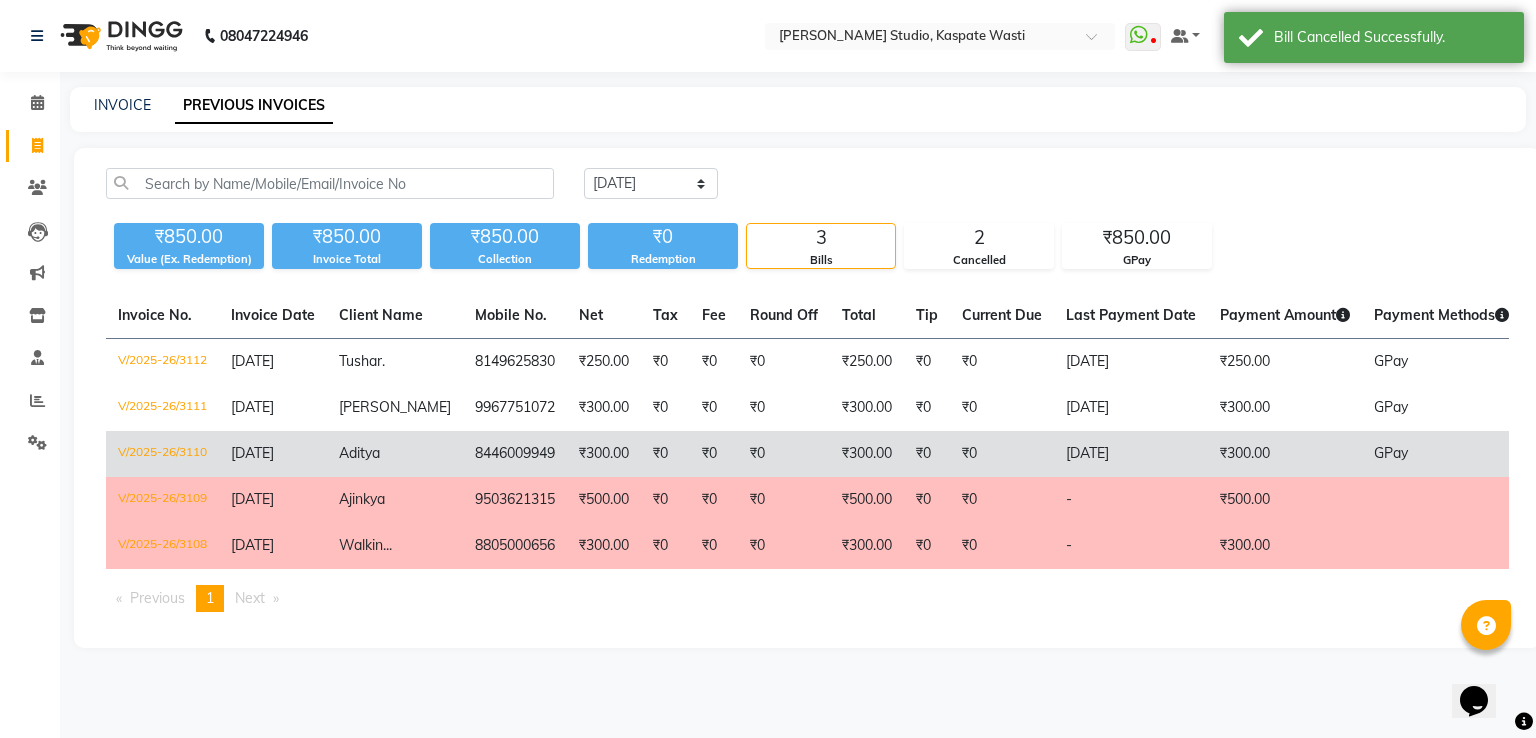 click on "8446009949" 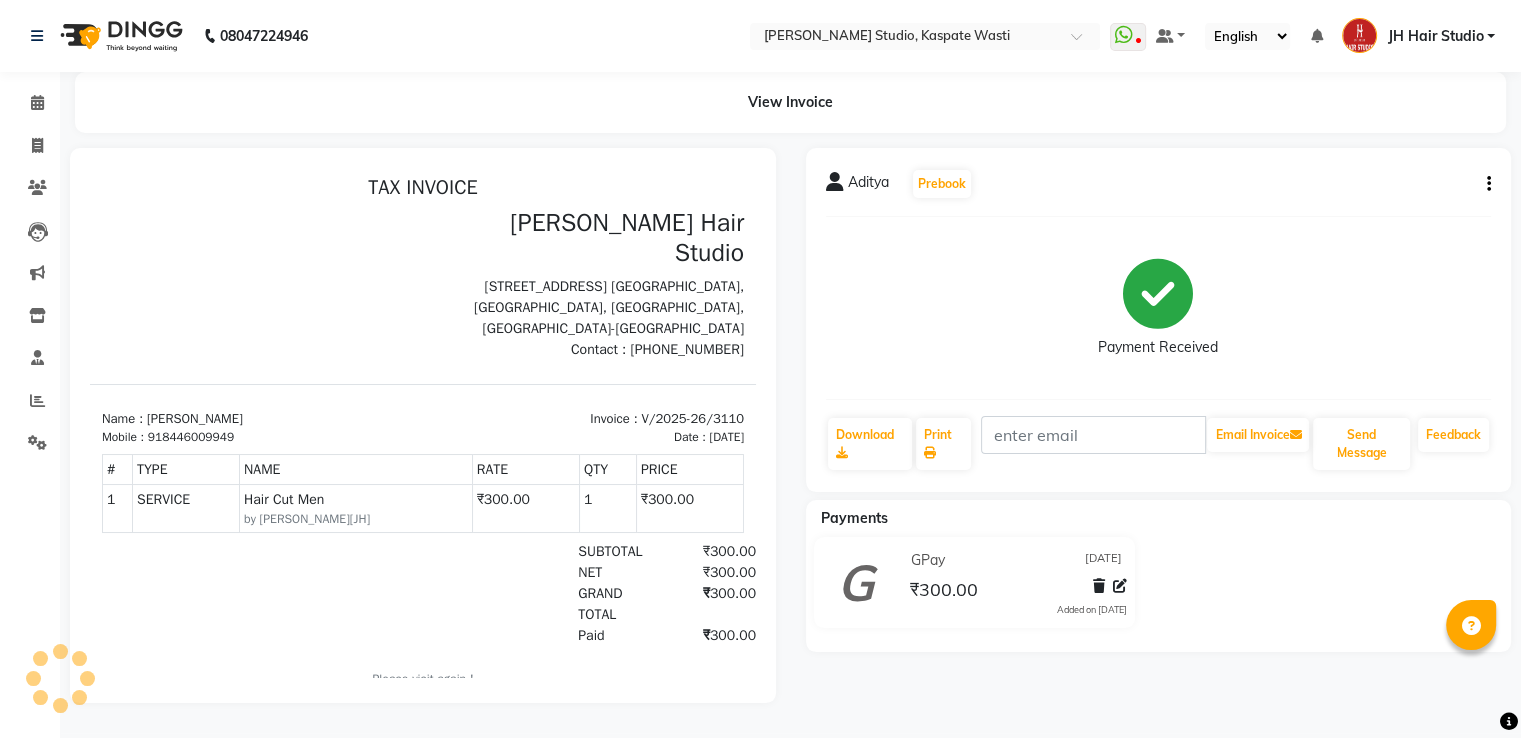 scroll, scrollTop: 0, scrollLeft: 0, axis: both 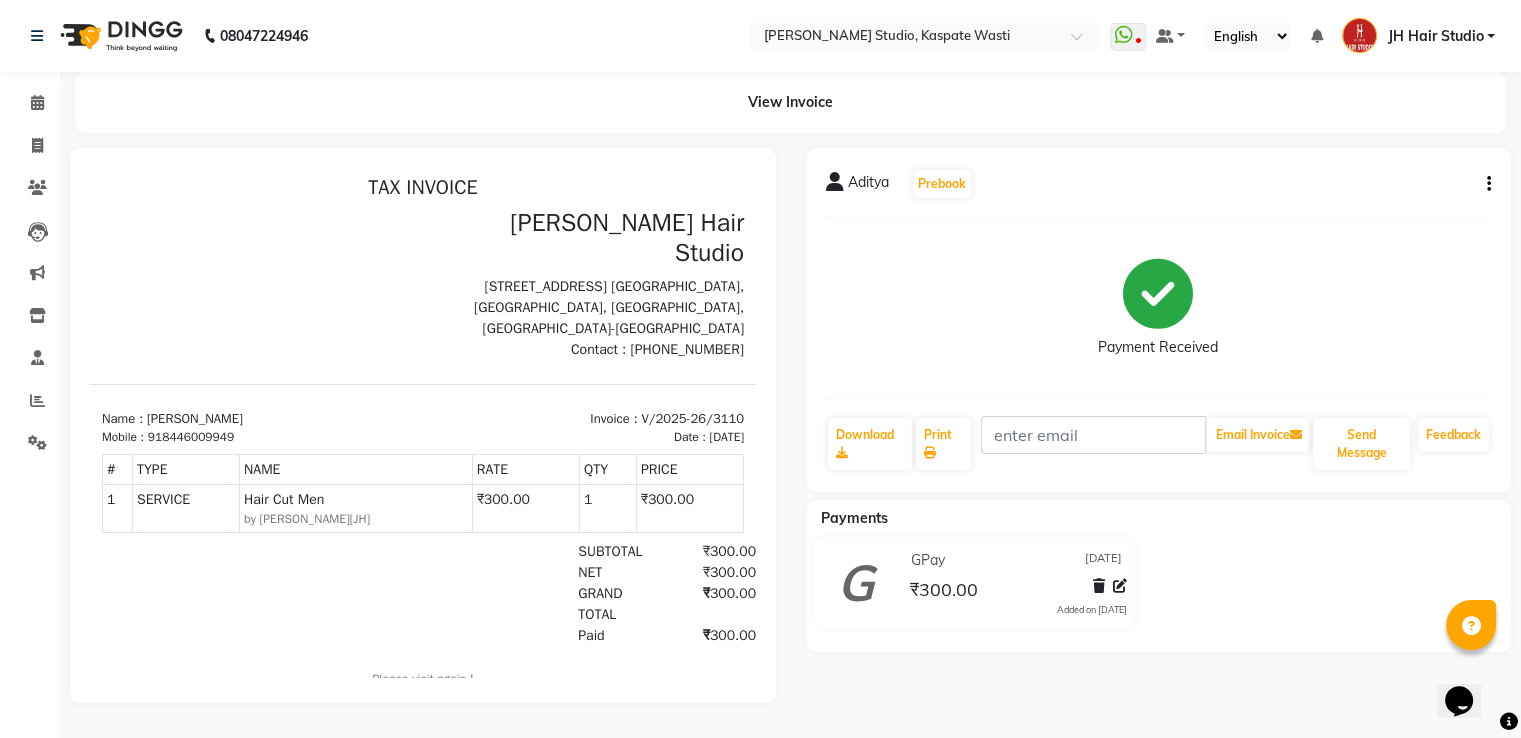 click 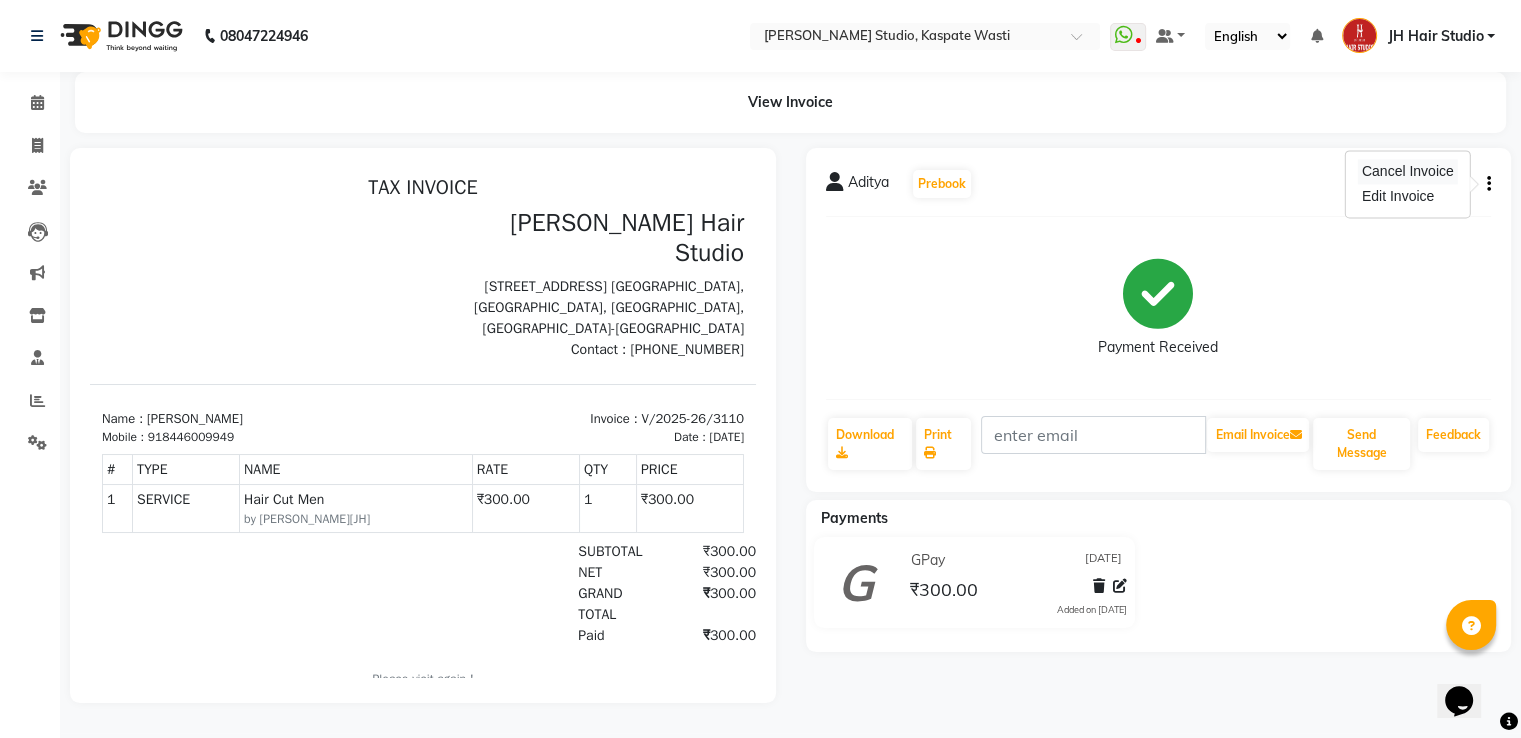 click on "Cancel Invoice" at bounding box center [1408, 171] 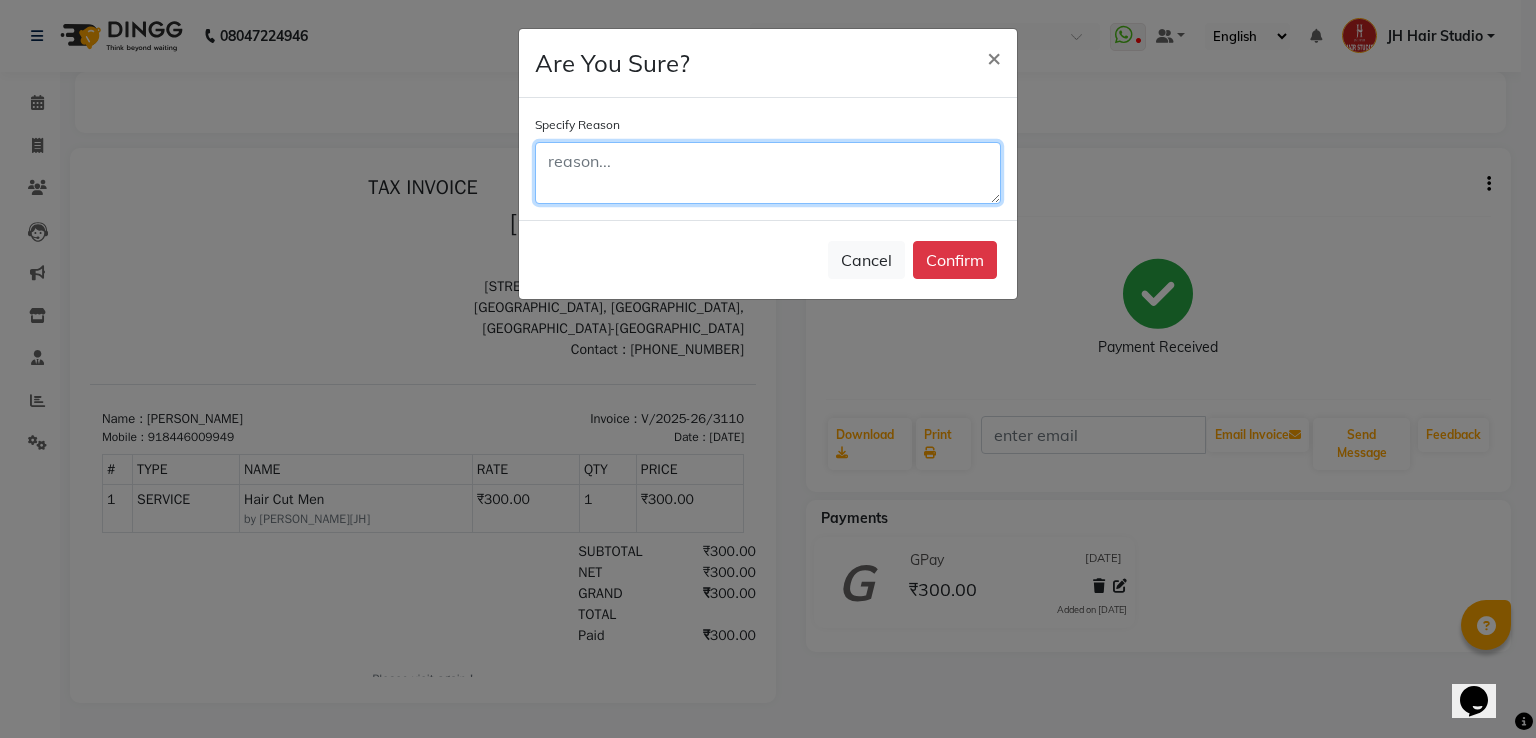 click 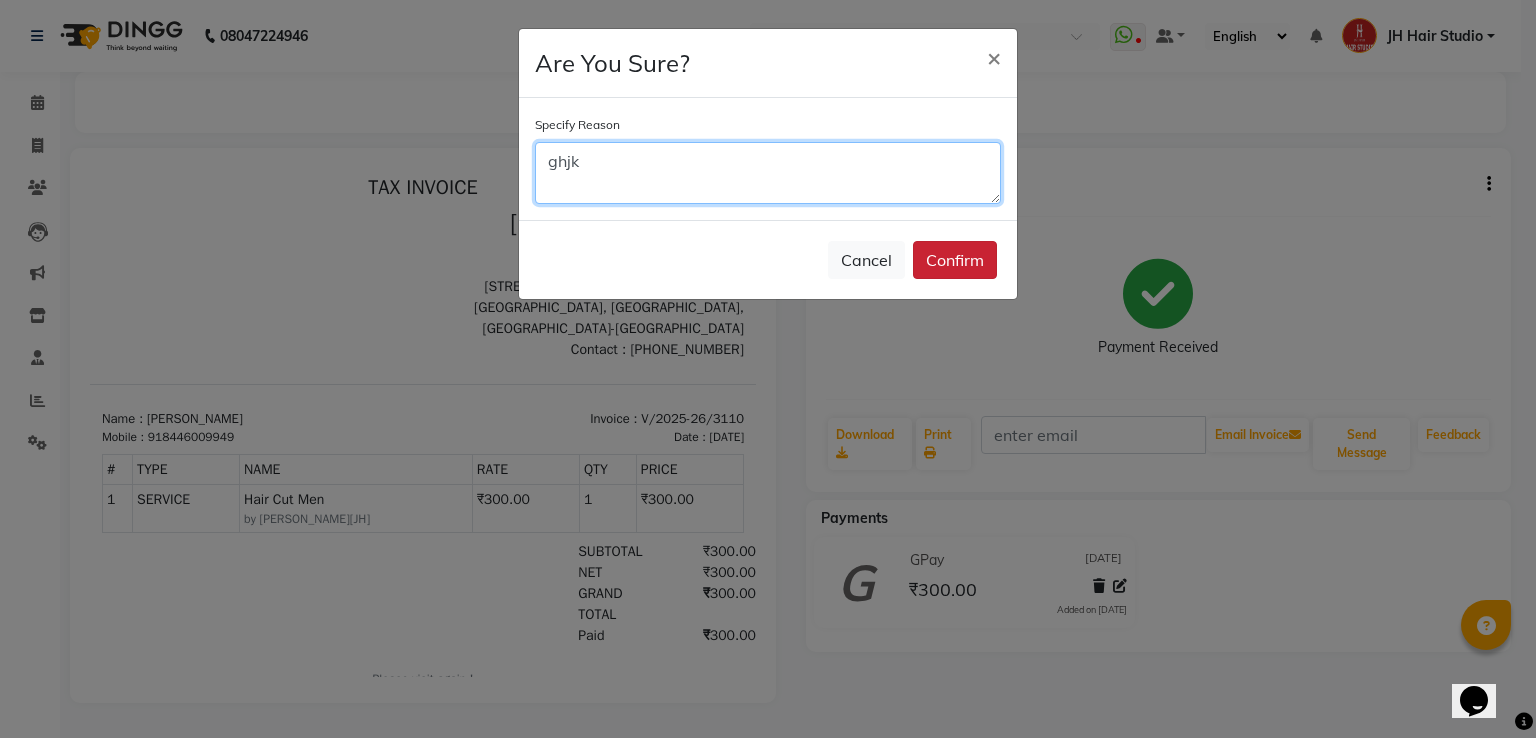 type on "ghjk" 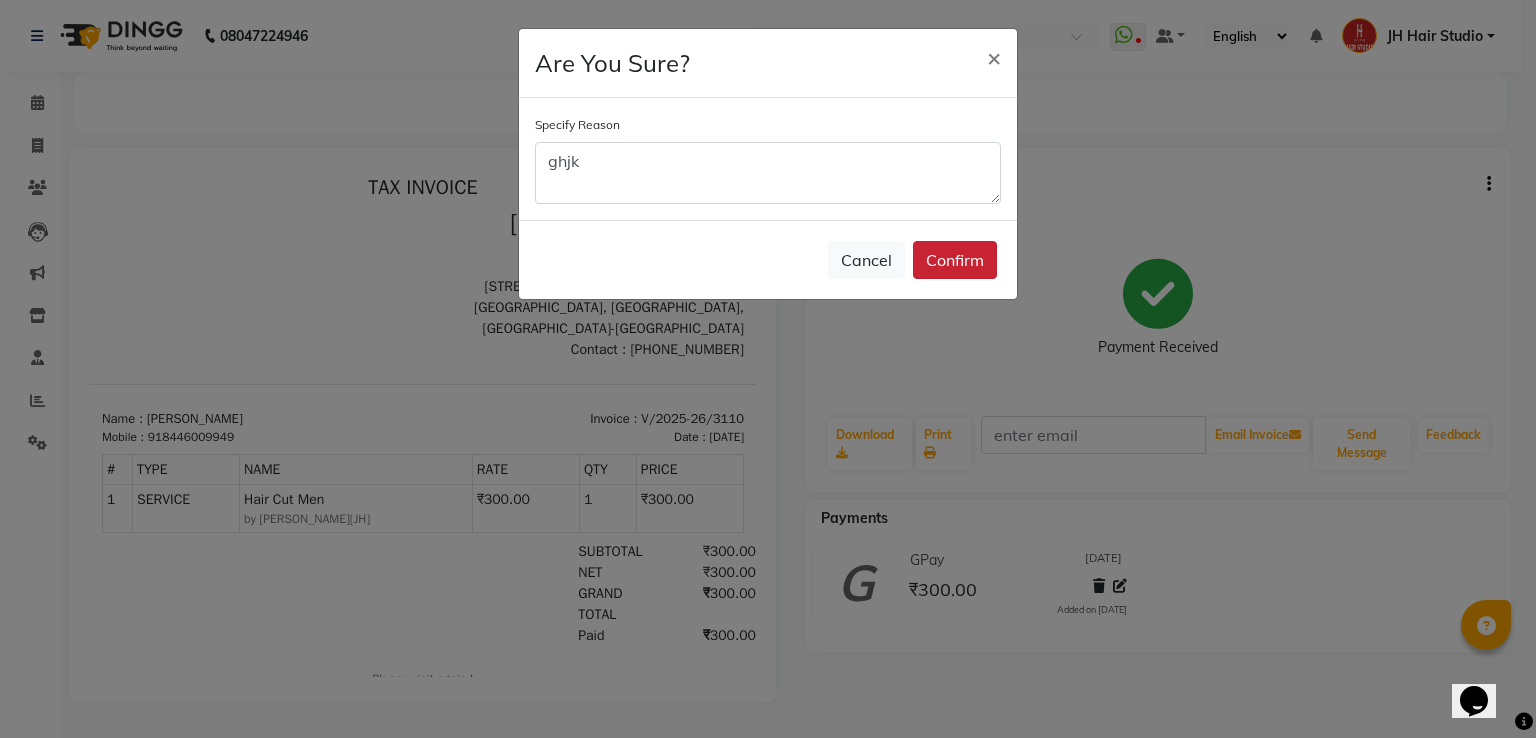 click on "Confirm" 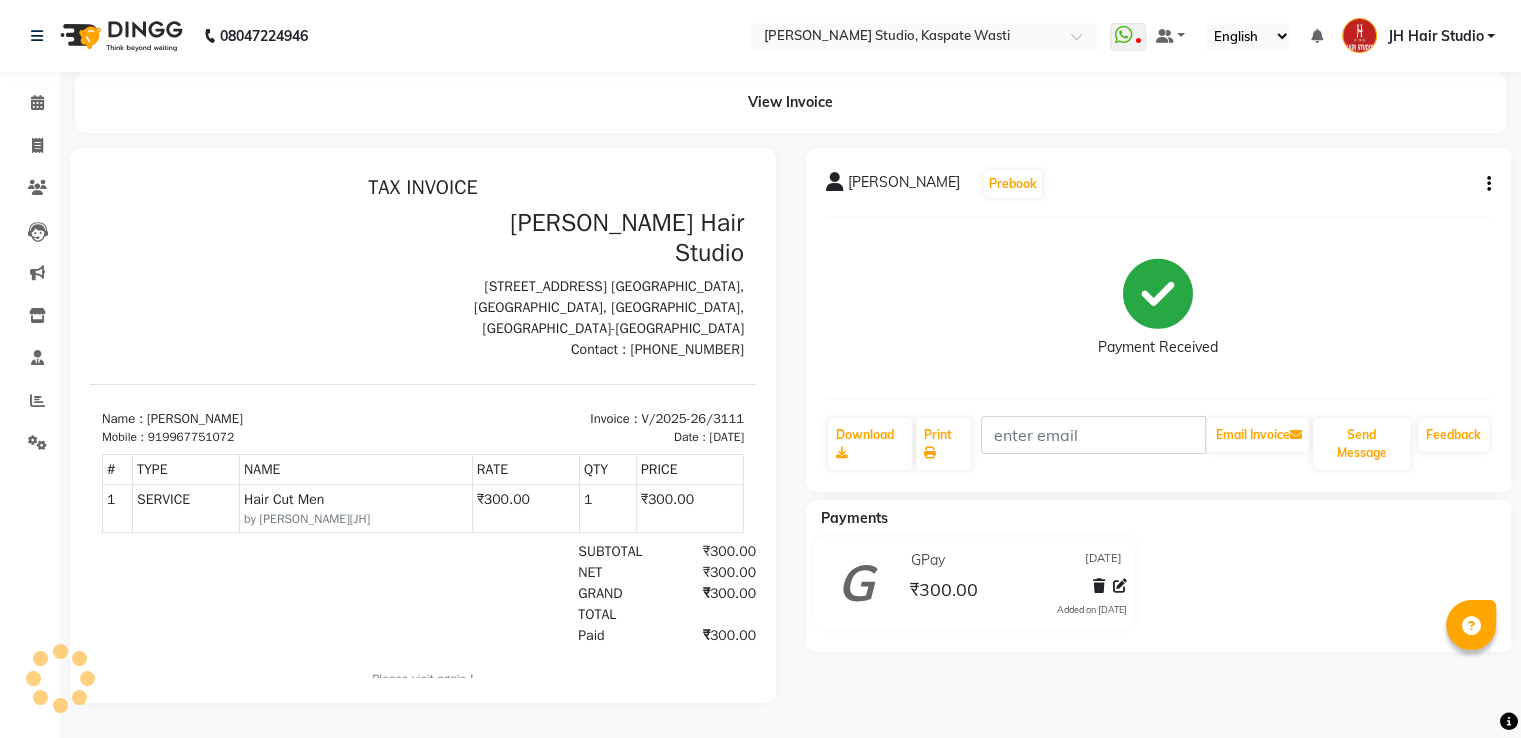 scroll, scrollTop: 0, scrollLeft: 0, axis: both 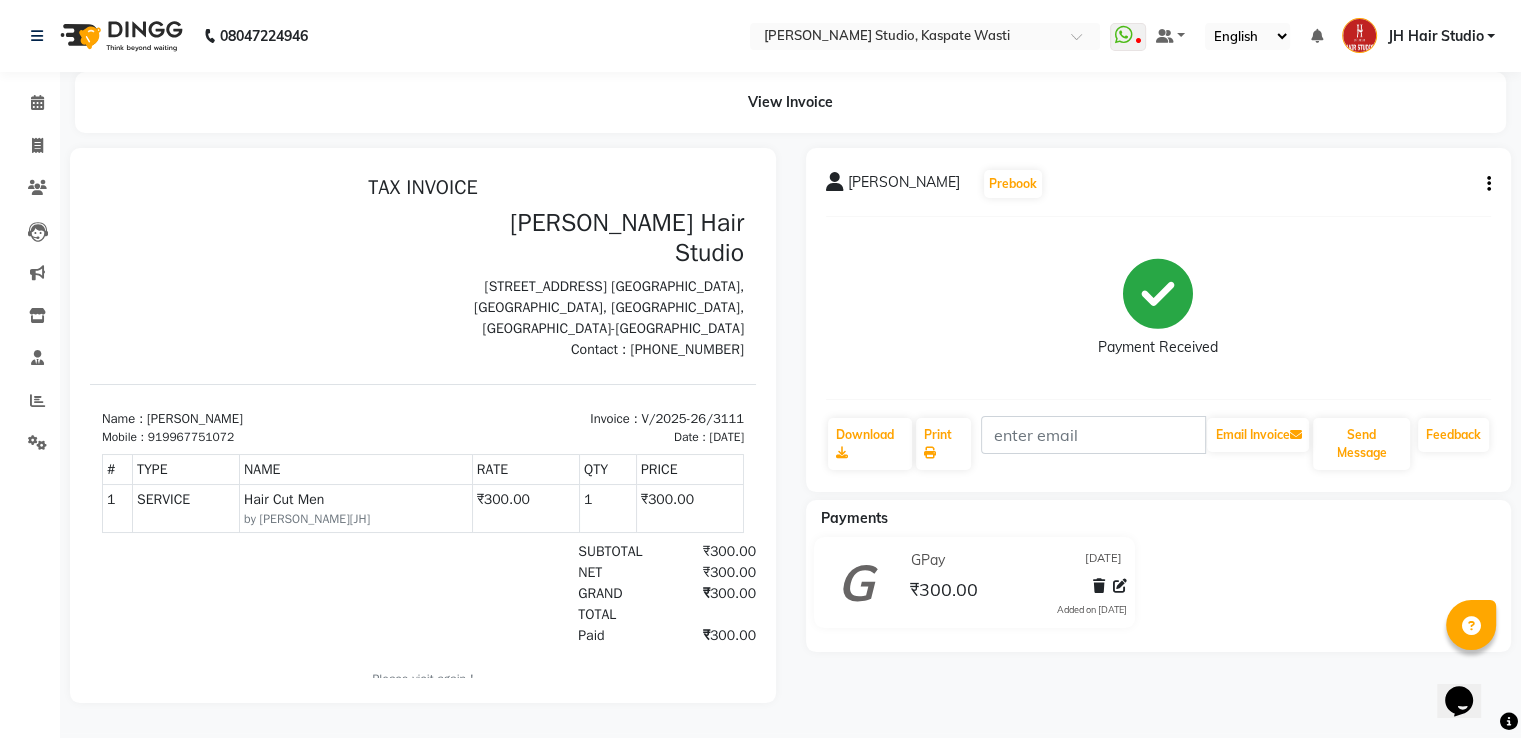 click 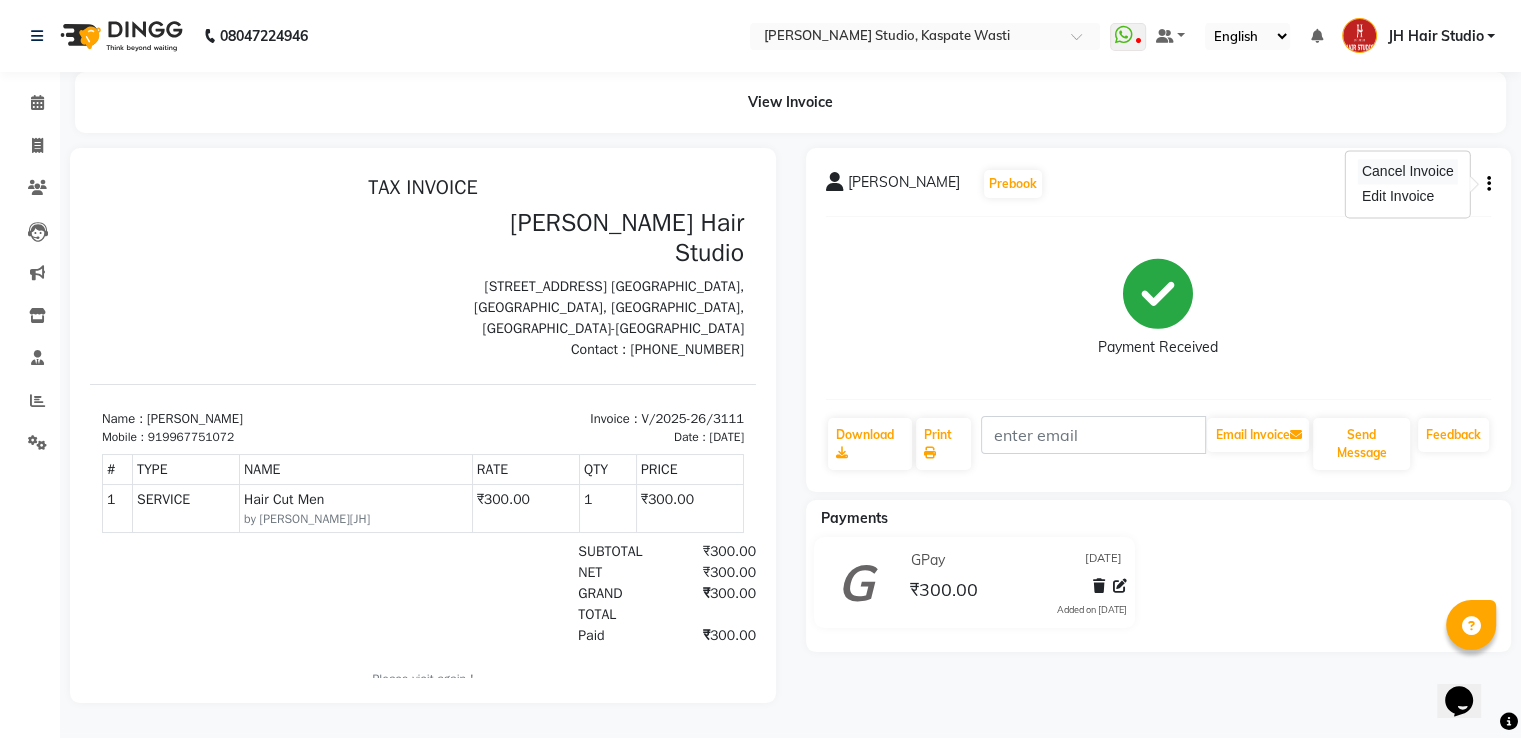 click on "Cancel Invoice" at bounding box center (1408, 171) 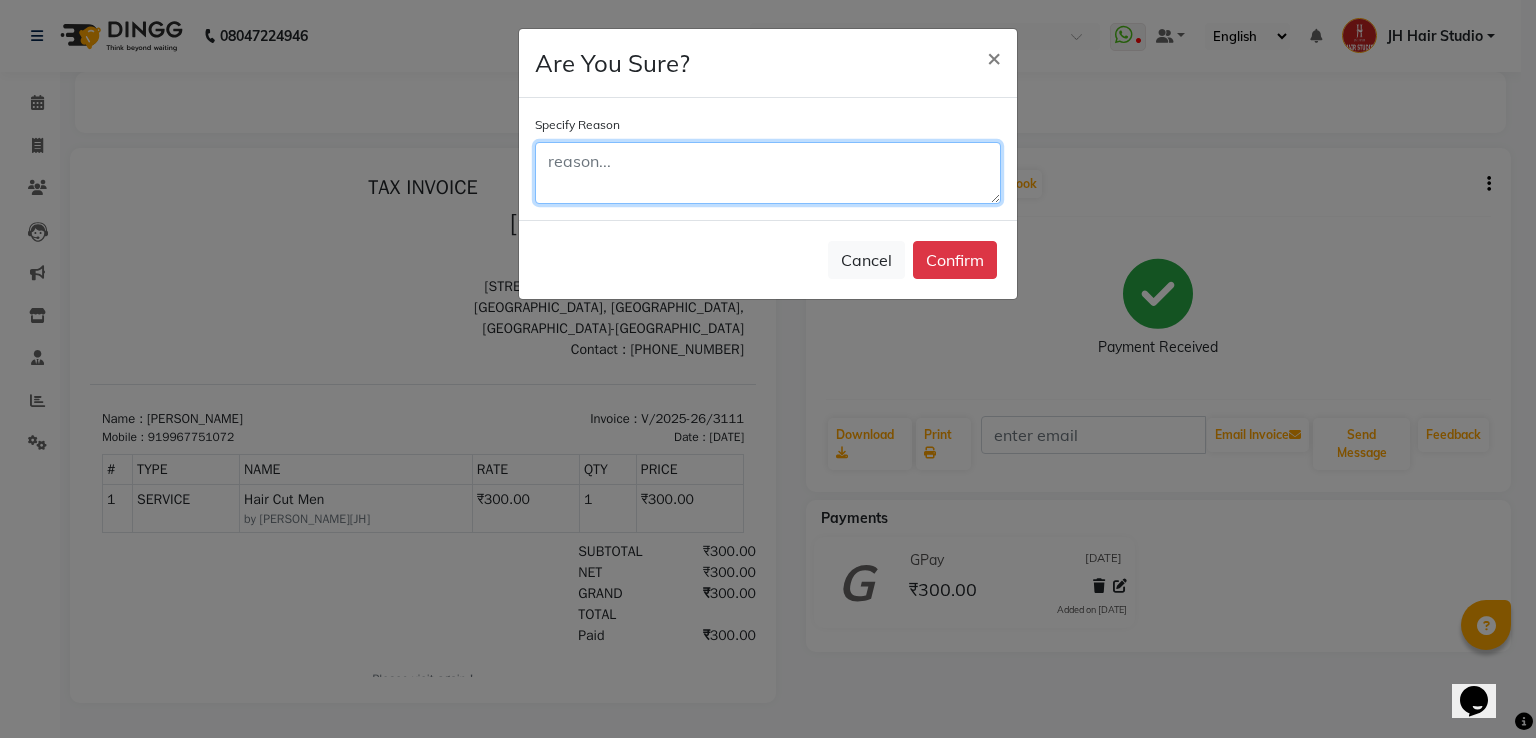 click 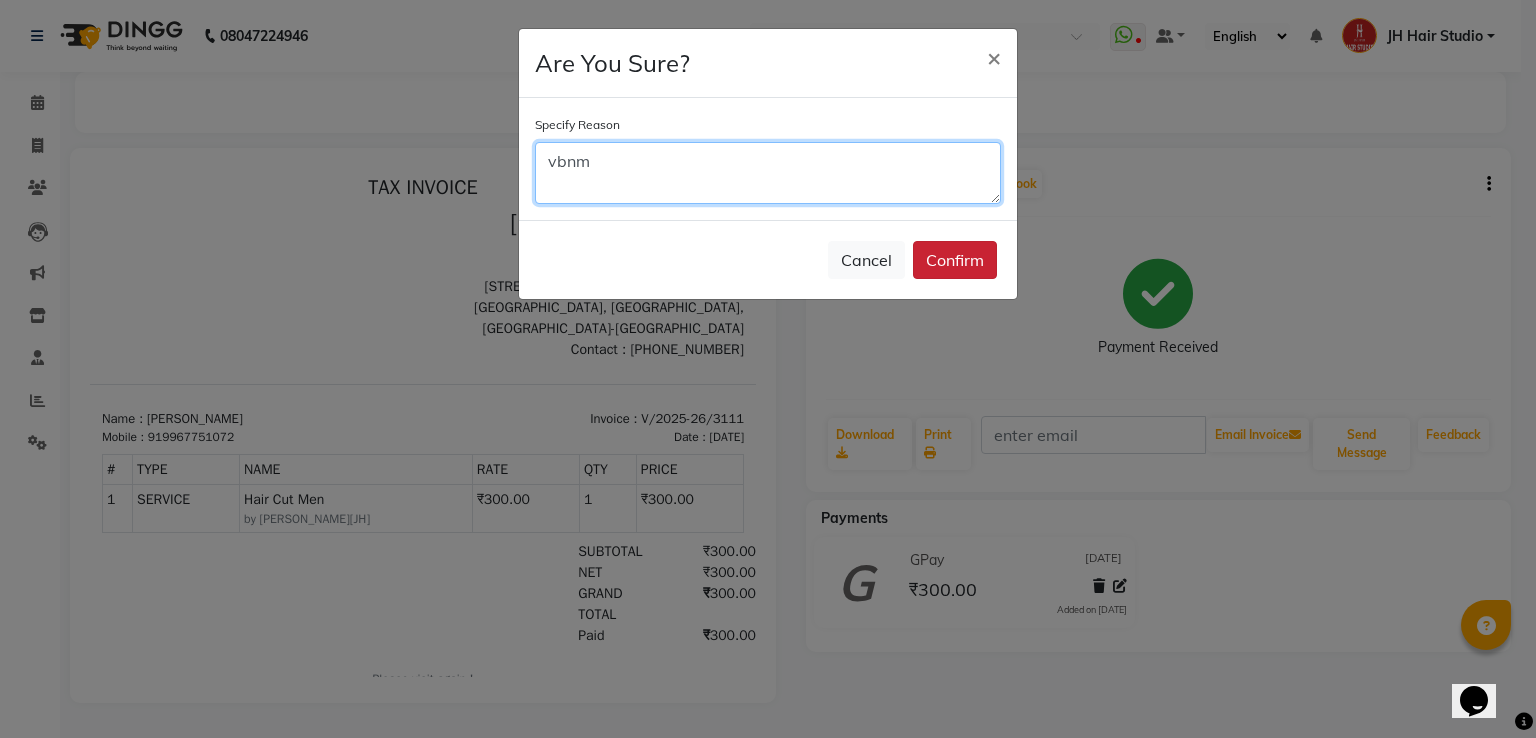 type on "vbnm" 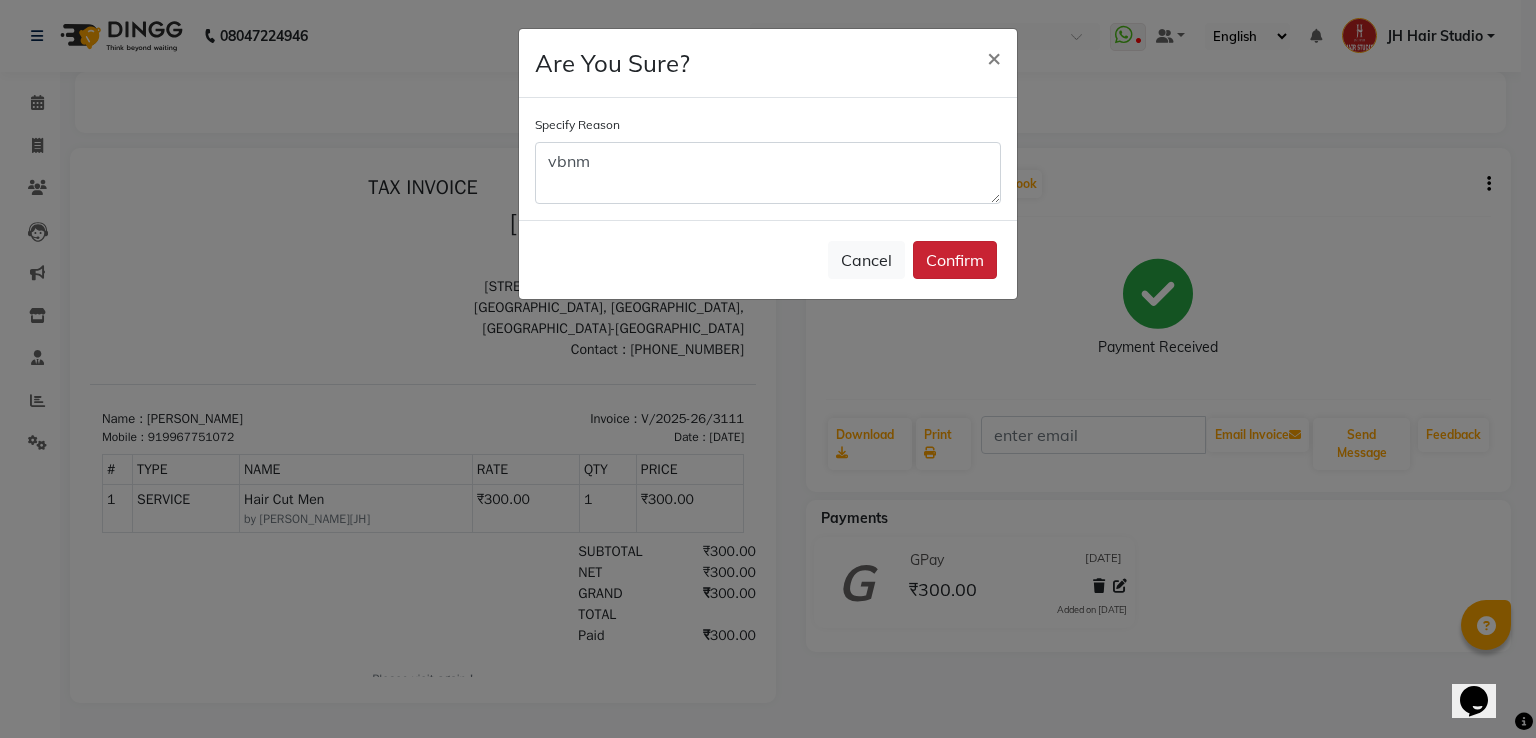 click on "Confirm" 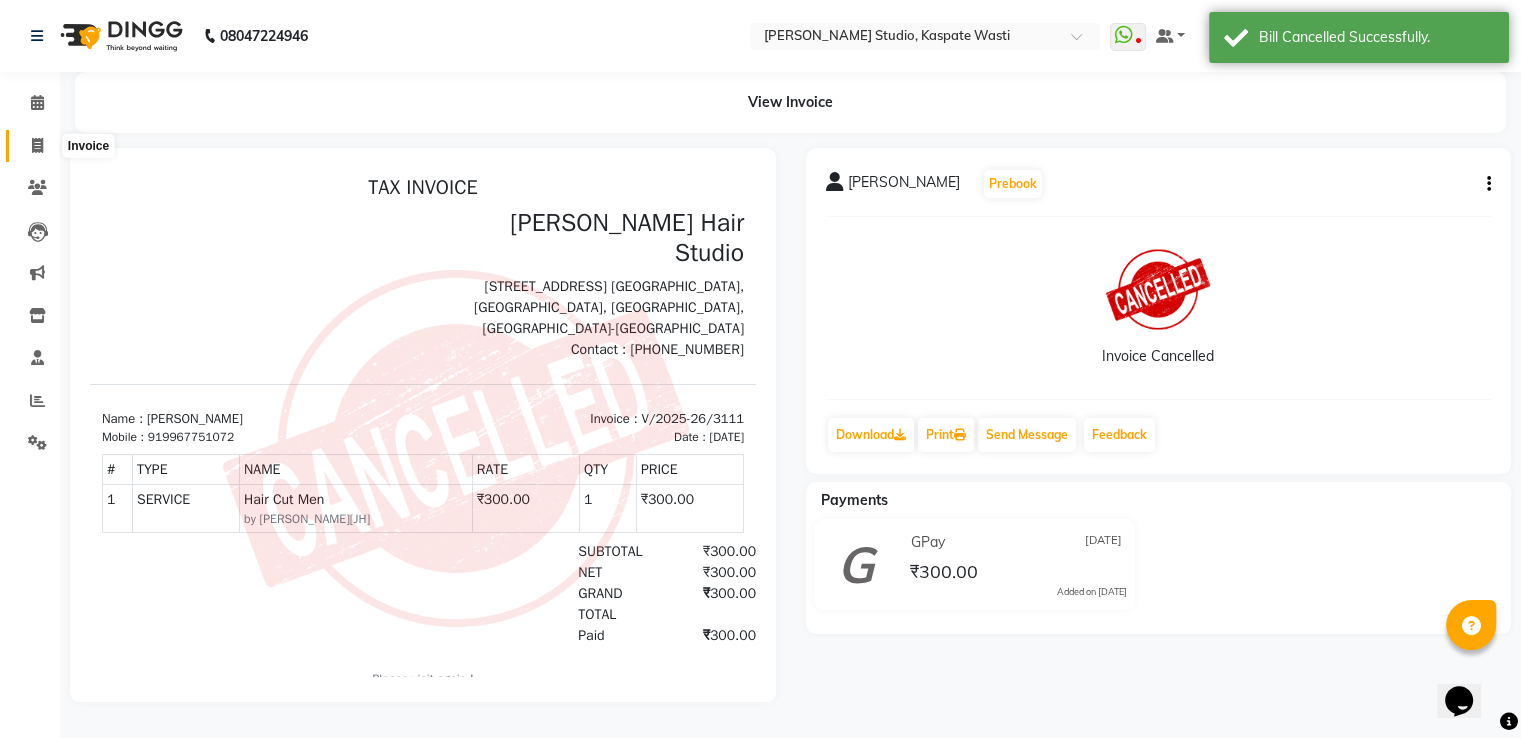 click 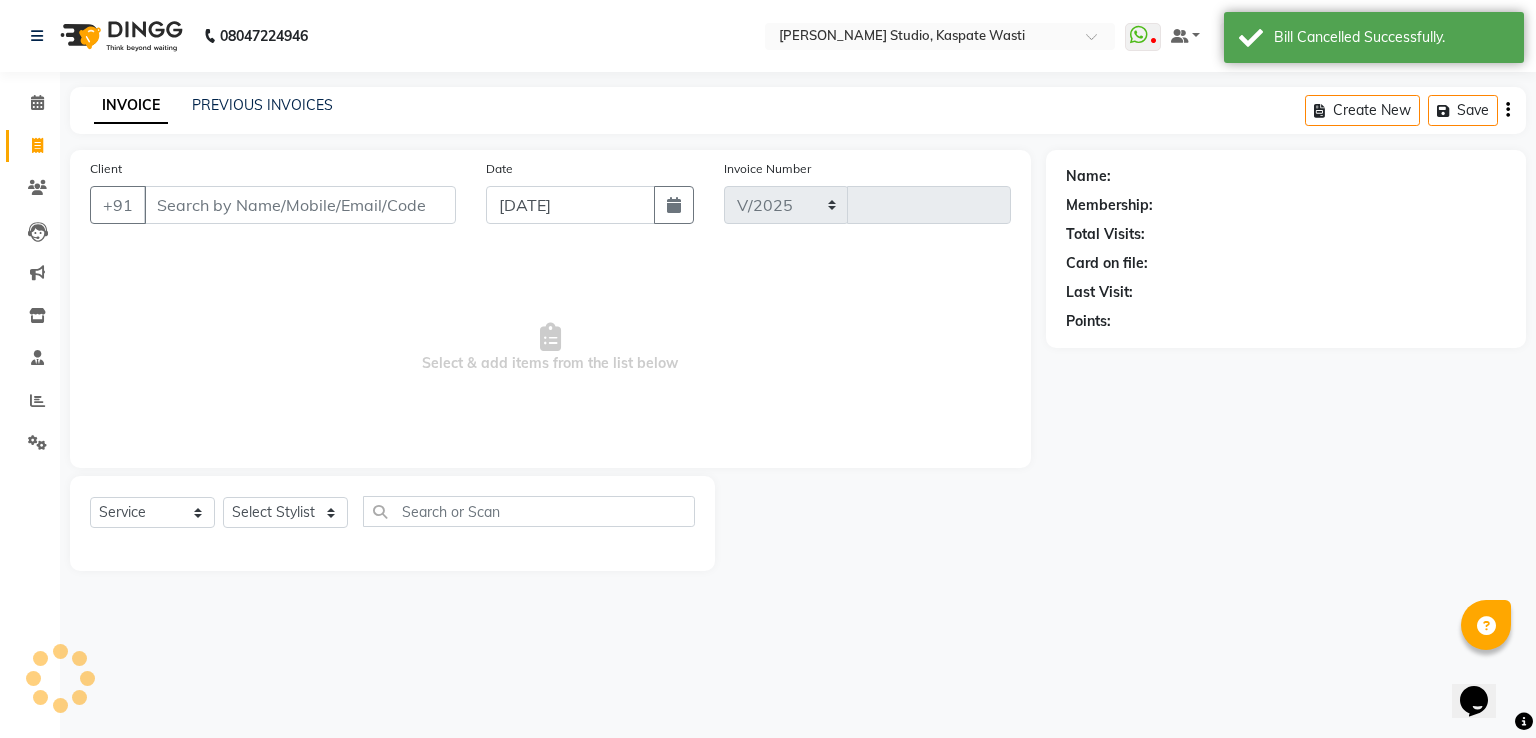 select on "130" 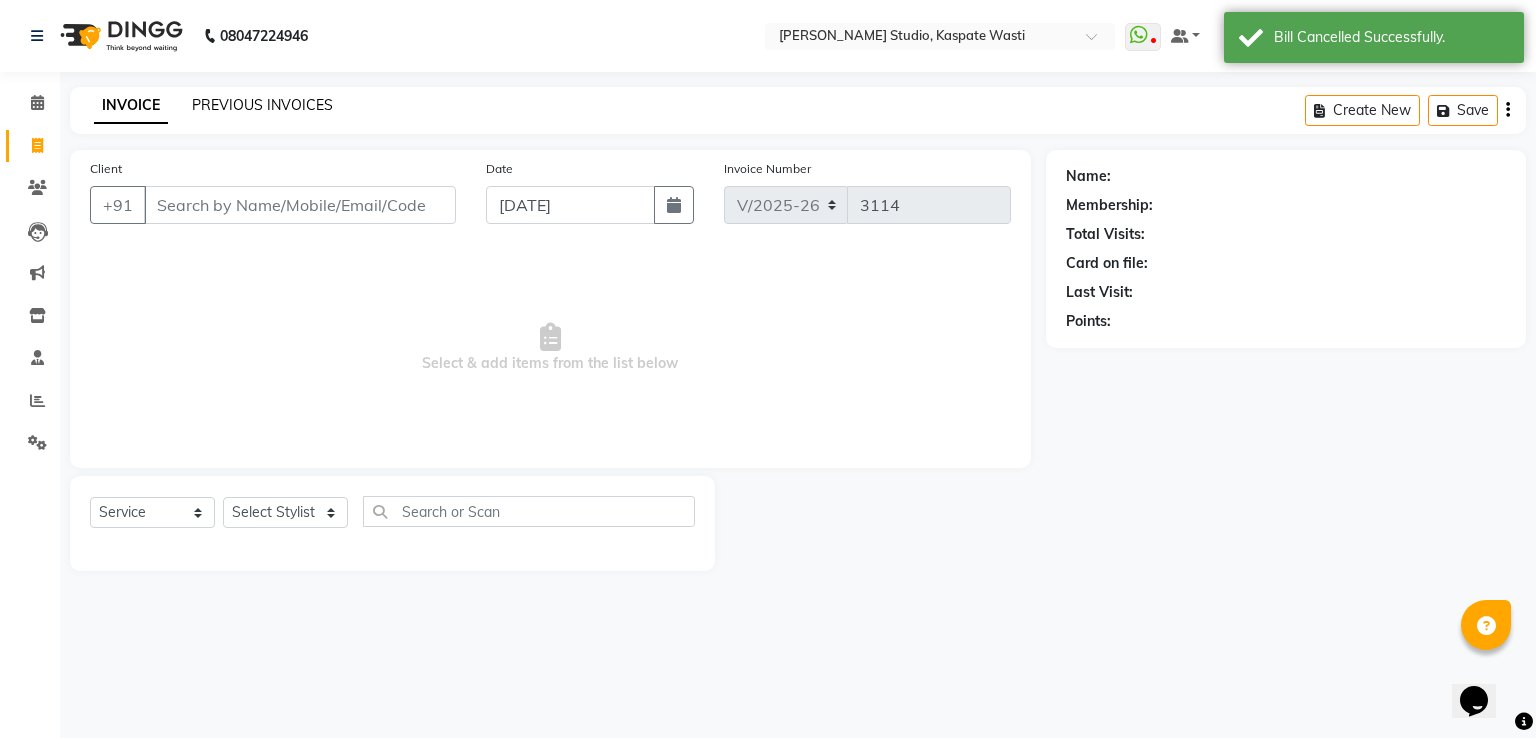 click on "PREVIOUS INVOICES" 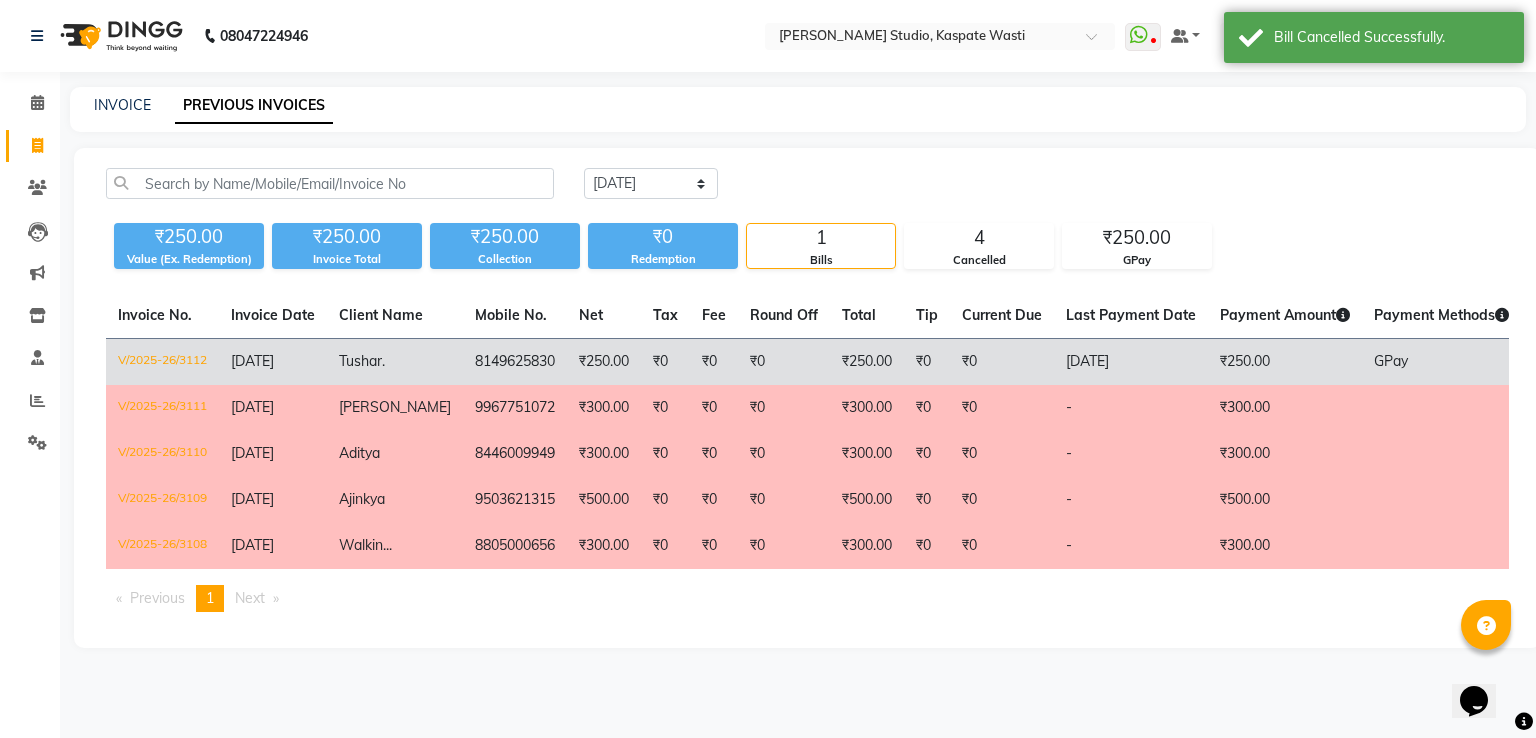 click on "₹250.00" 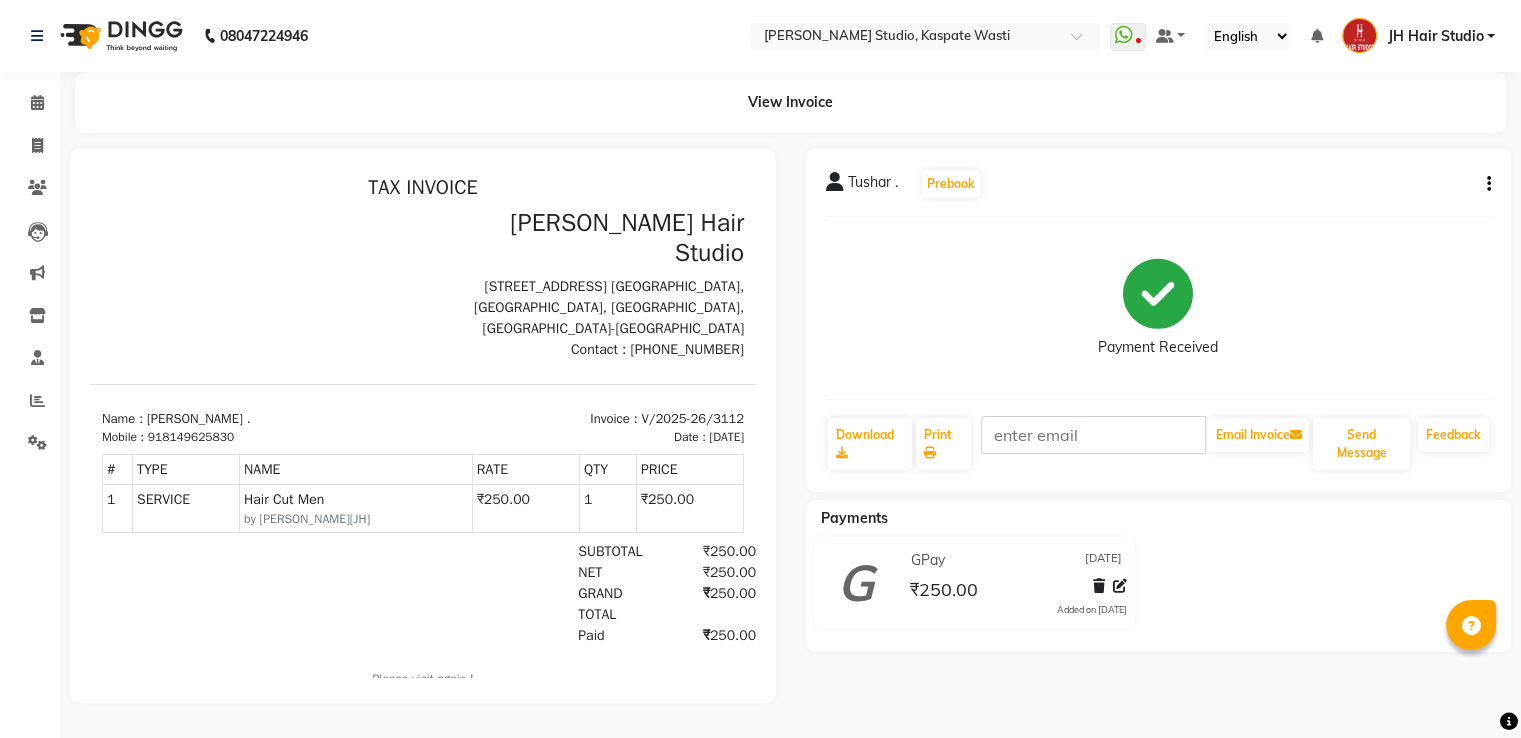 scroll, scrollTop: 0, scrollLeft: 0, axis: both 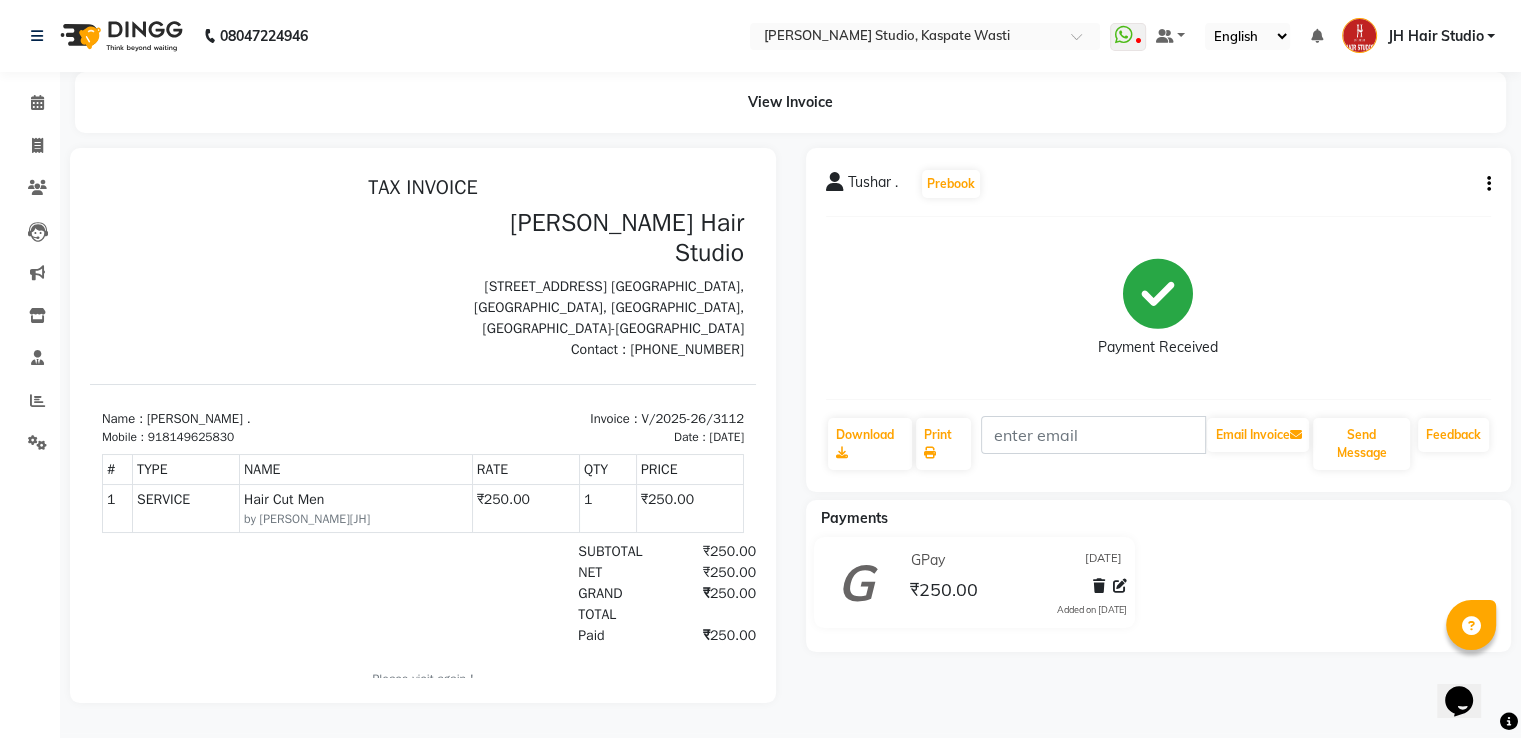 click 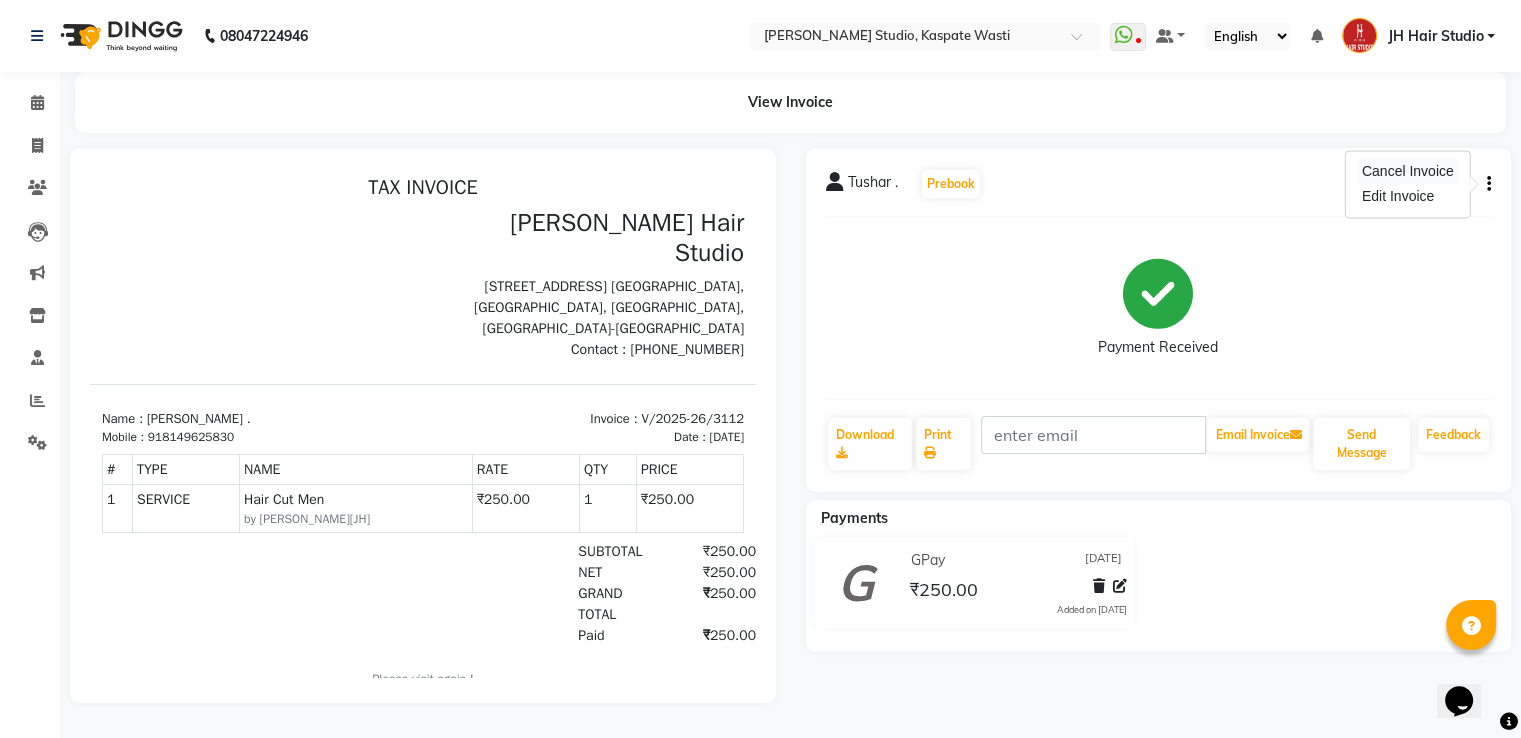 click on "Cancel Invoice" at bounding box center [1408, 171] 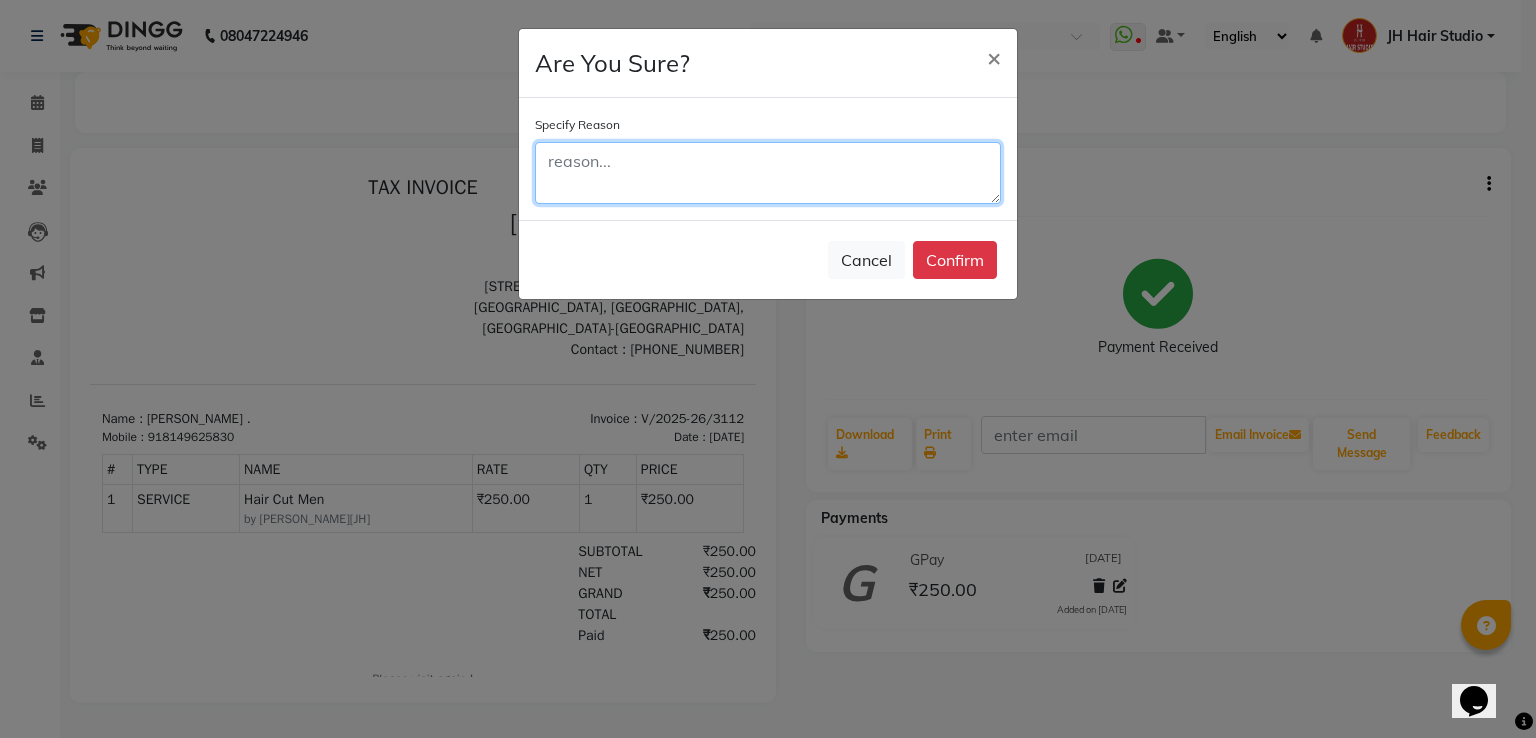 click 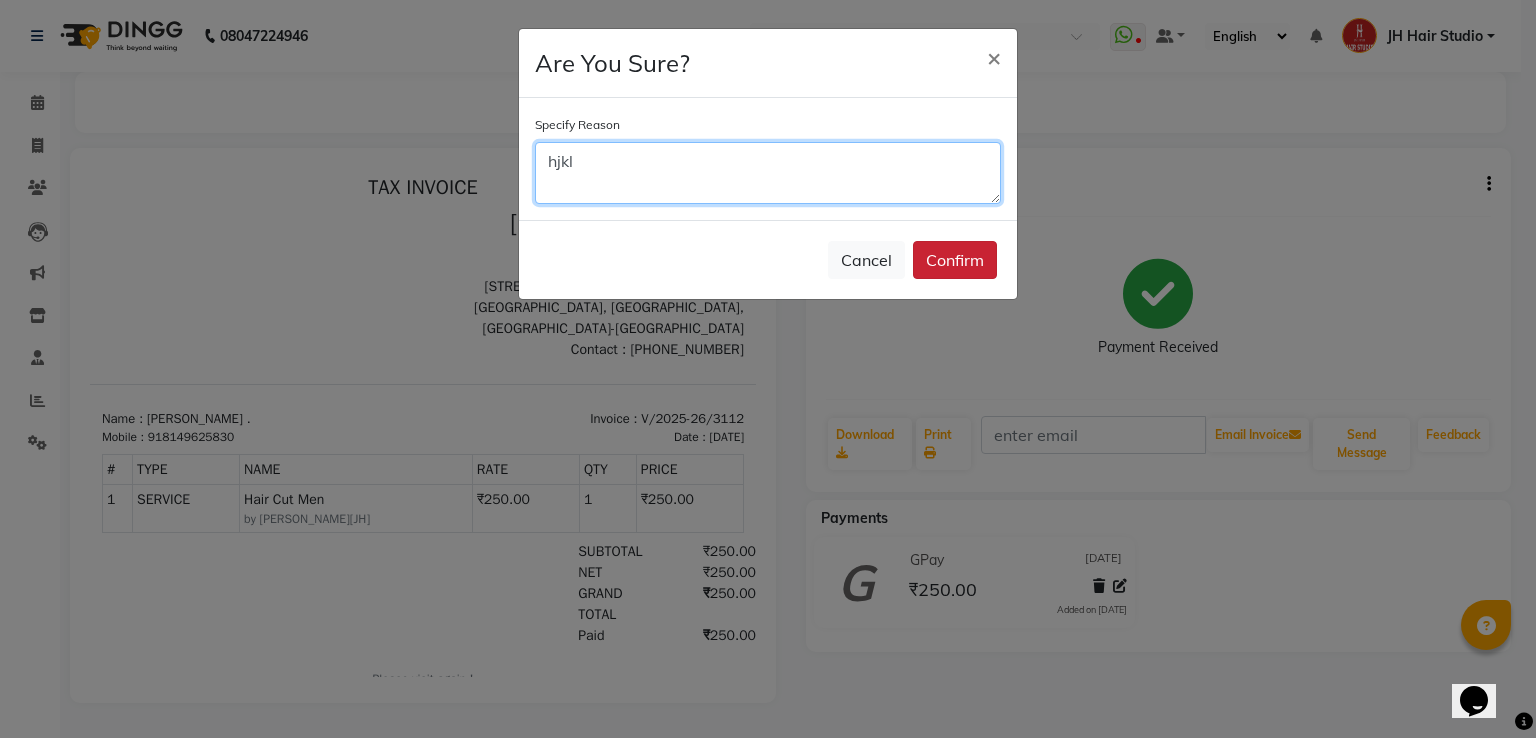 type on "hjkl" 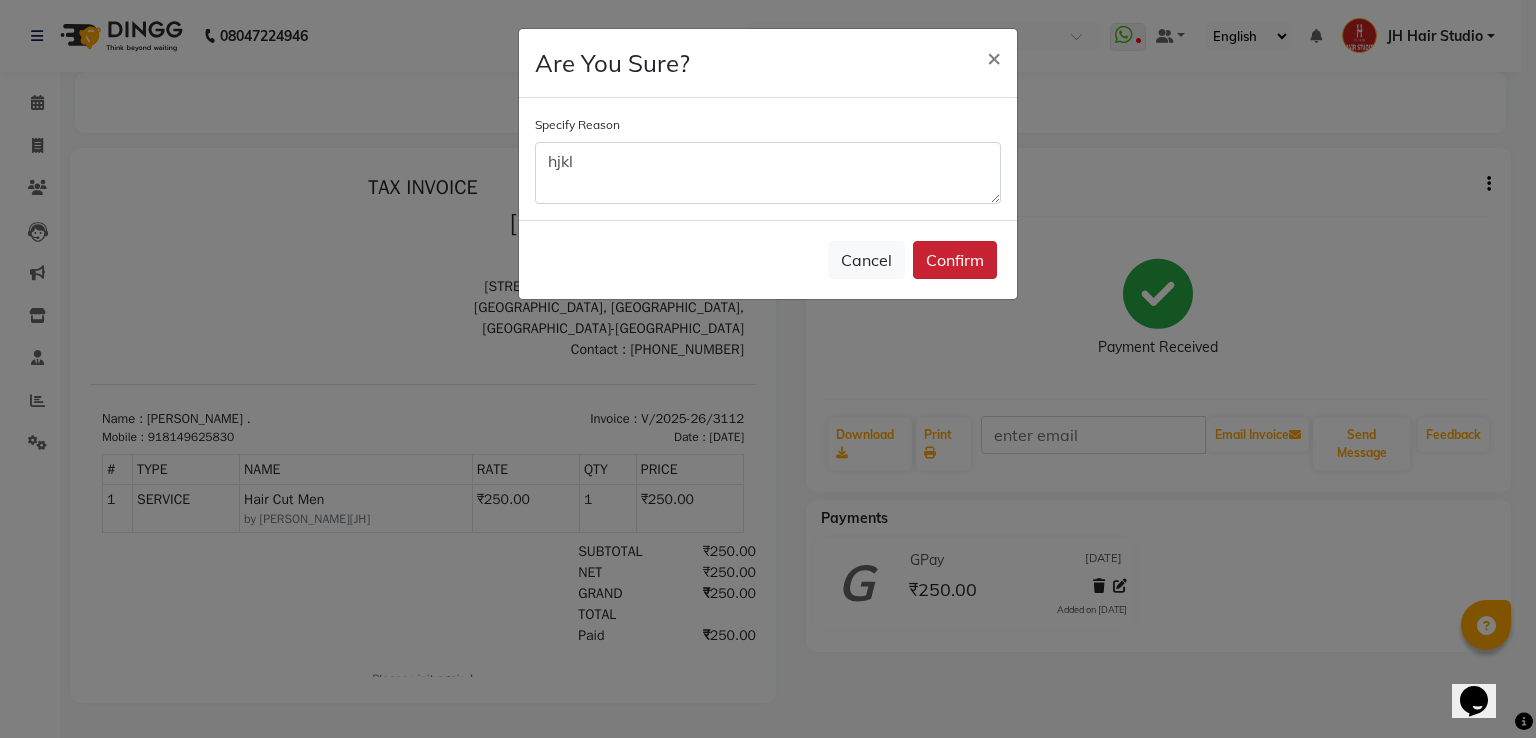 click on "Confirm" 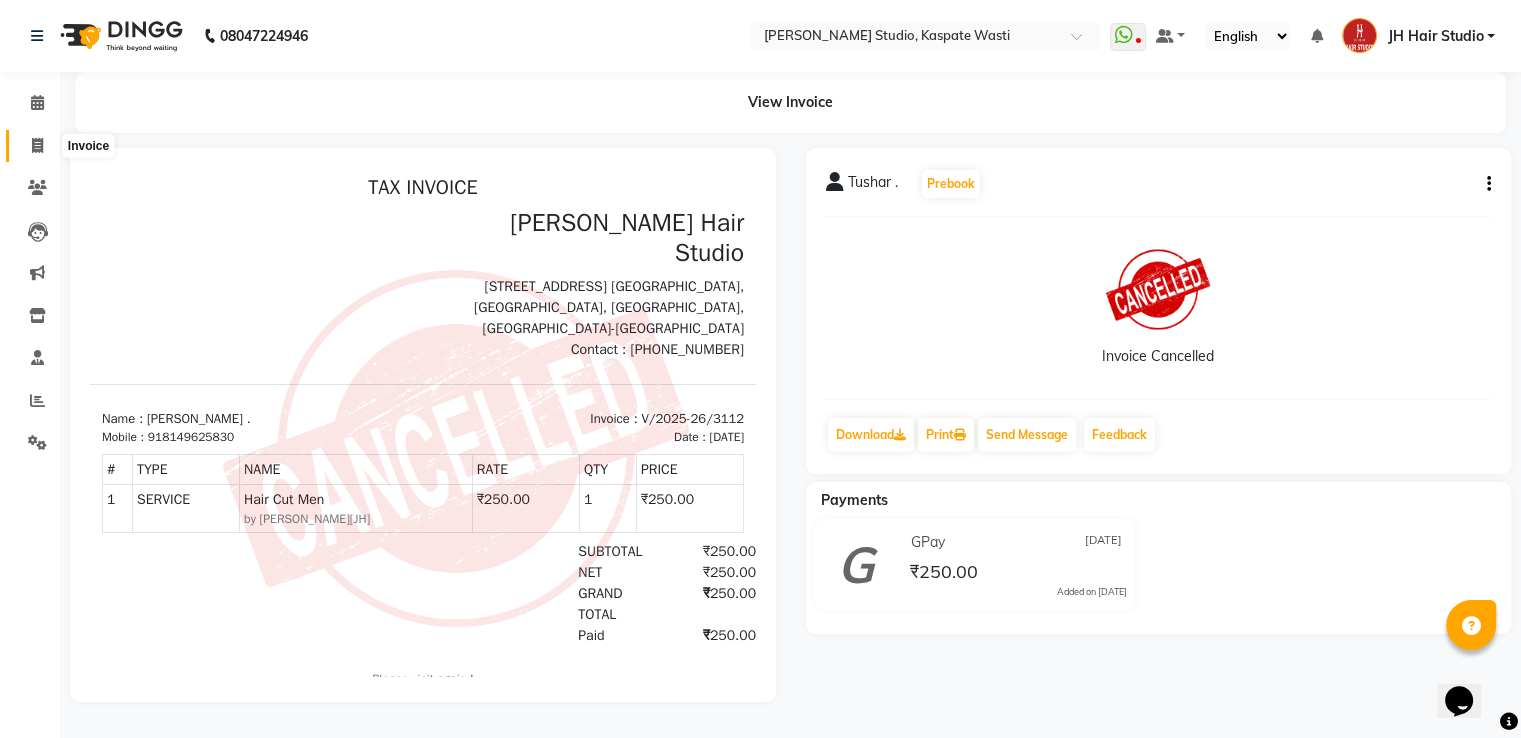 click 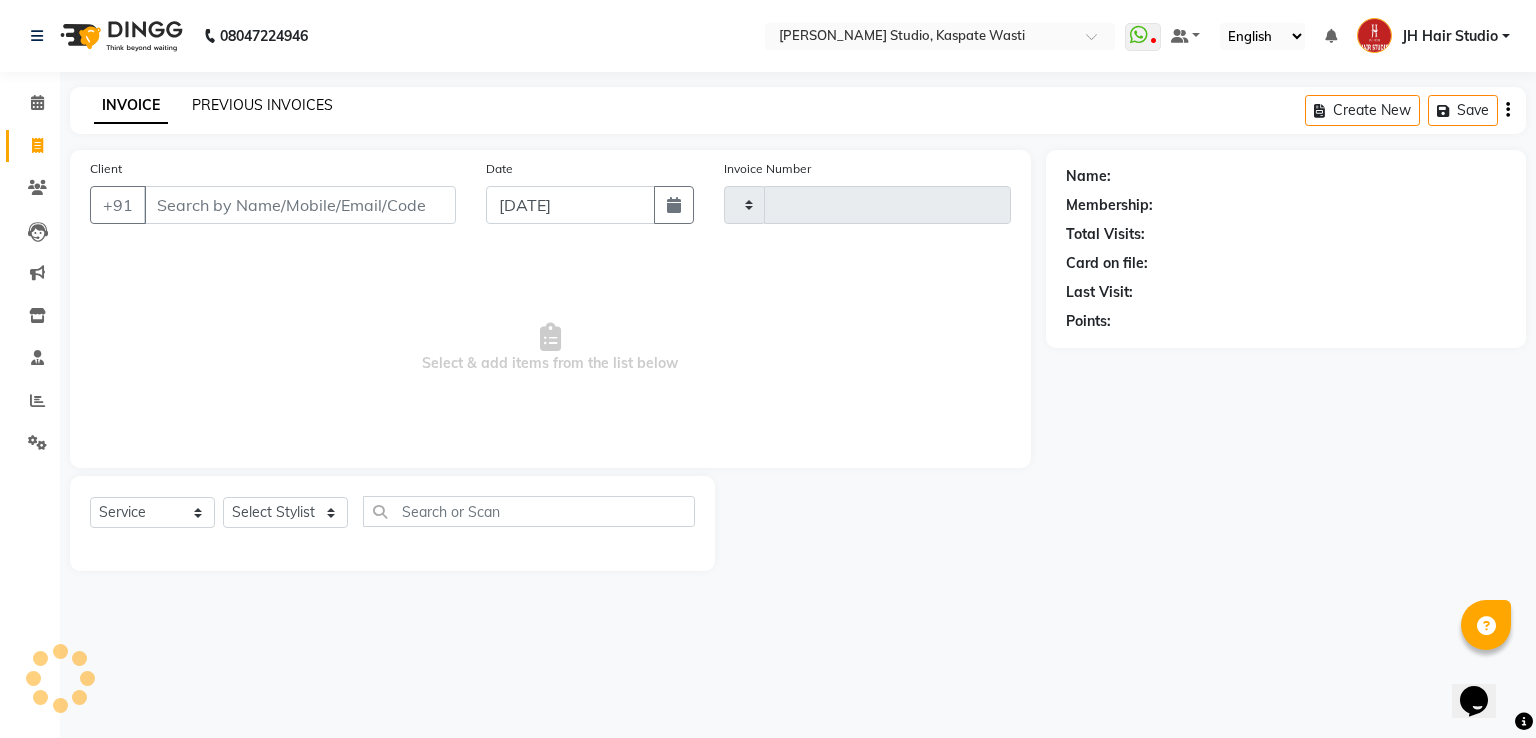 click on "PREVIOUS INVOICES" 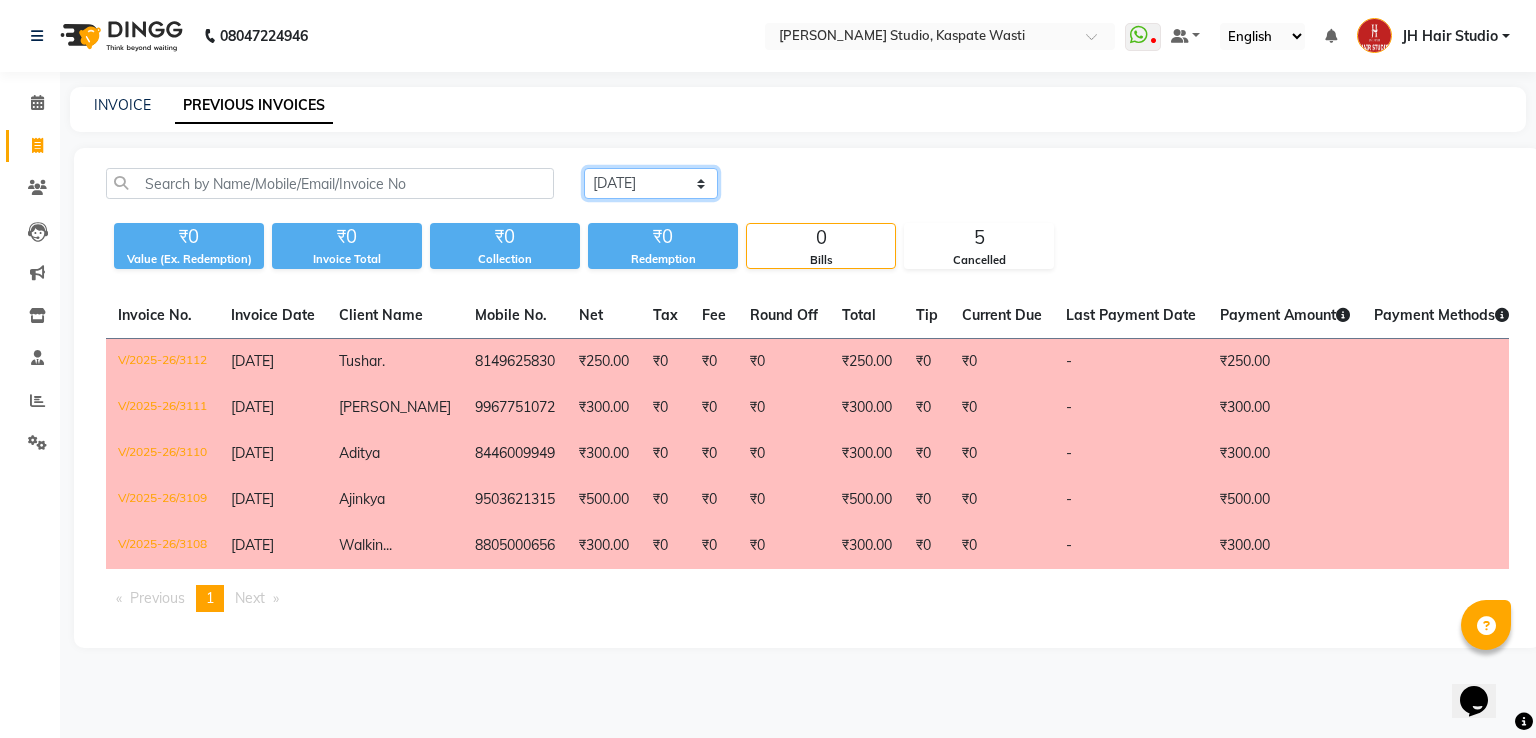 click on "[DATE] [DATE] Custom Range" 